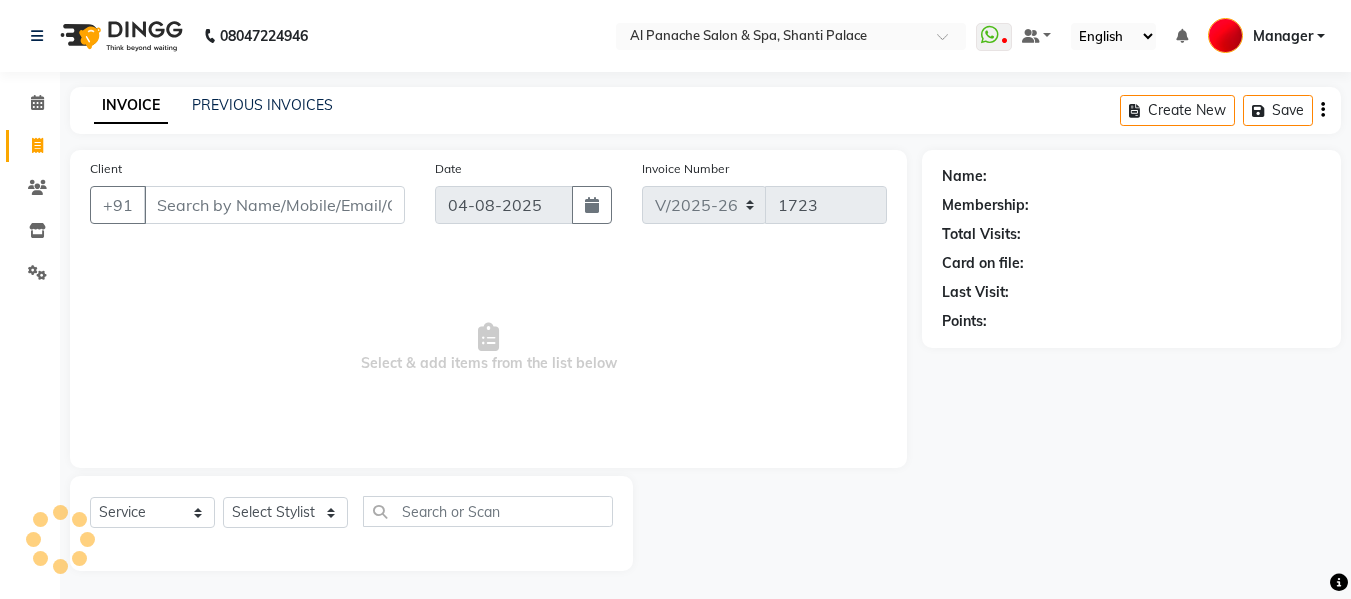 select on "751" 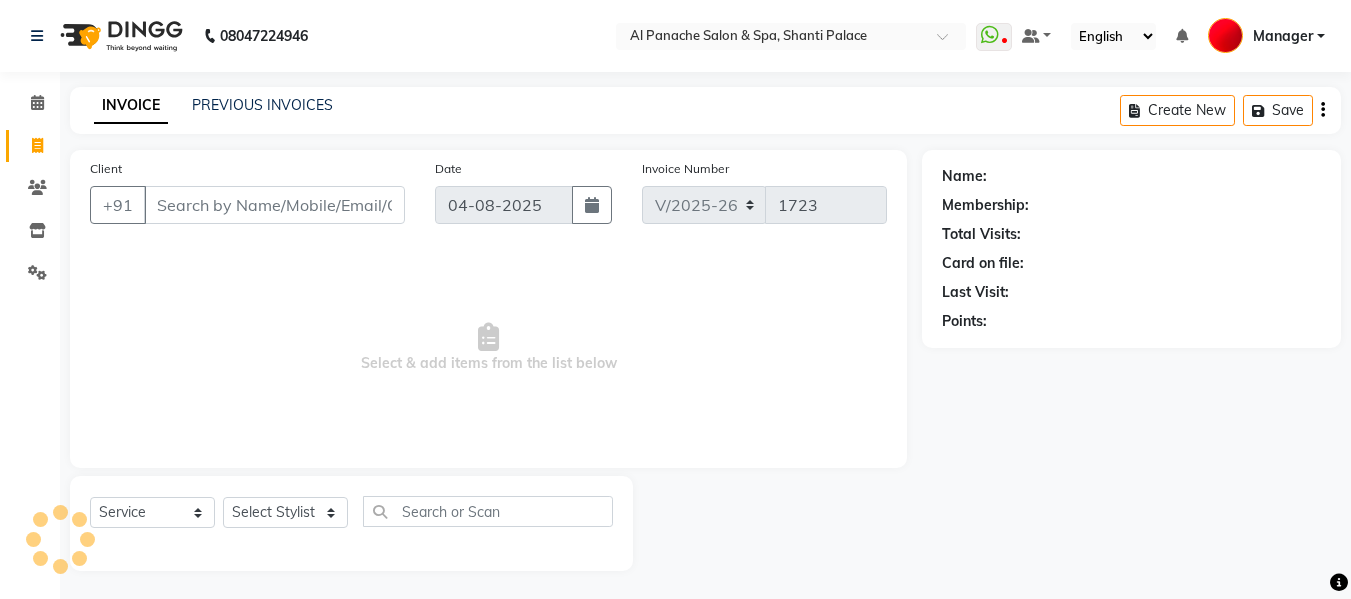 scroll, scrollTop: 0, scrollLeft: 0, axis: both 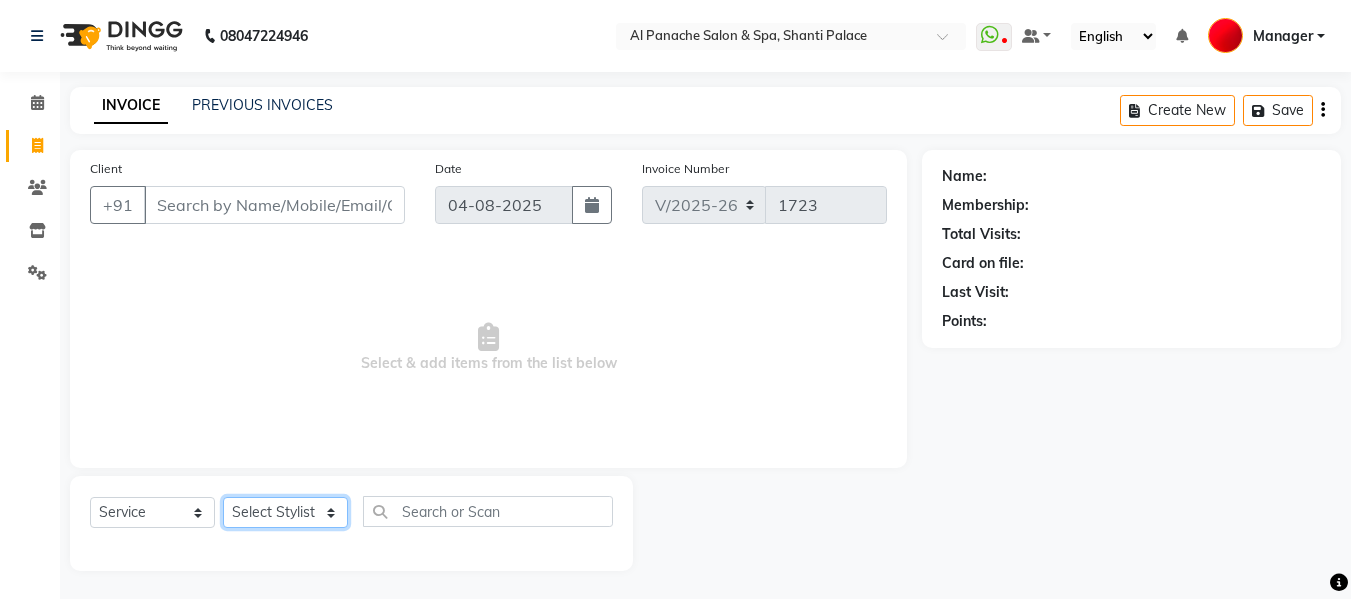 click on "Select Stylist" 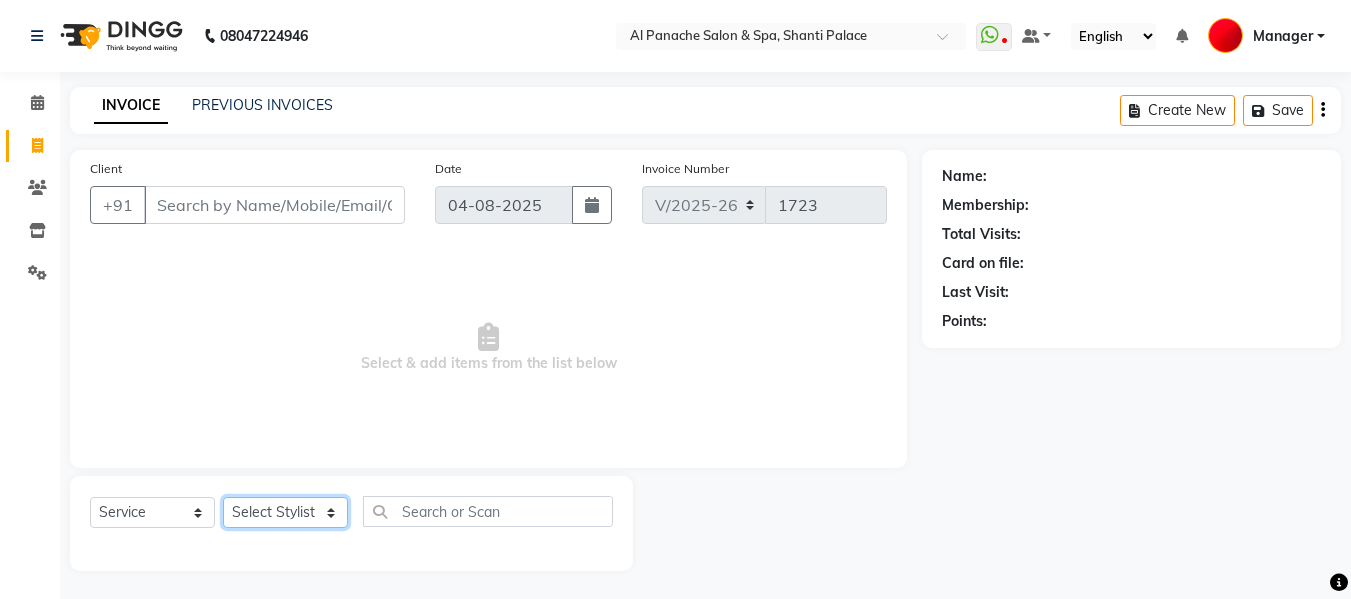 select on "62929" 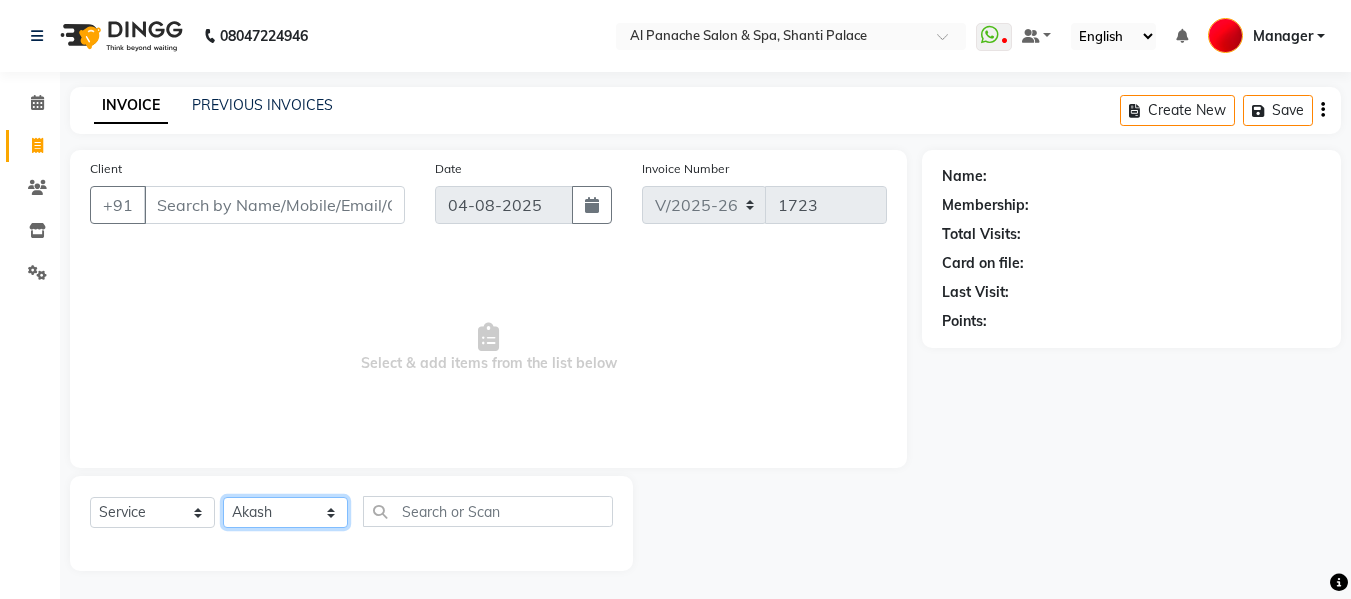 click on "Select Stylist Akash Aman anju Arjun AShu Bhavna Dhadwal Guneek Makeup Manager Raman Renu Salman Shelly shushma Sonia yash" 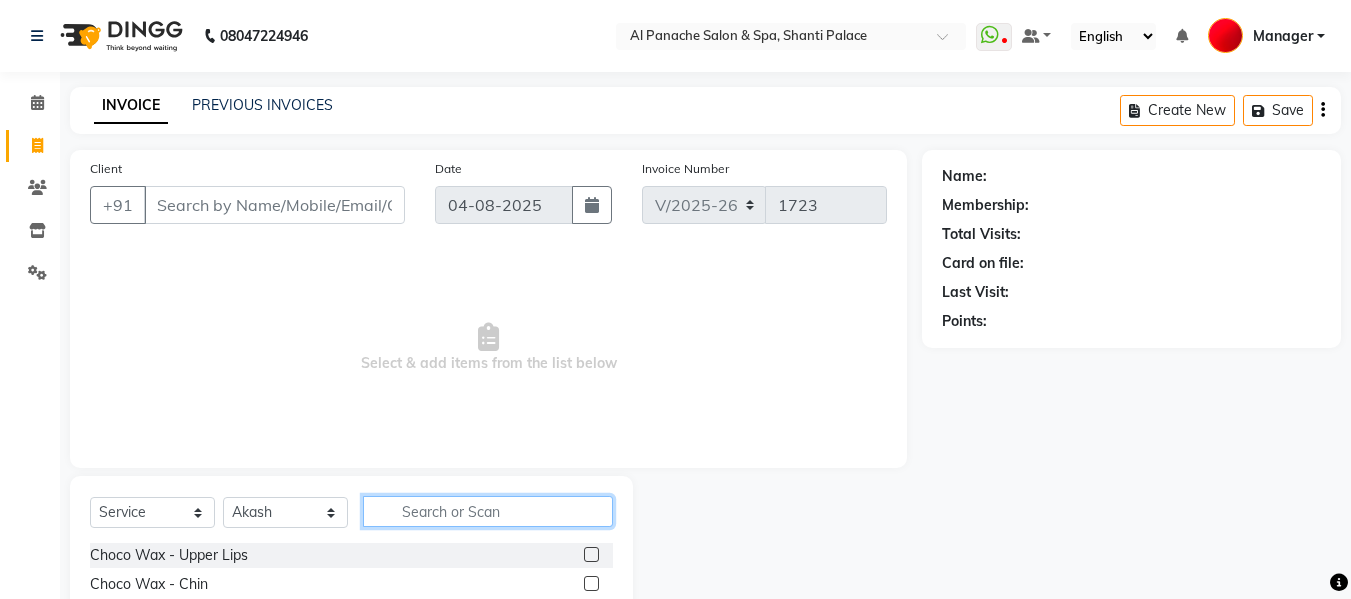 click 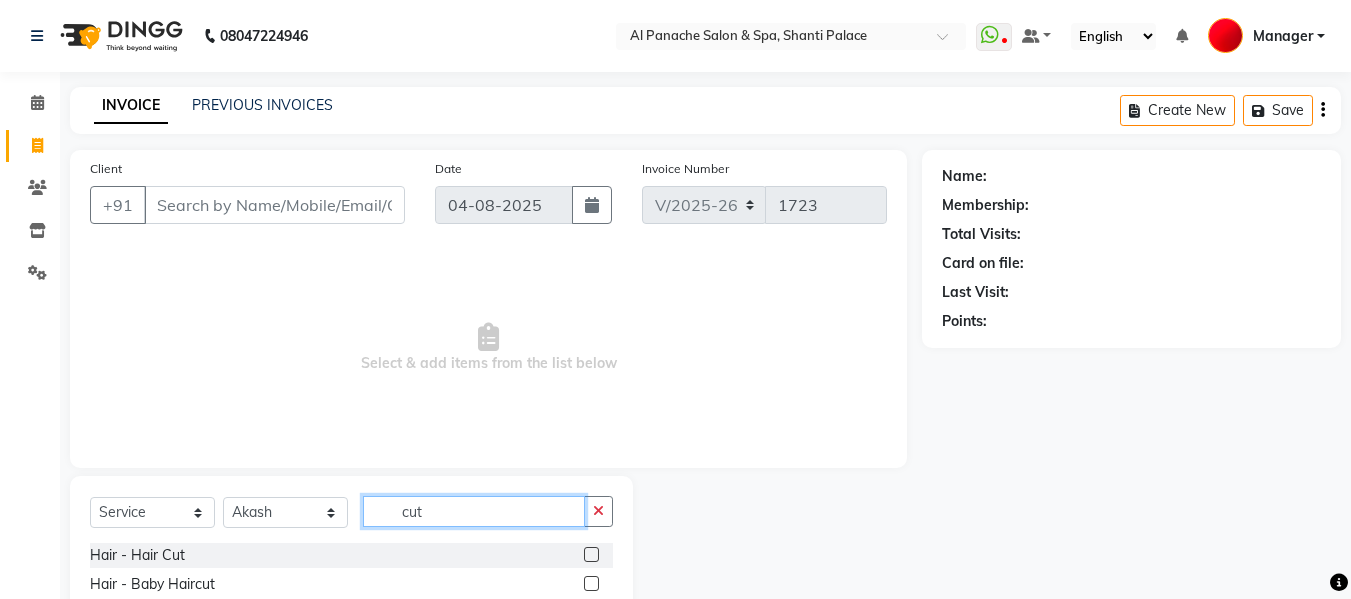 type on "cut" 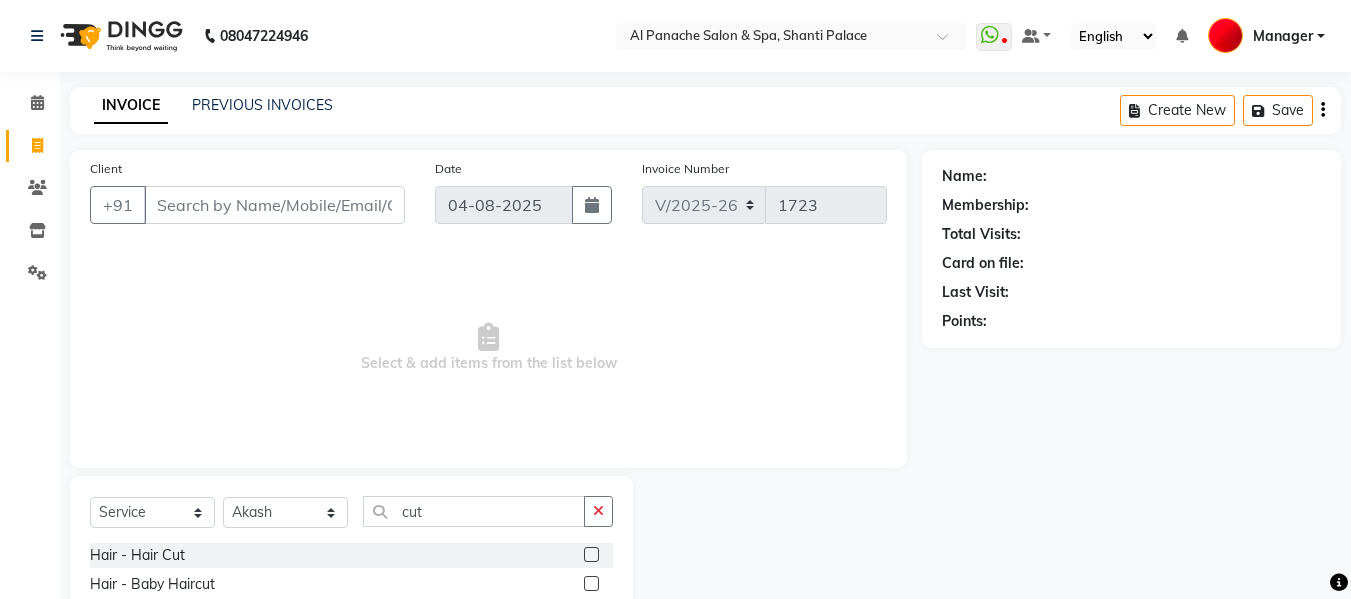 click 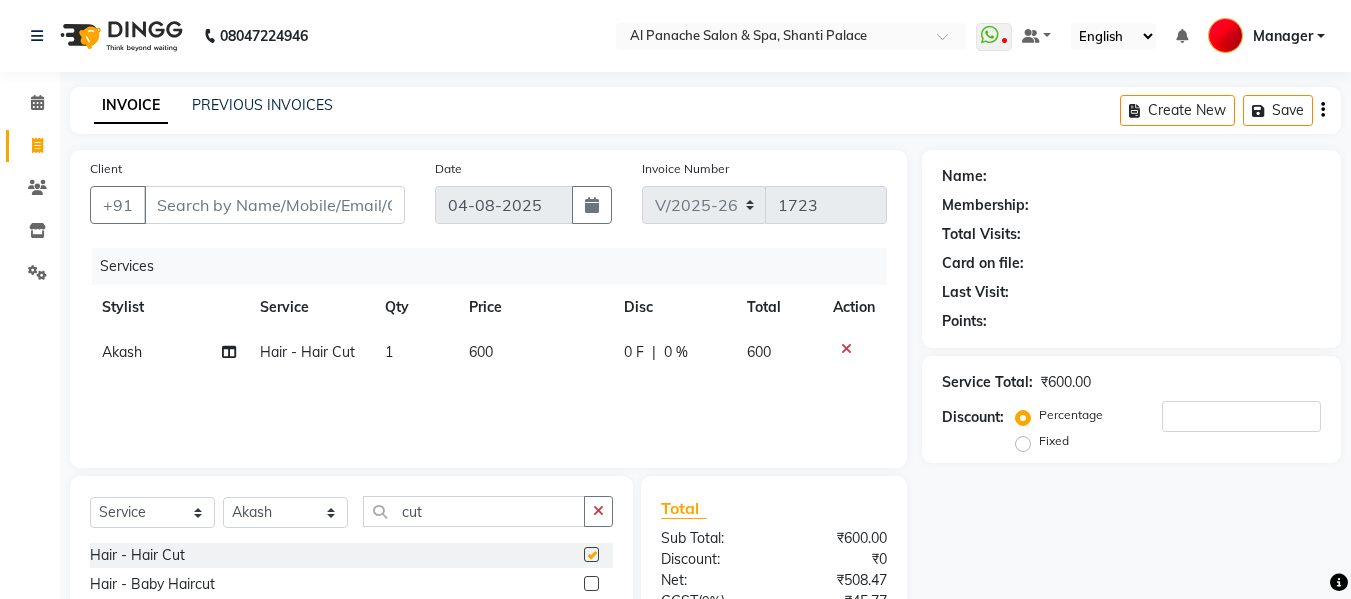 checkbox on "false" 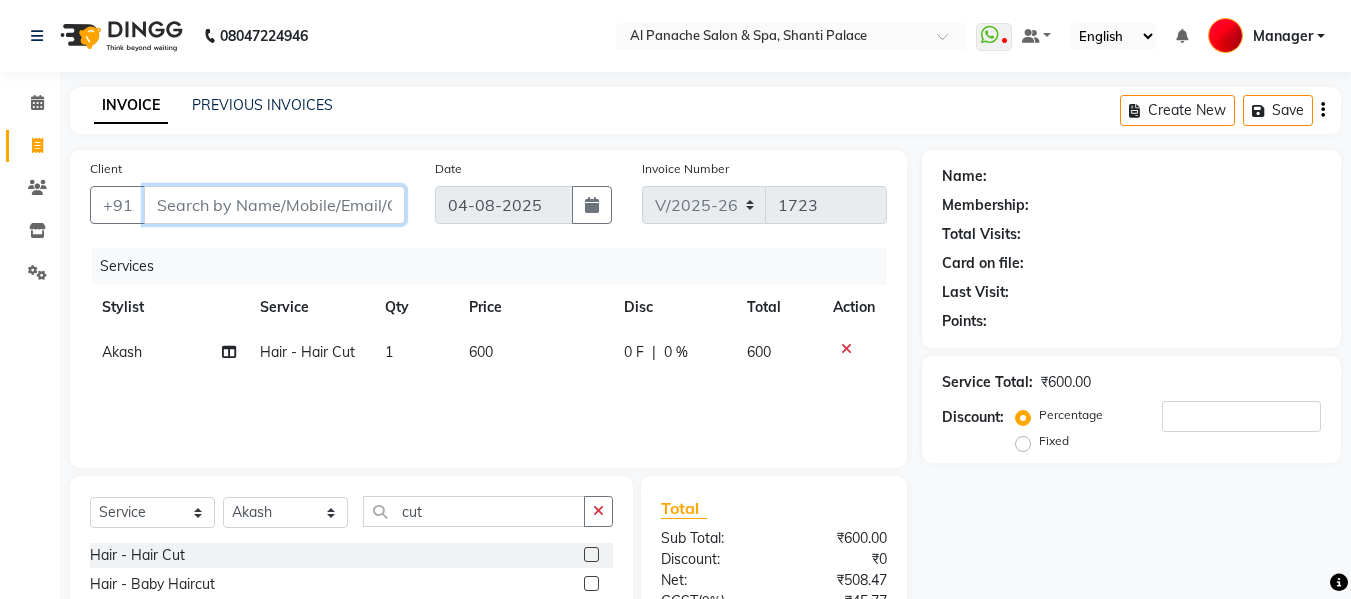 click on "Client" at bounding box center (274, 205) 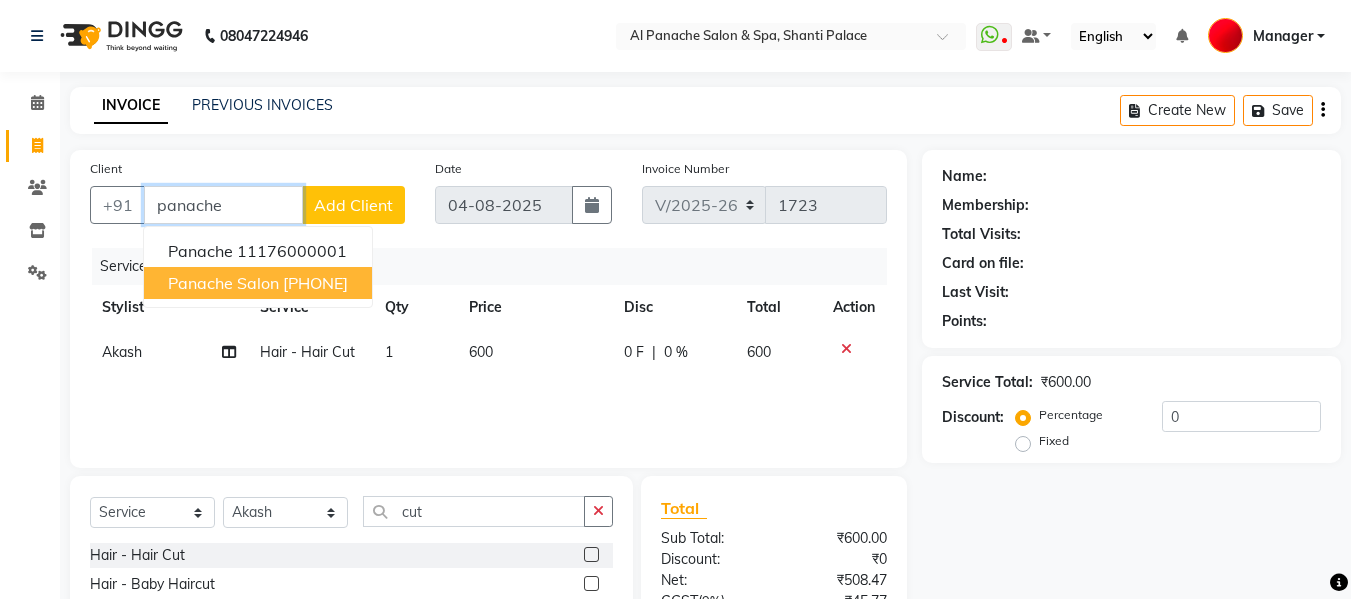 click on "panache salon" at bounding box center (223, 283) 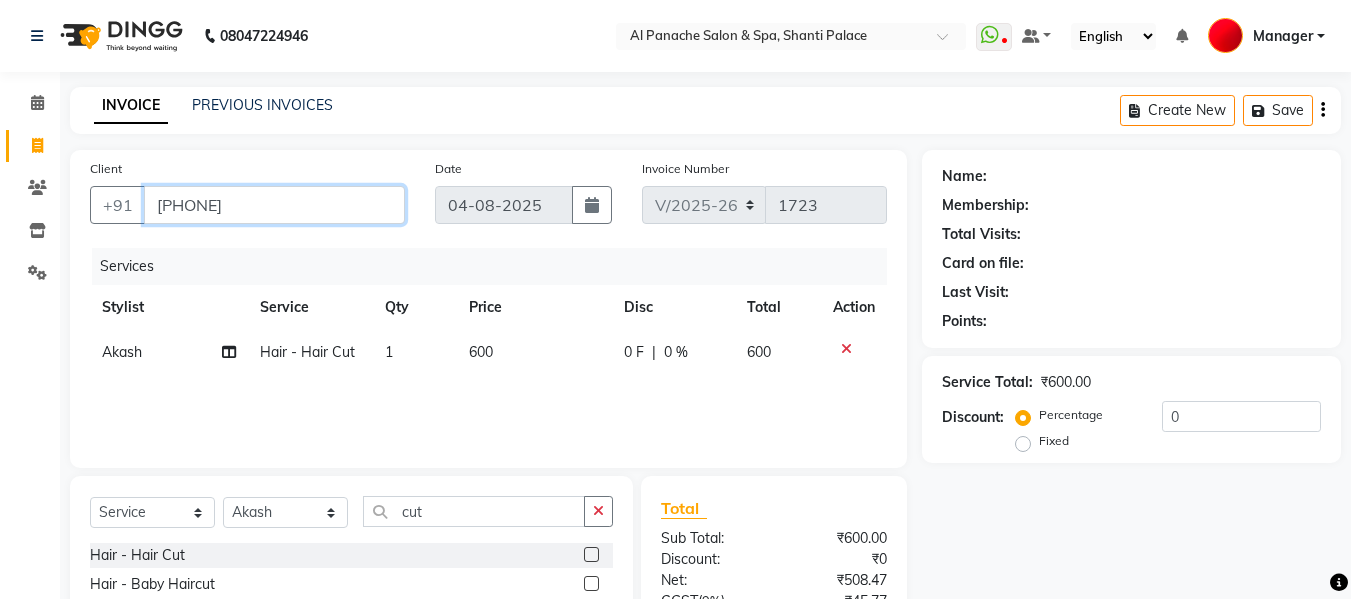 type on "[PHONE]" 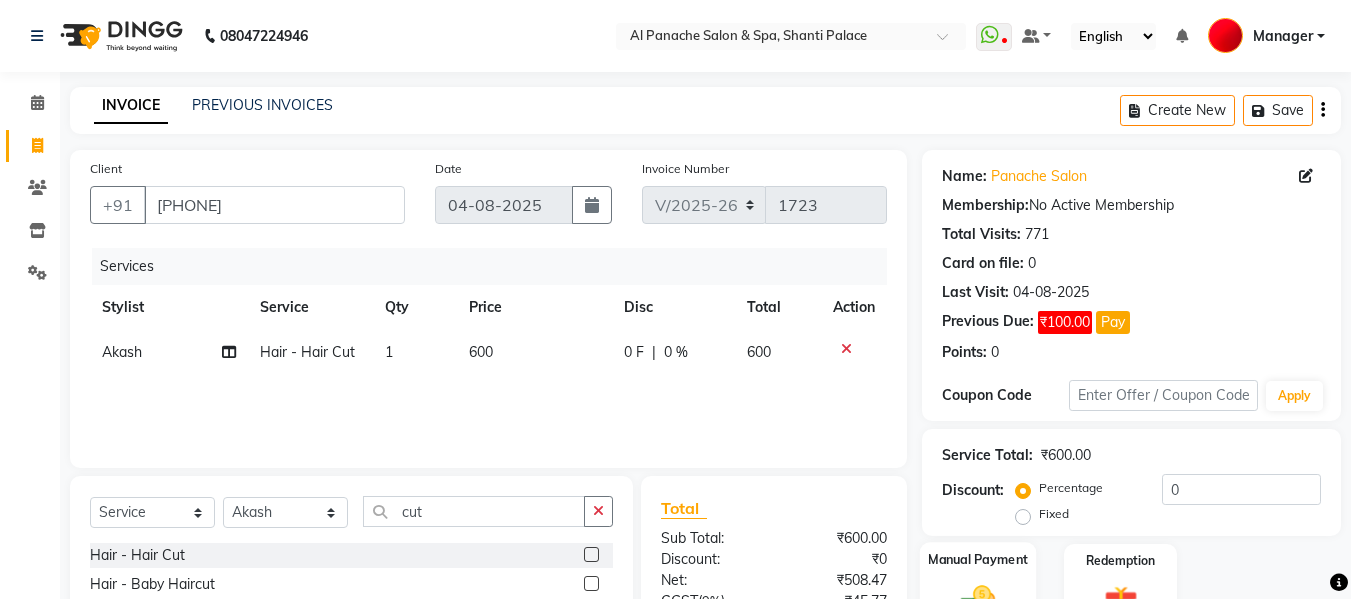 click on "Manual Payment" 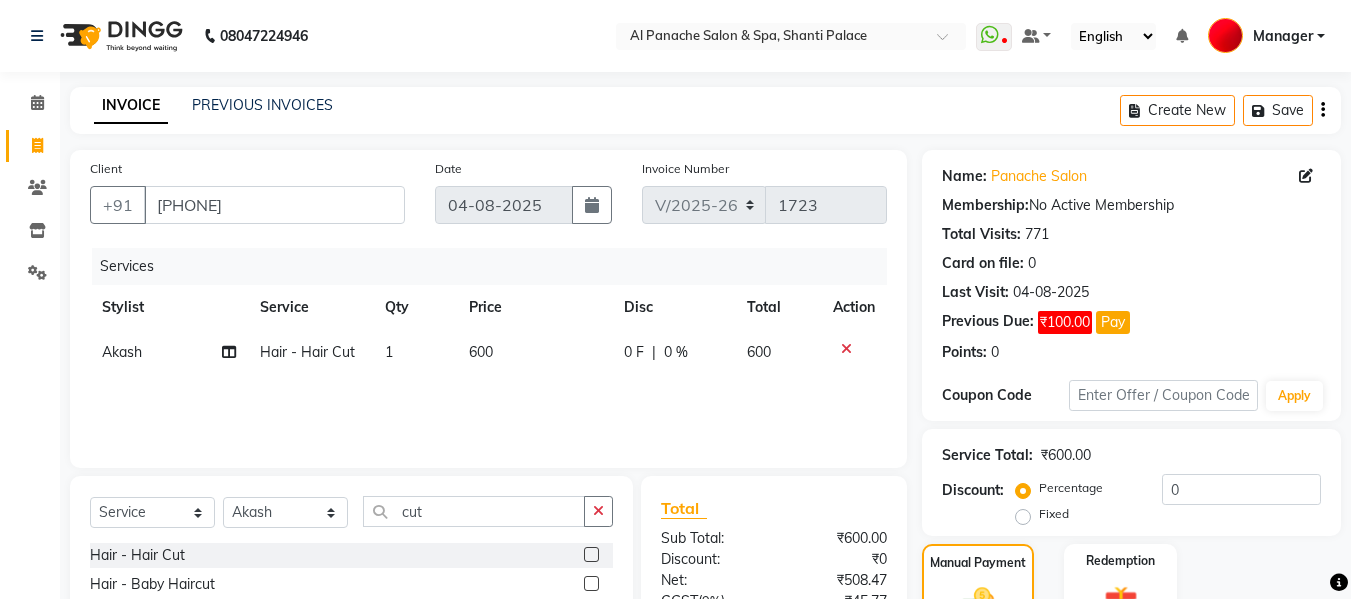 scroll, scrollTop: 235, scrollLeft: 0, axis: vertical 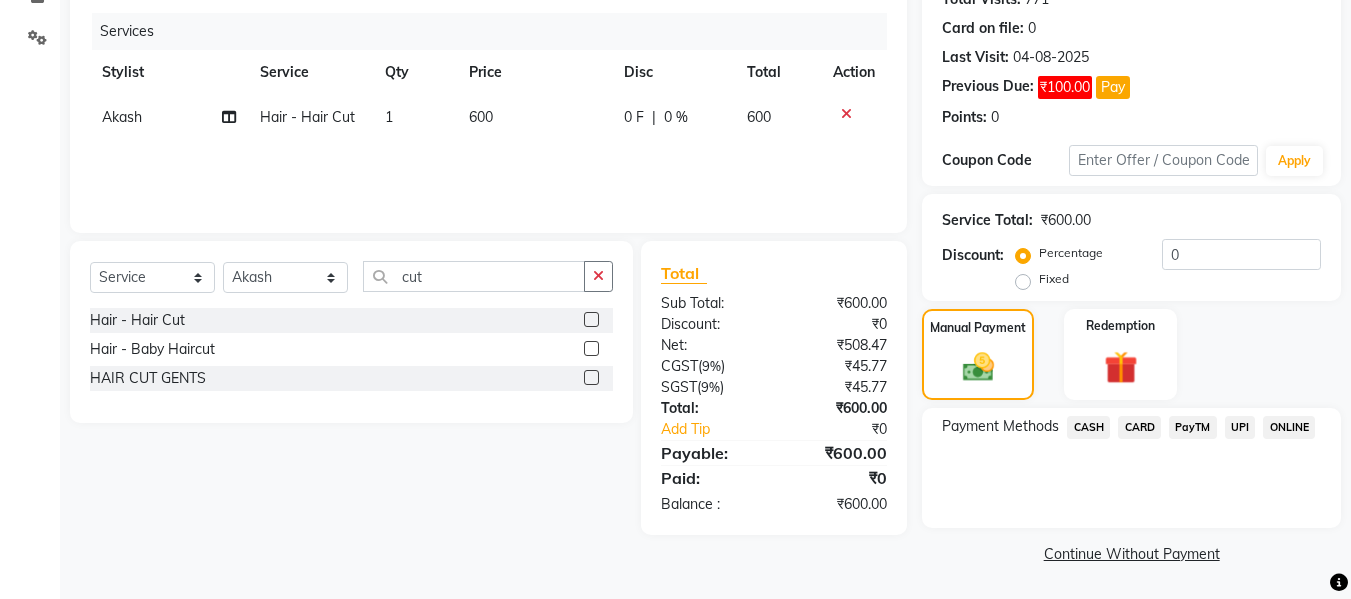 click on "CASH" 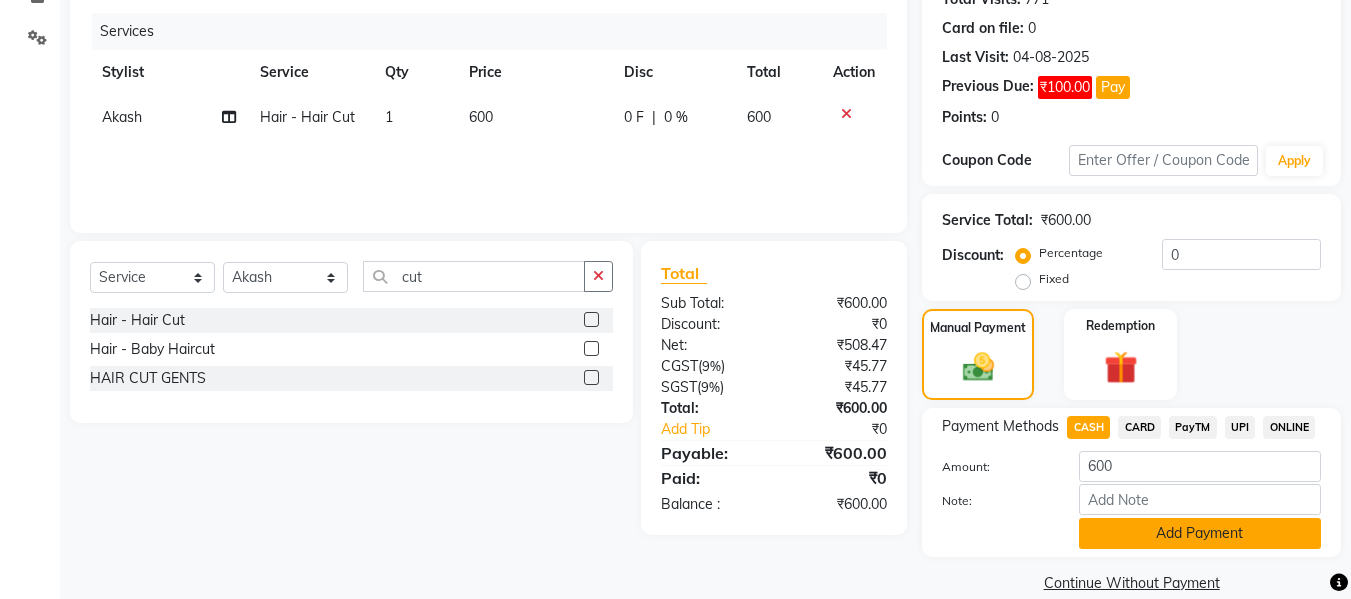 click on "Add Payment" 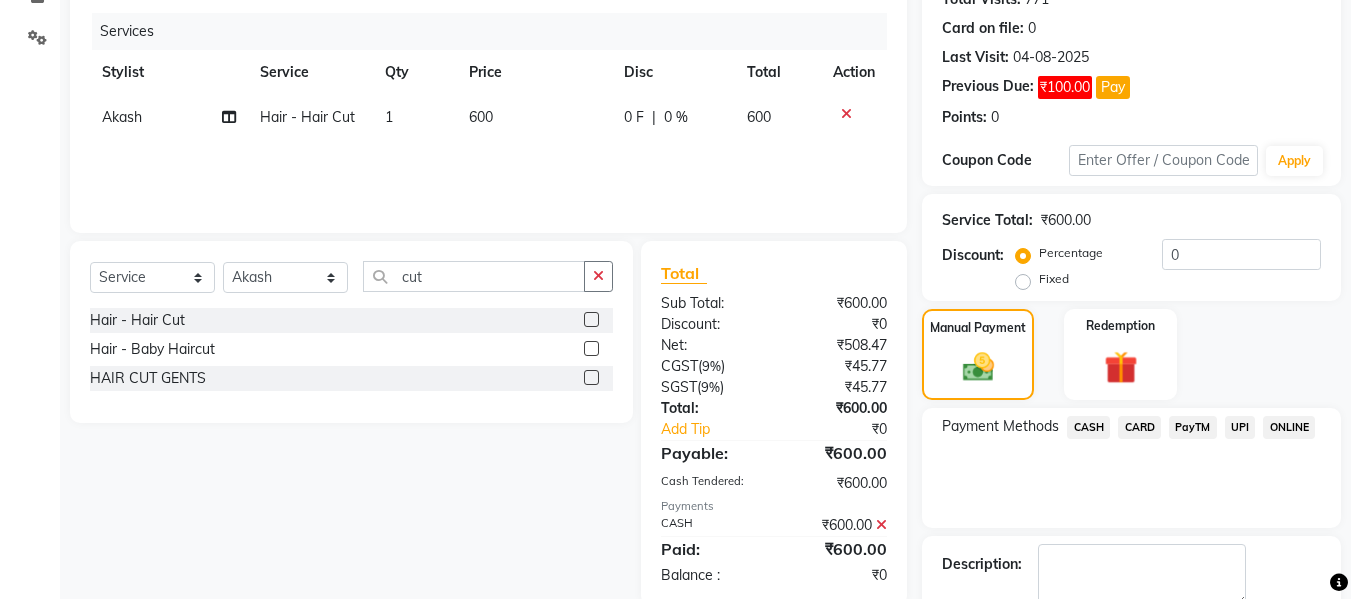 scroll, scrollTop: 348, scrollLeft: 0, axis: vertical 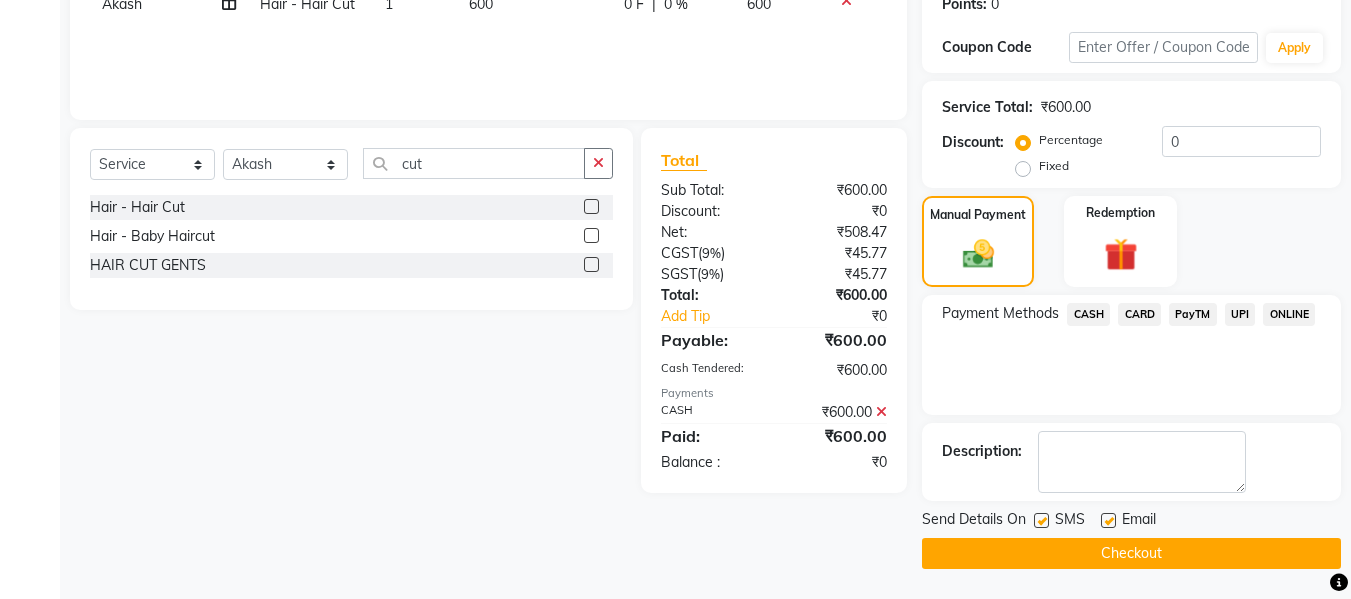 click on "Checkout" 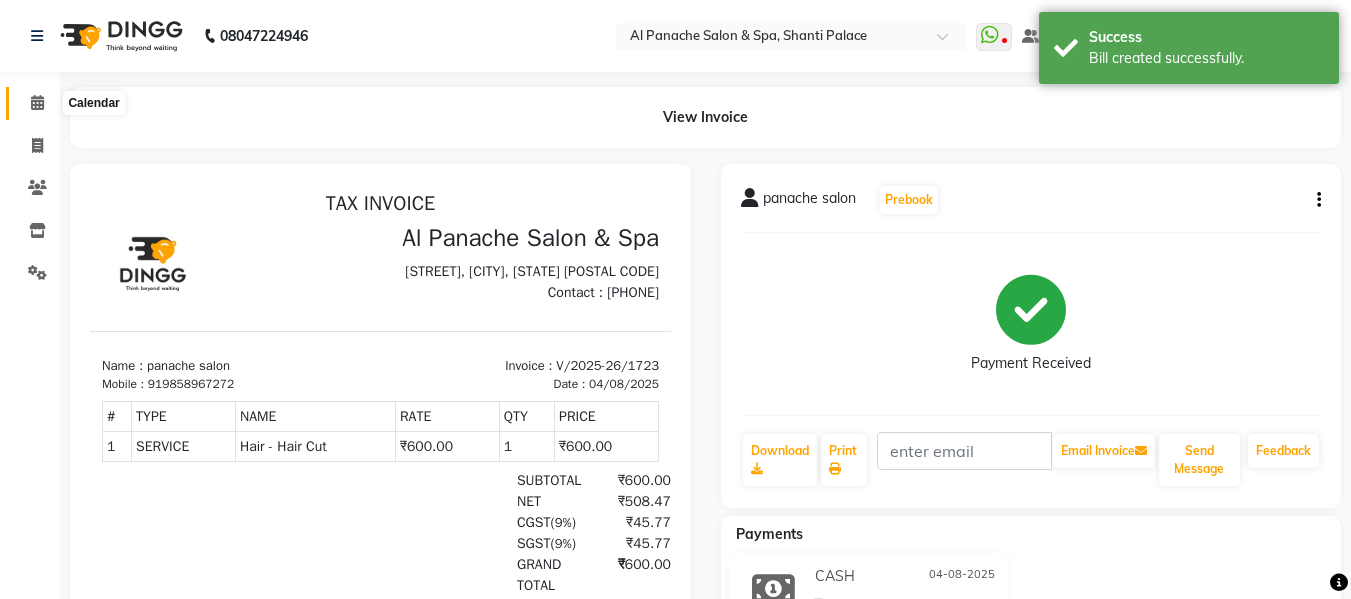 scroll, scrollTop: 0, scrollLeft: 0, axis: both 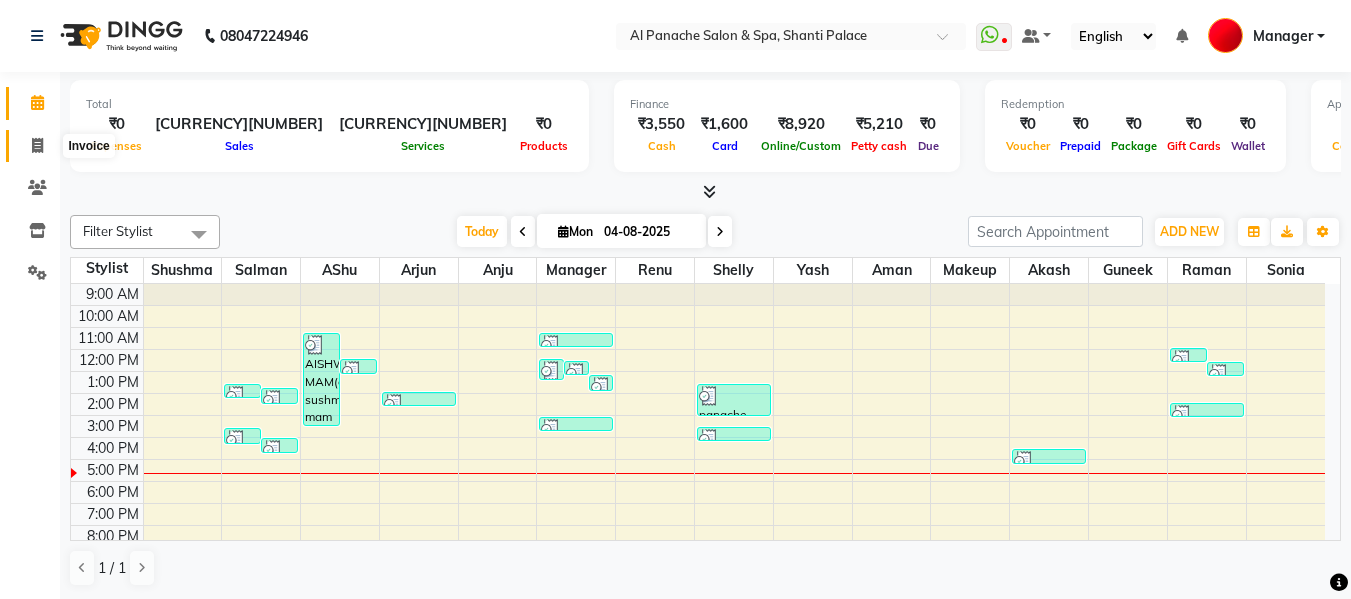 click 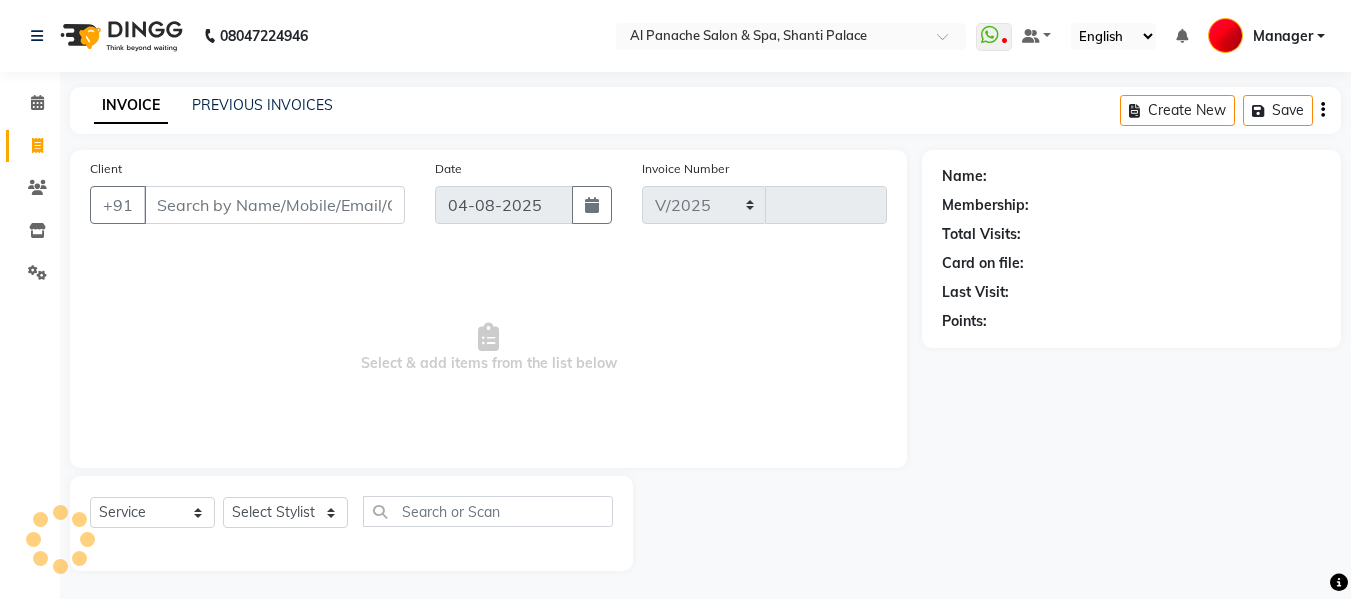 select on "751" 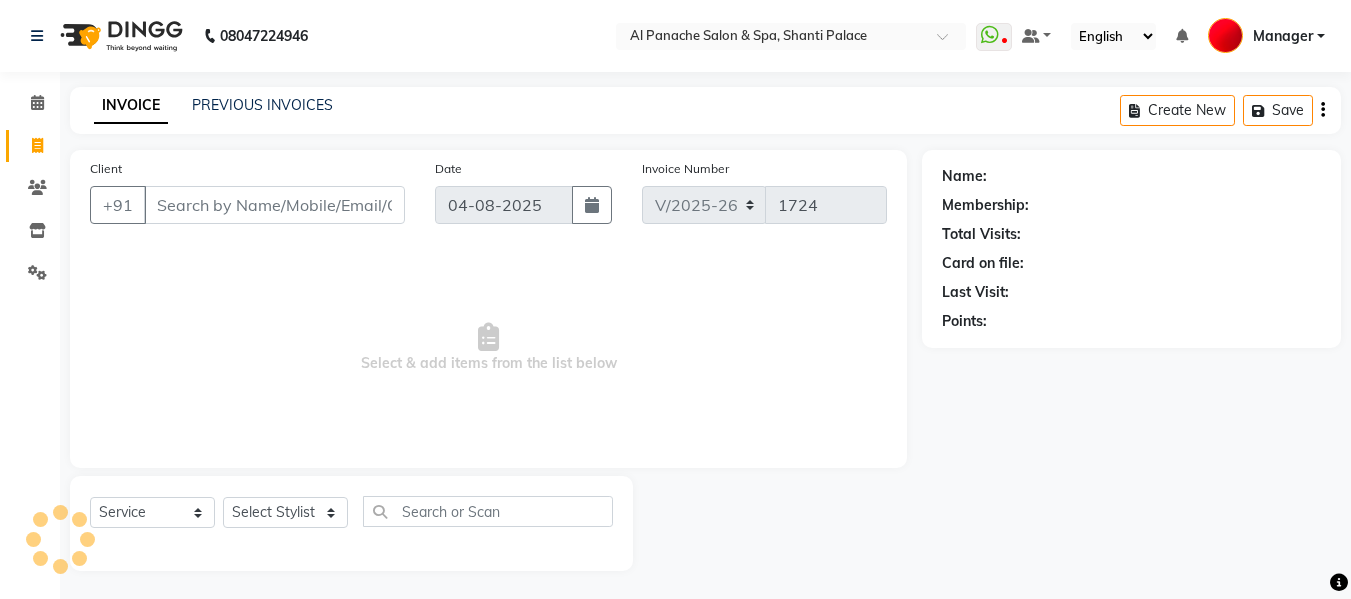 click on "Client" at bounding box center [274, 205] 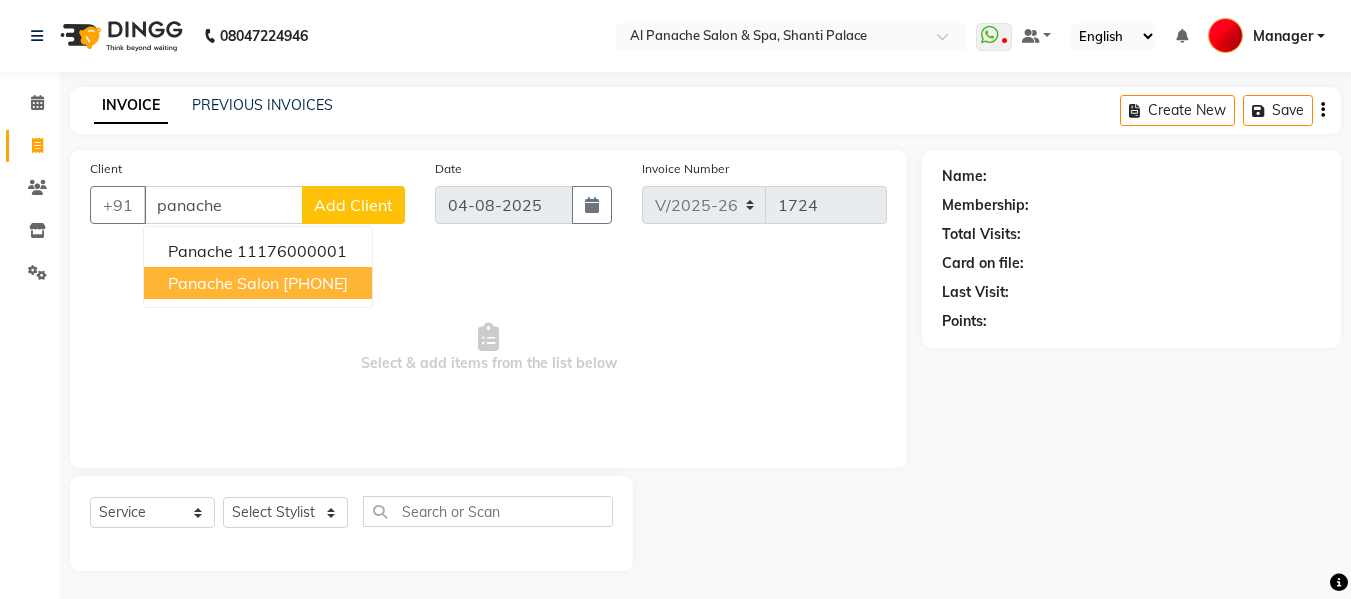 click on "Panache  11176000001 panache salon  9858967272" at bounding box center (258, 267) 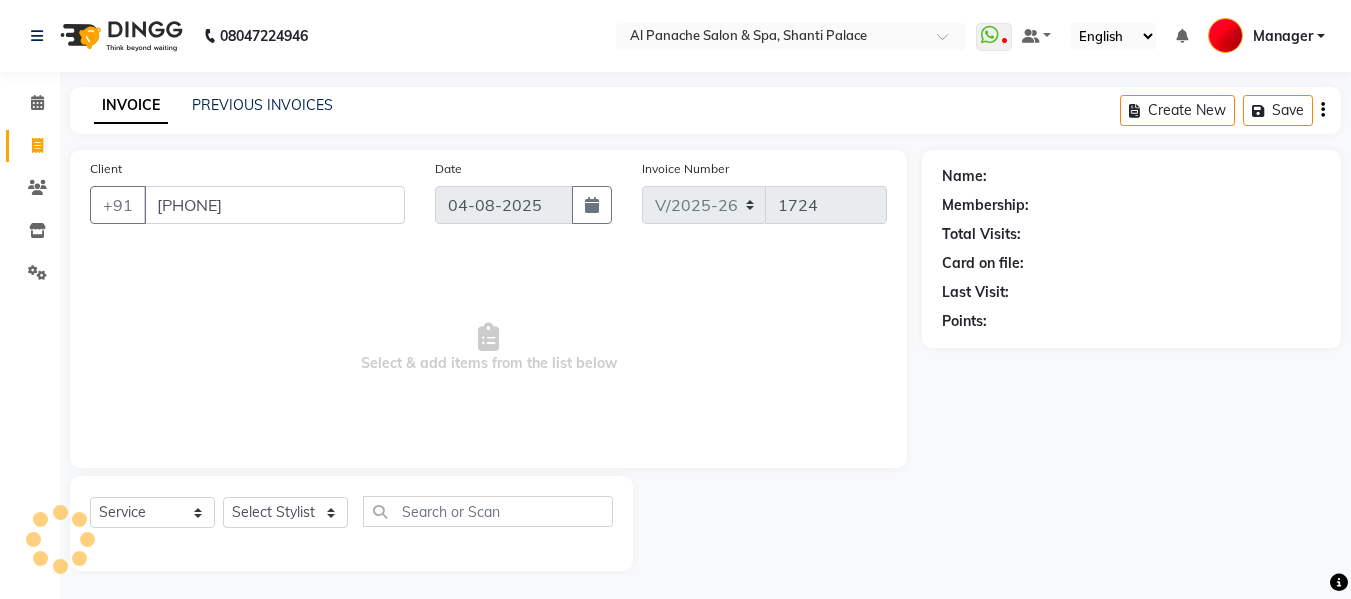 type on "[PHONE]" 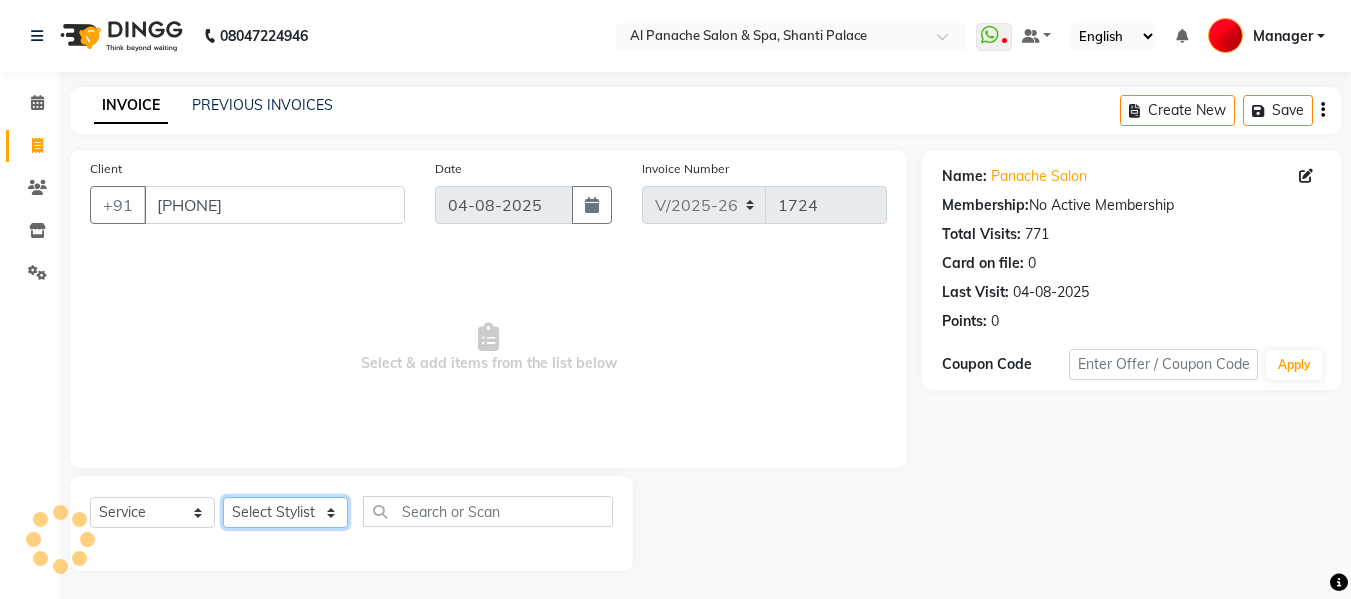 click on "Select Stylist Akash Aman anju Arjun AShu Bhavna Dhadwal Guneek Makeup Manager Raman Renu Salman Shelly shushma Sonia yash" 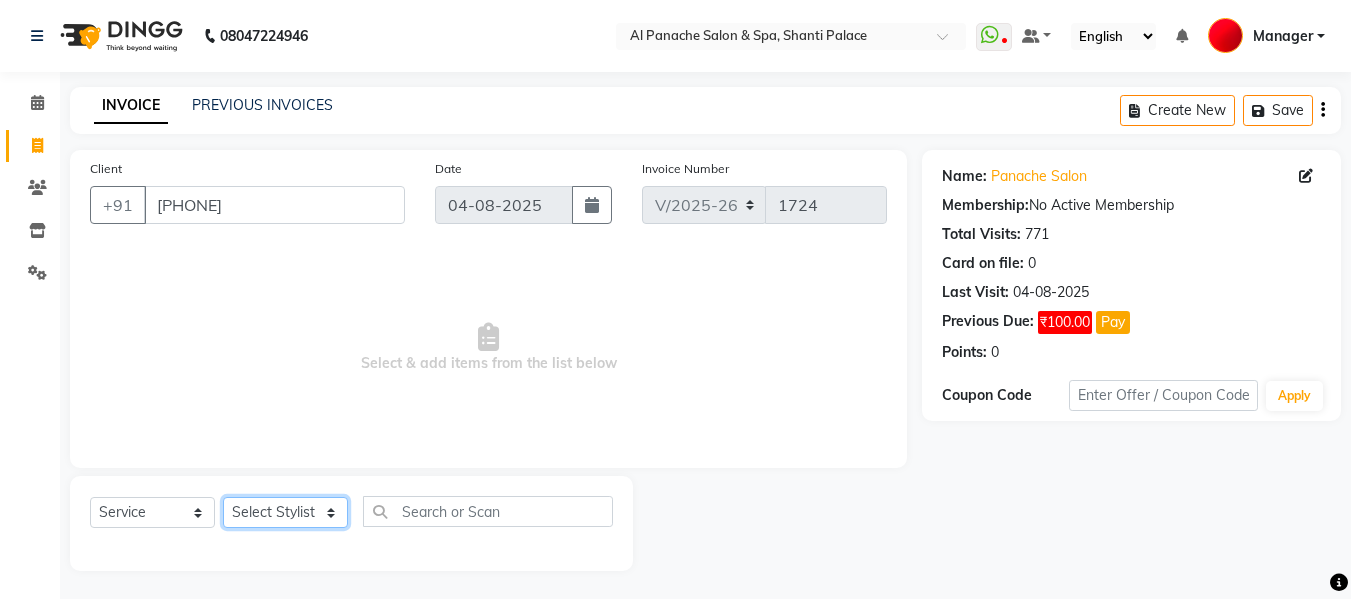 select on "50647" 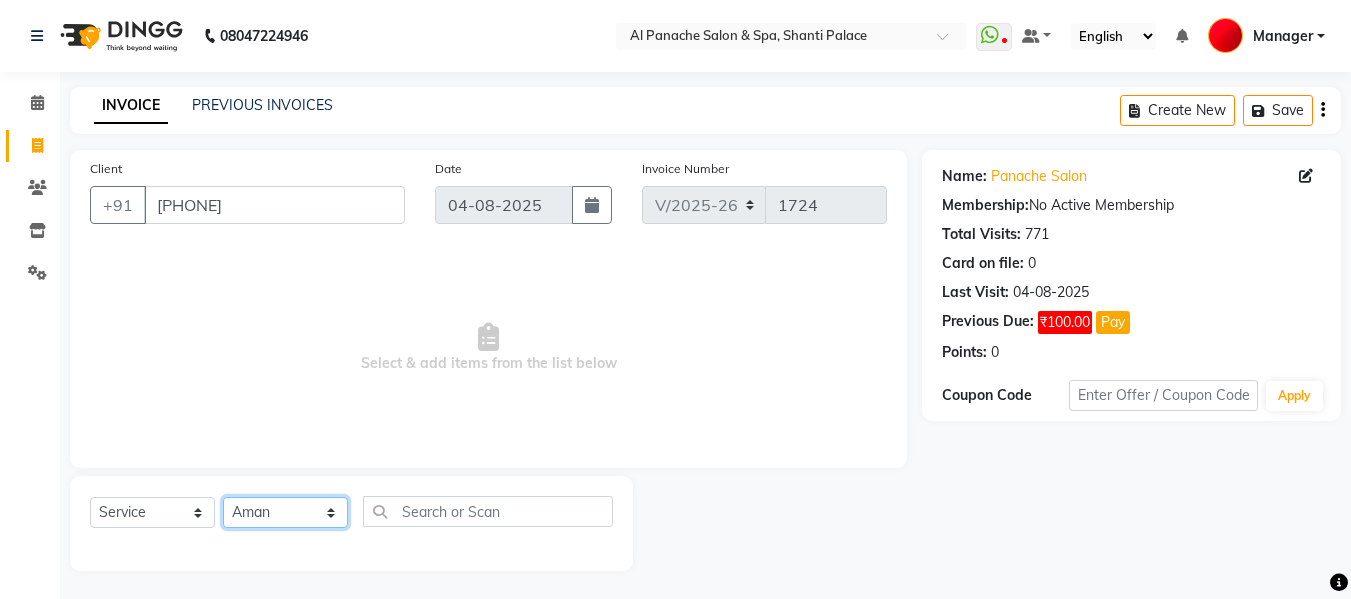 click on "Select Stylist Akash Aman anju Arjun AShu Bhavna Dhadwal Guneek Makeup Manager Raman Renu Salman Shelly shushma Sonia yash" 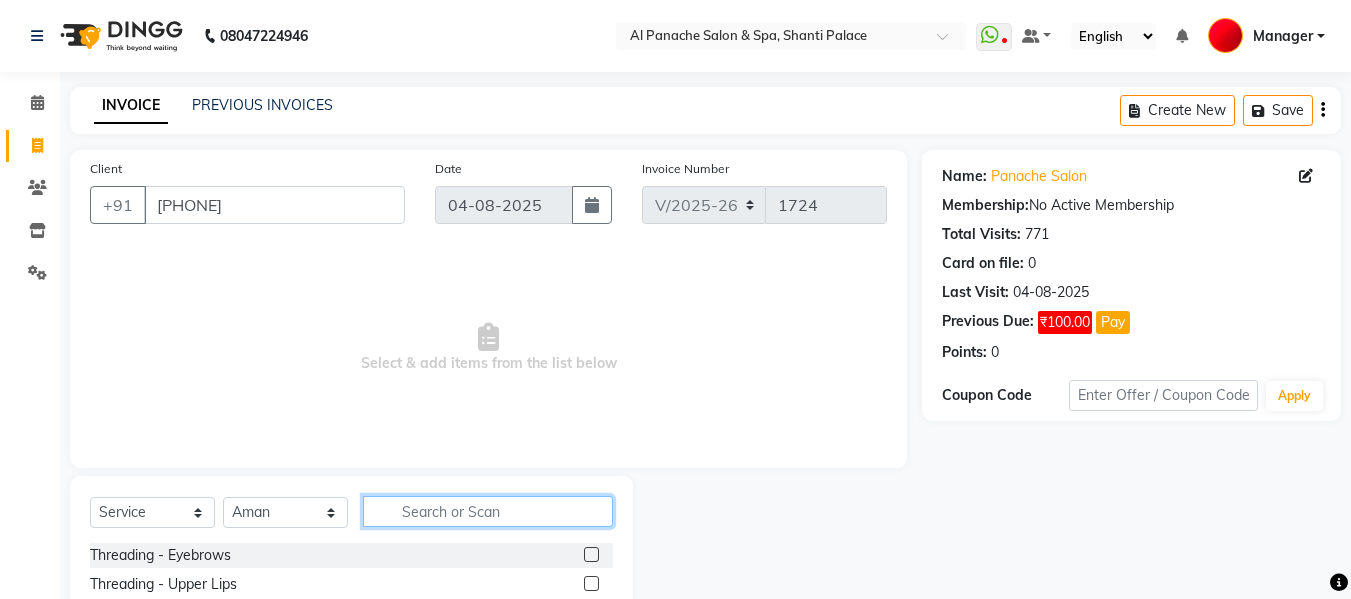 click 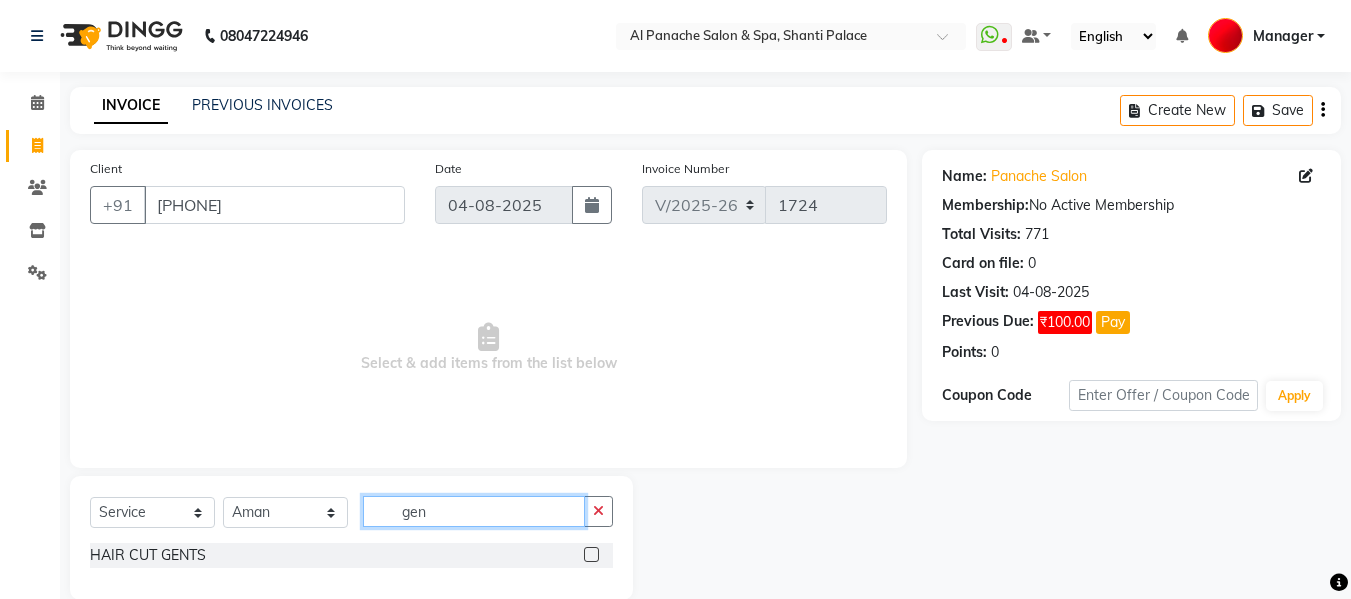 type on "gen" 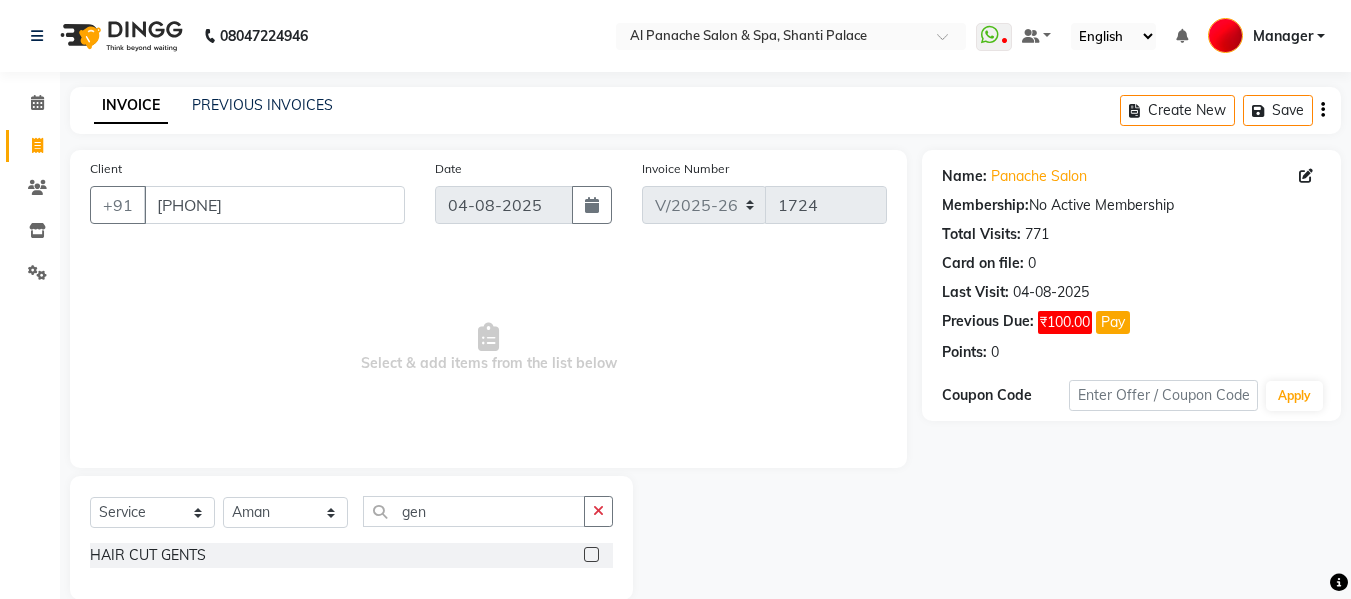 click 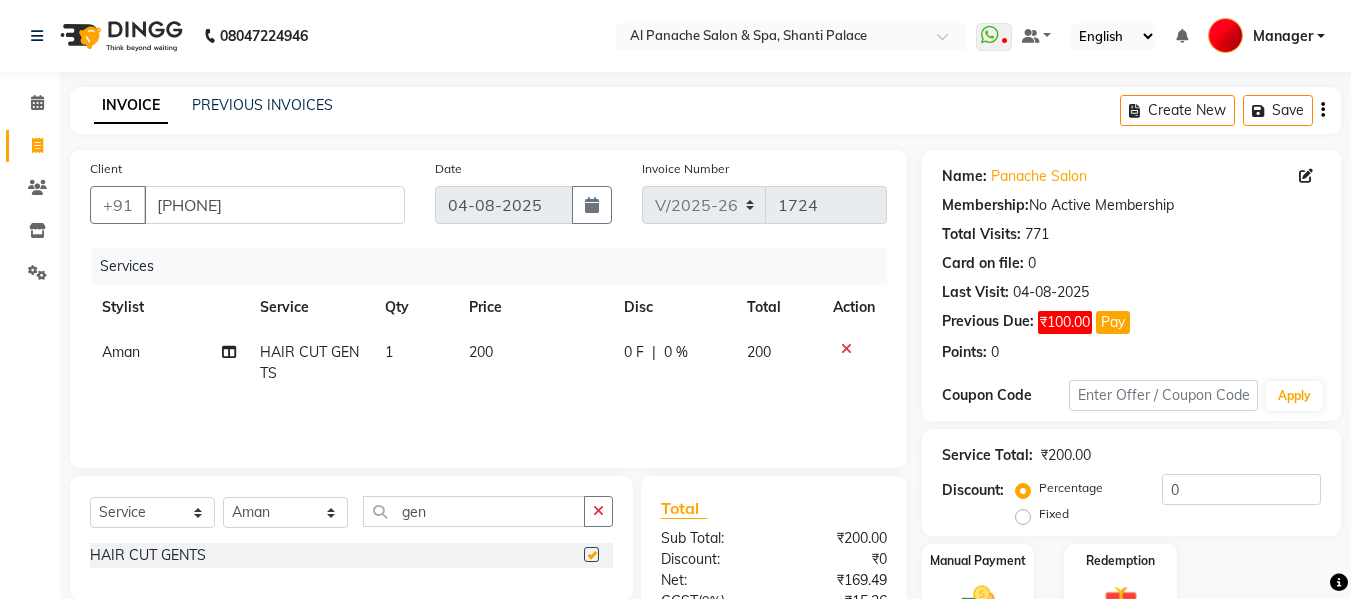 checkbox on "false" 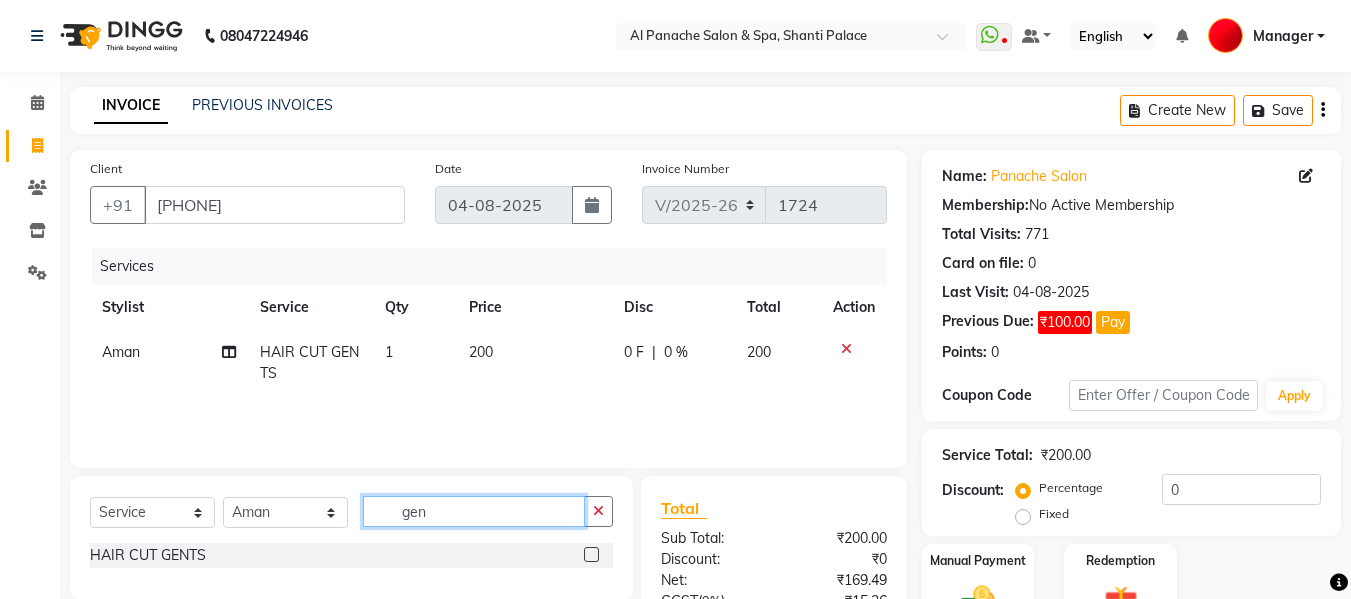 click on "gen" 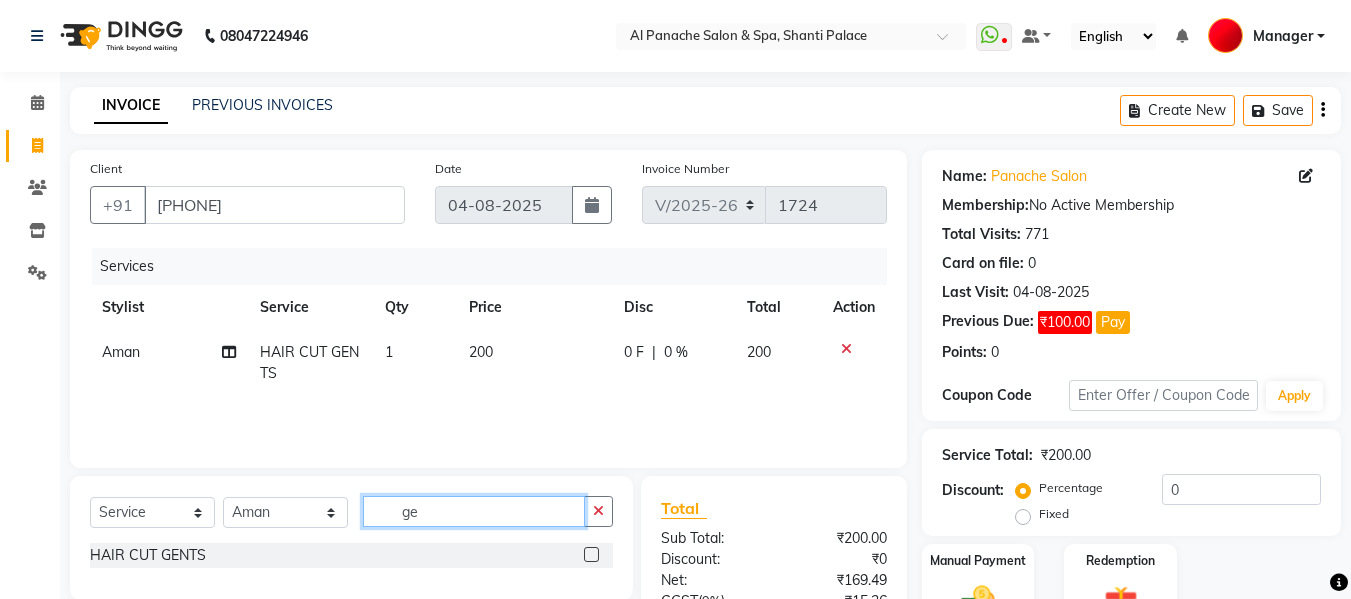 type on "g" 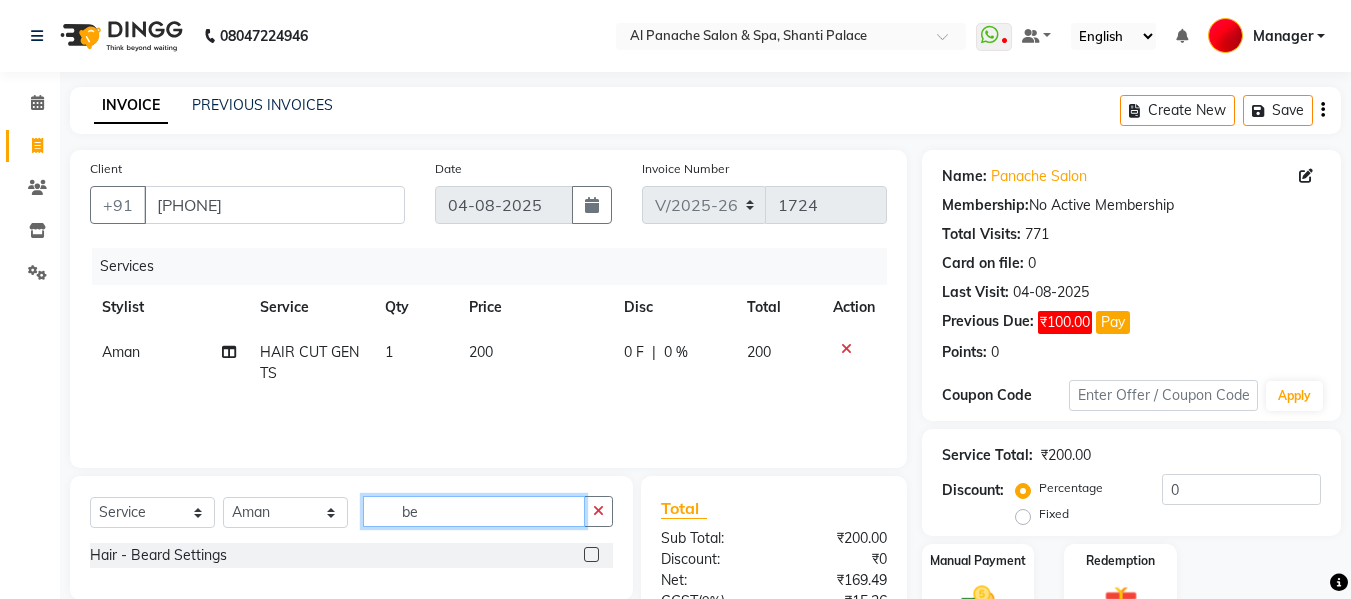 type on "be" 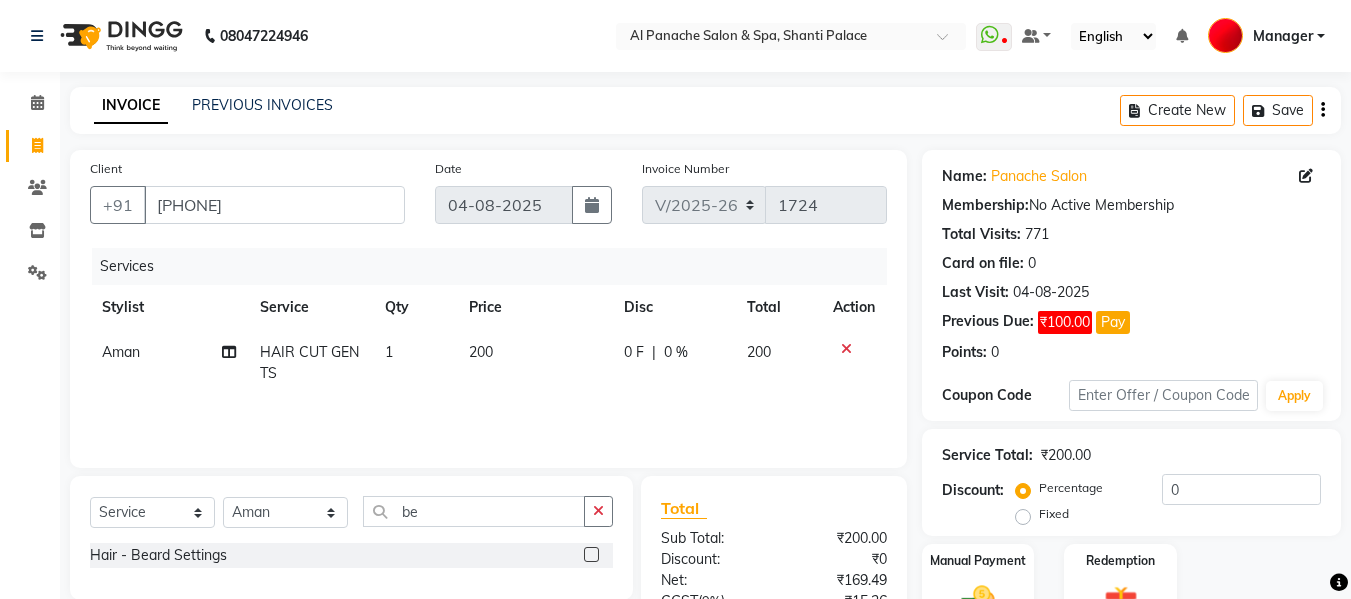 click 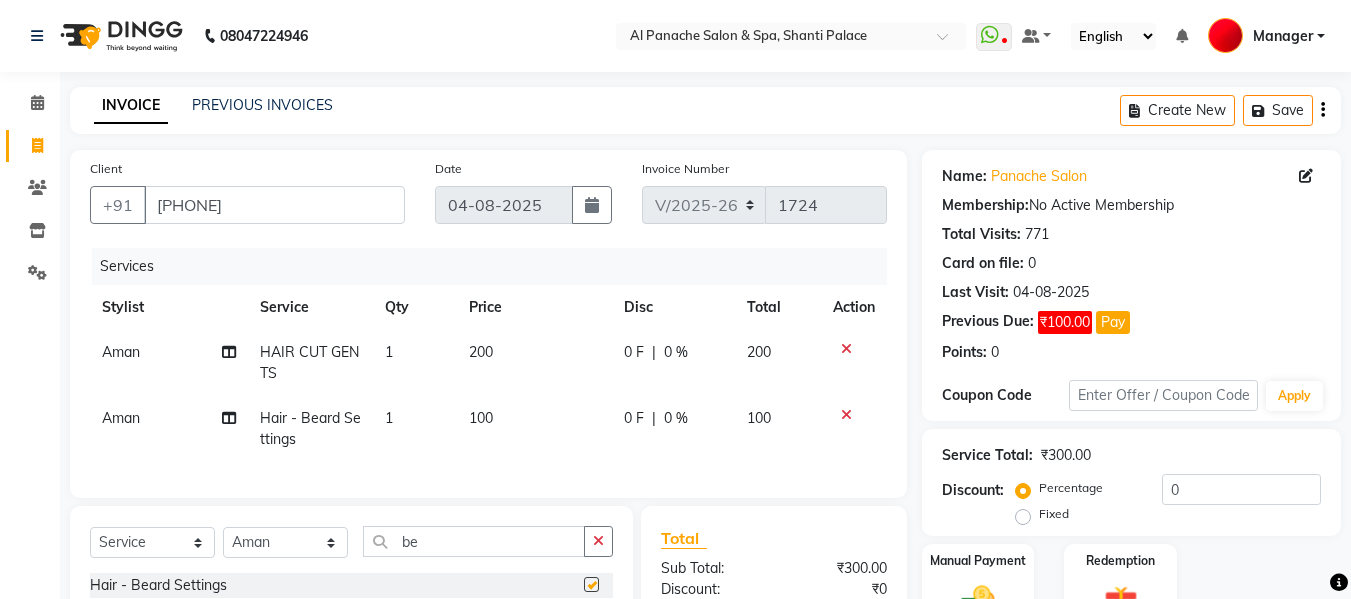 checkbox on "false" 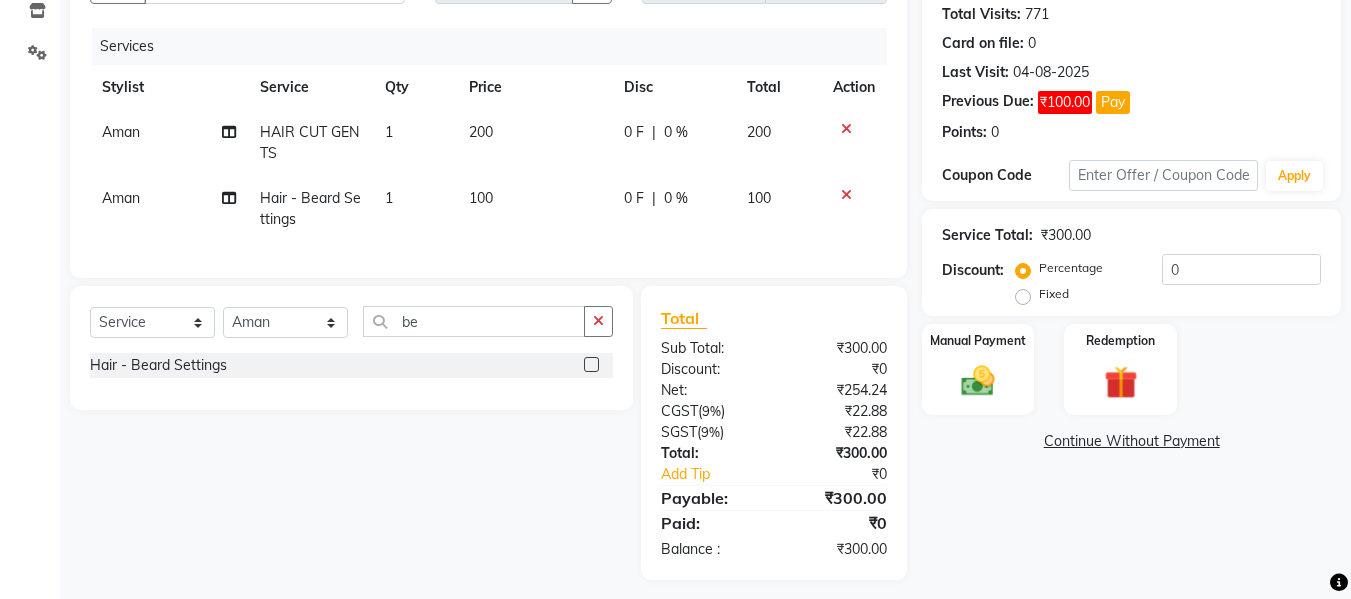 scroll, scrollTop: 246, scrollLeft: 0, axis: vertical 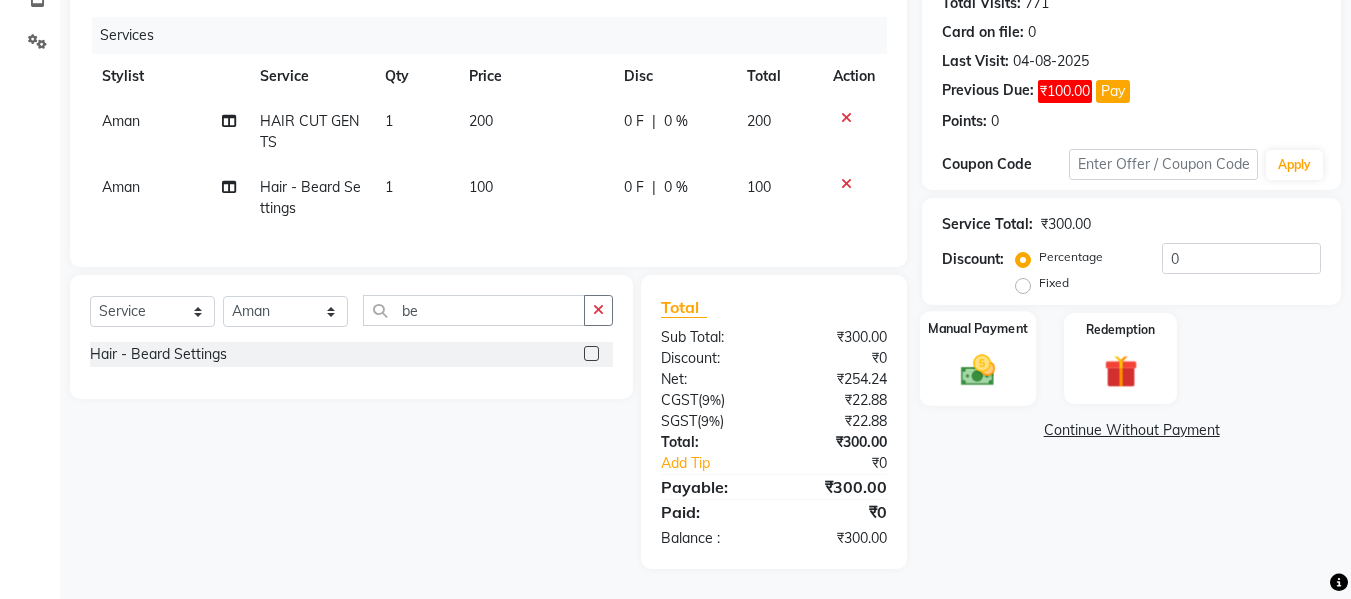 click 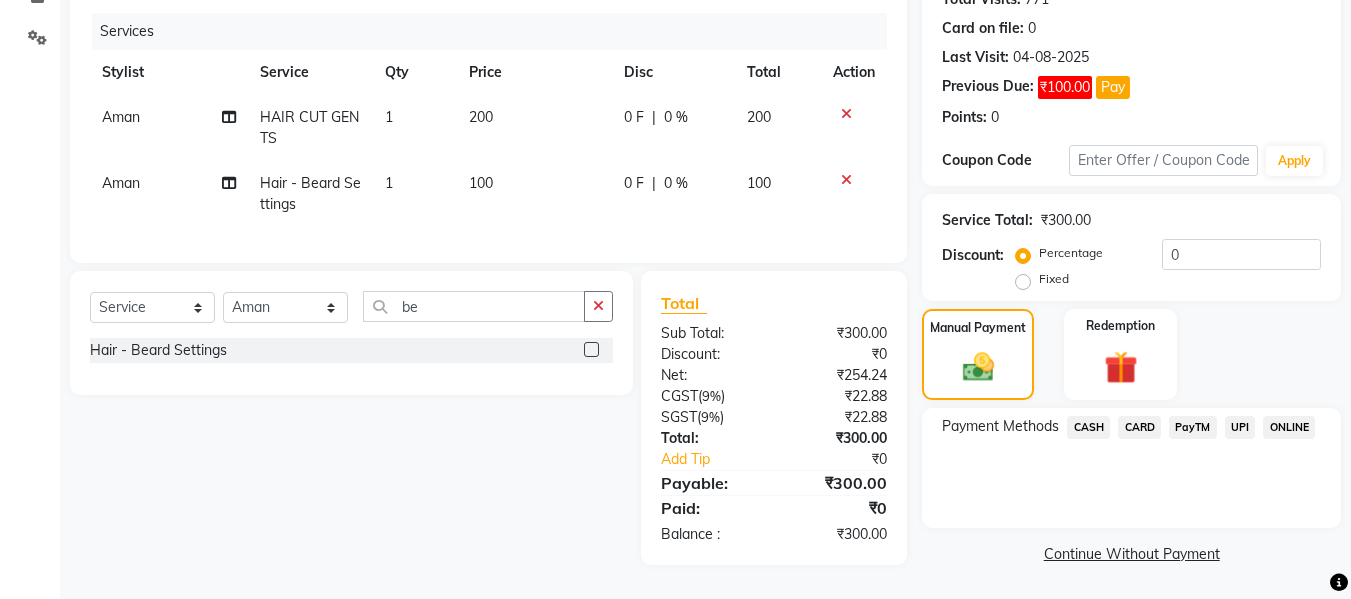 click on "CASH" 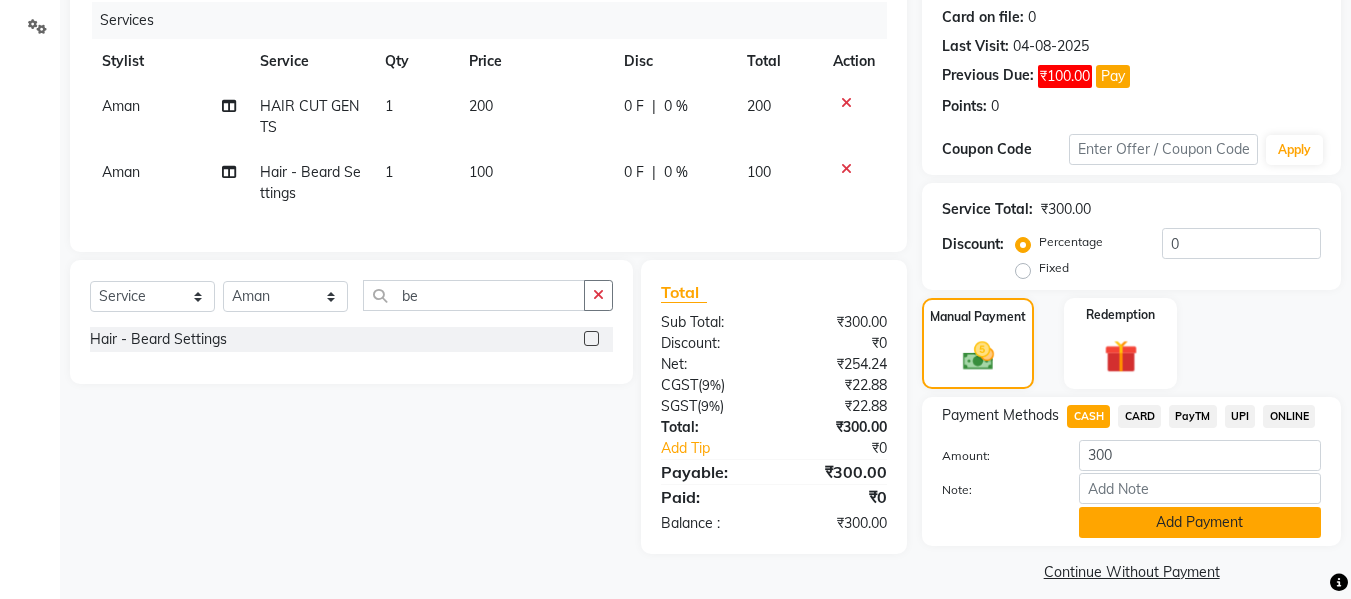 click on "Add Payment" 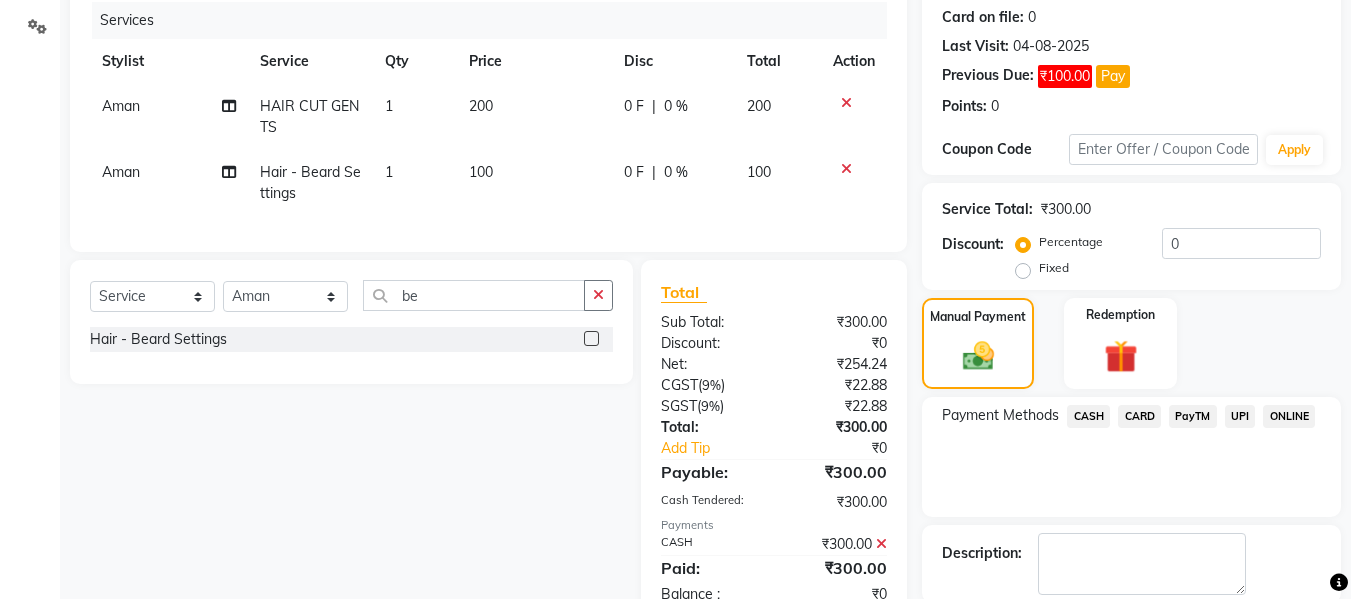 scroll, scrollTop: 348, scrollLeft: 0, axis: vertical 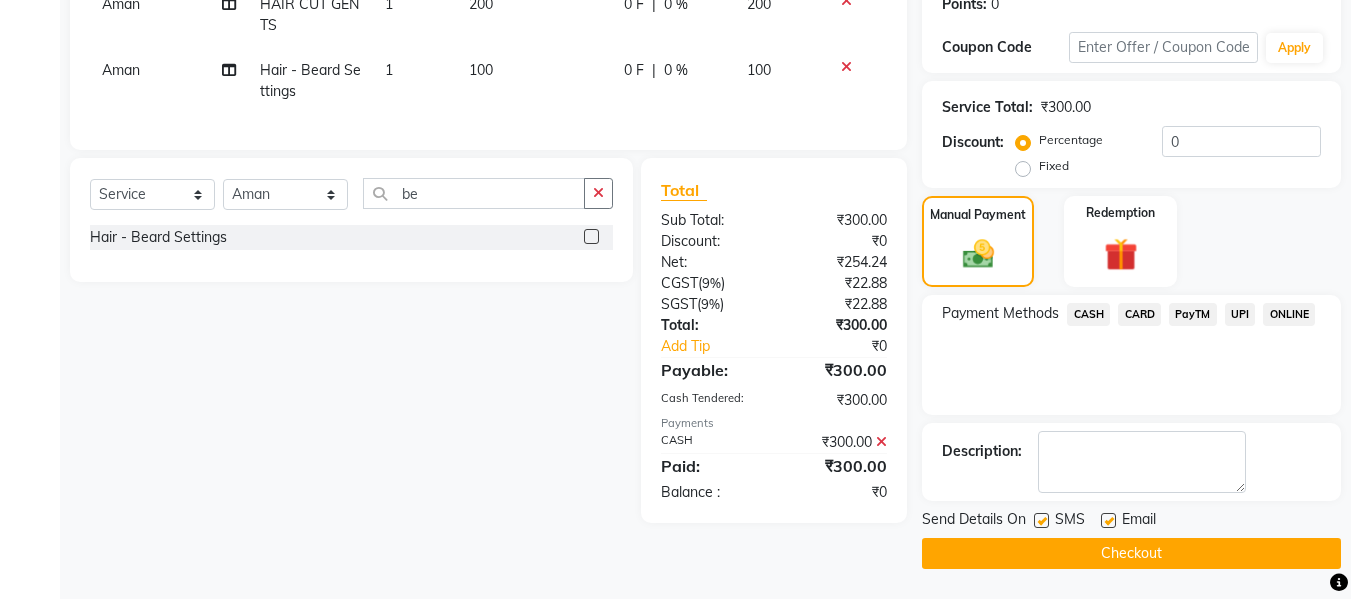click on "Checkout" 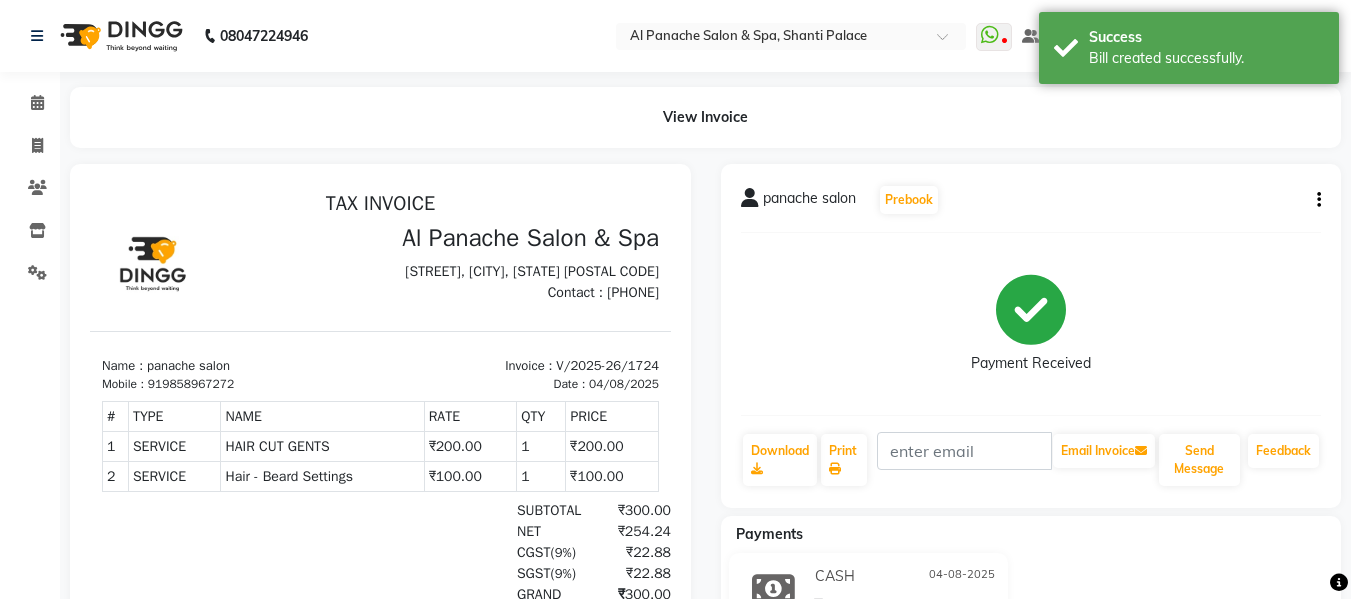 scroll, scrollTop: 0, scrollLeft: 0, axis: both 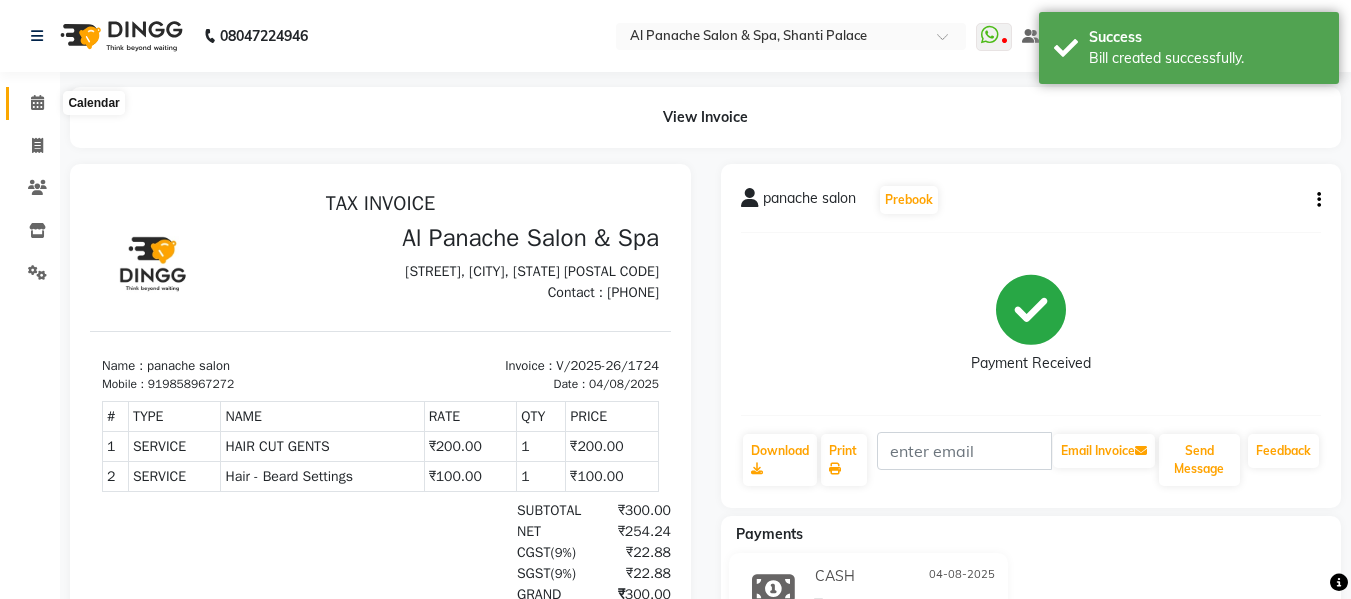 click 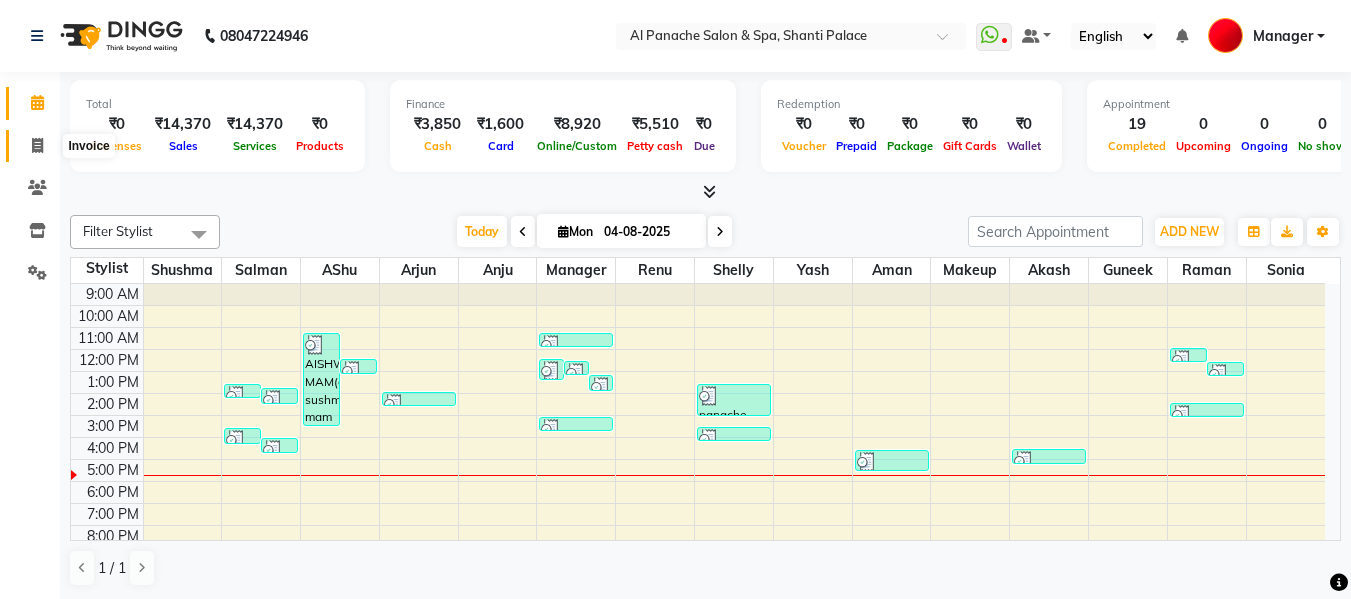 click 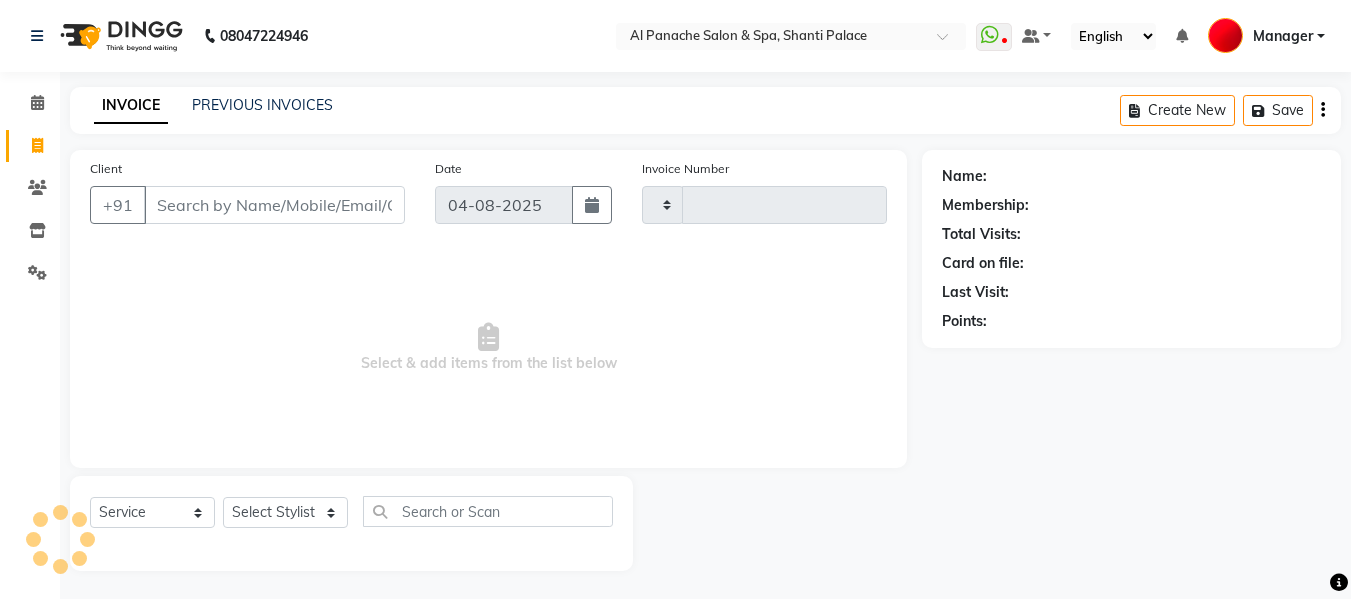 type on "1725" 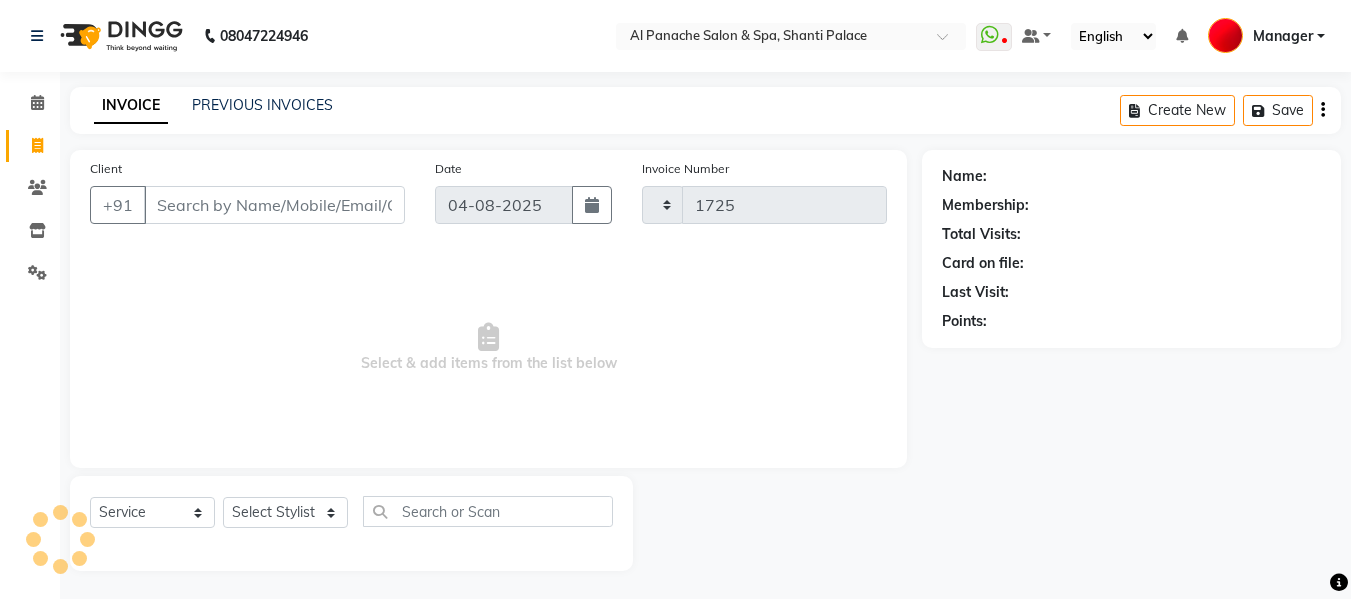 select on "751" 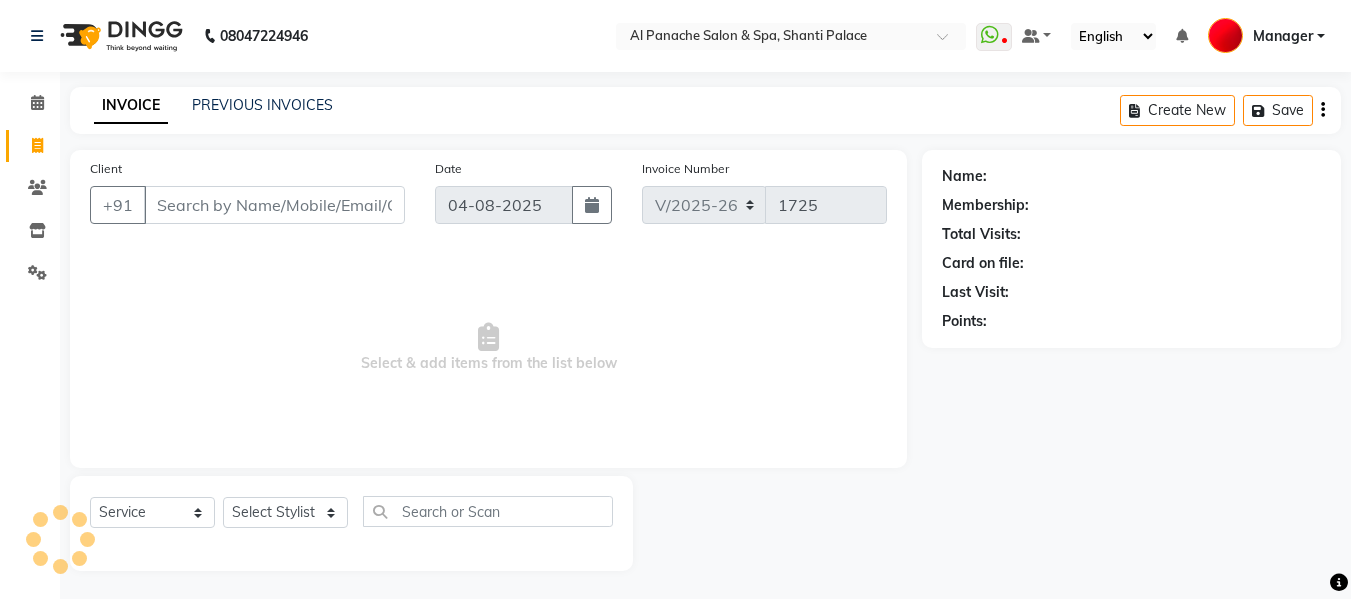 click on "Client" at bounding box center [274, 205] 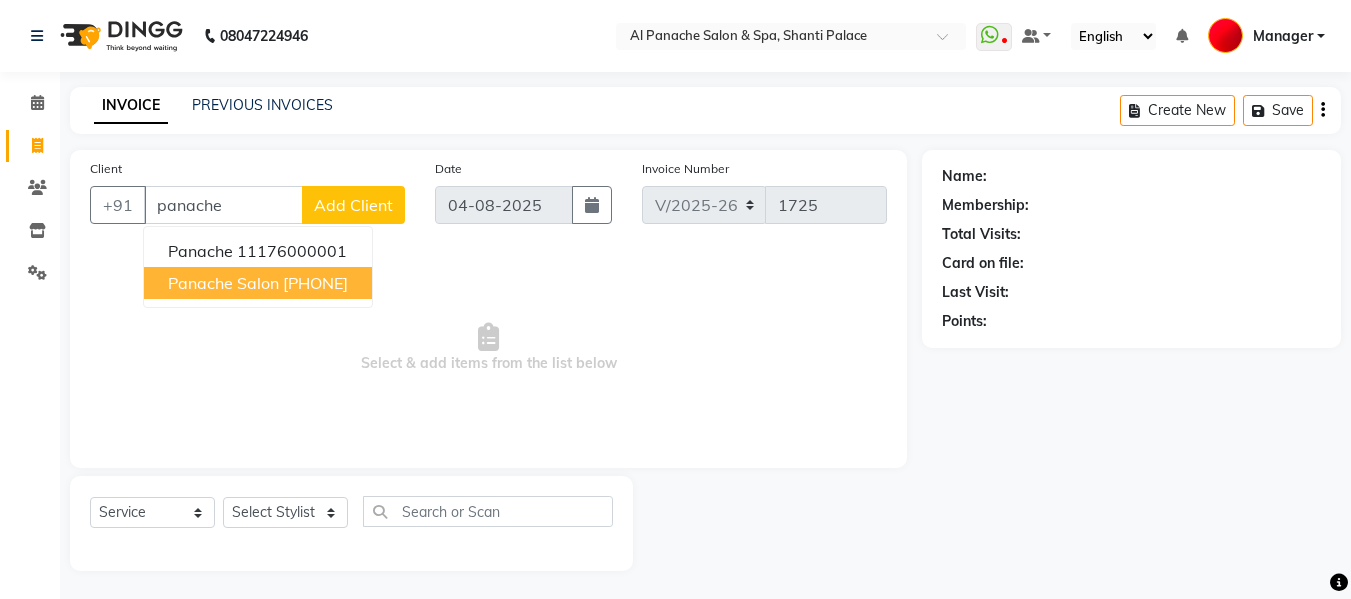 click on "[PHONE]" at bounding box center (315, 283) 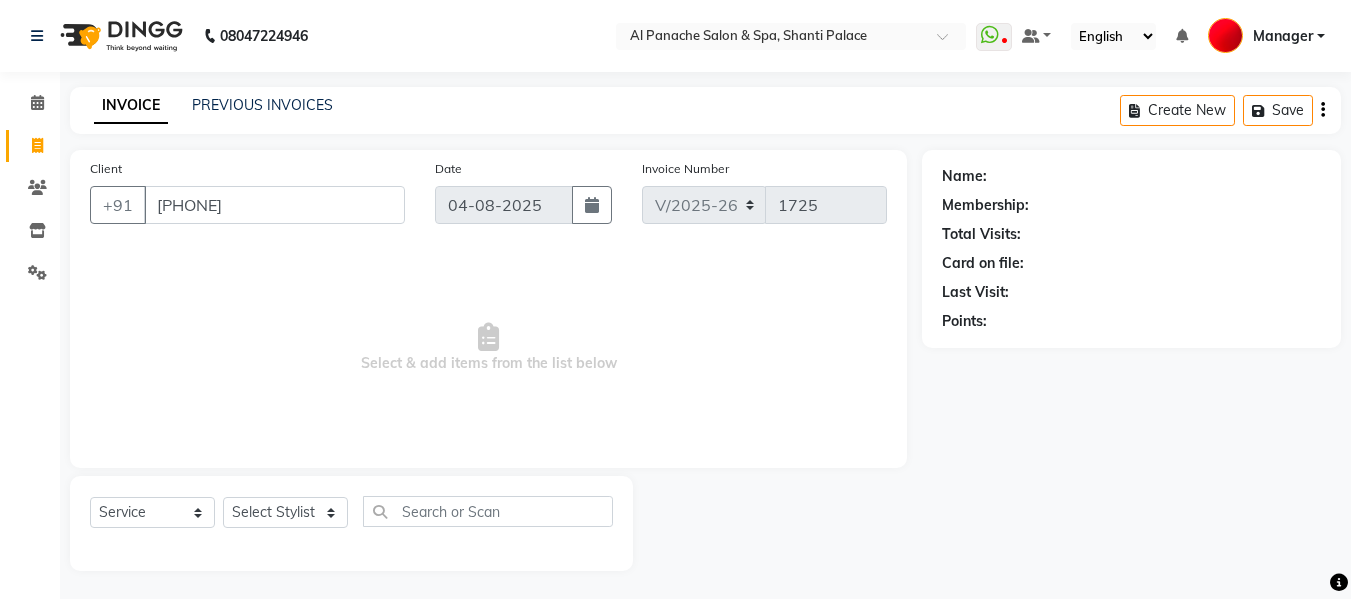 type on "[PHONE]" 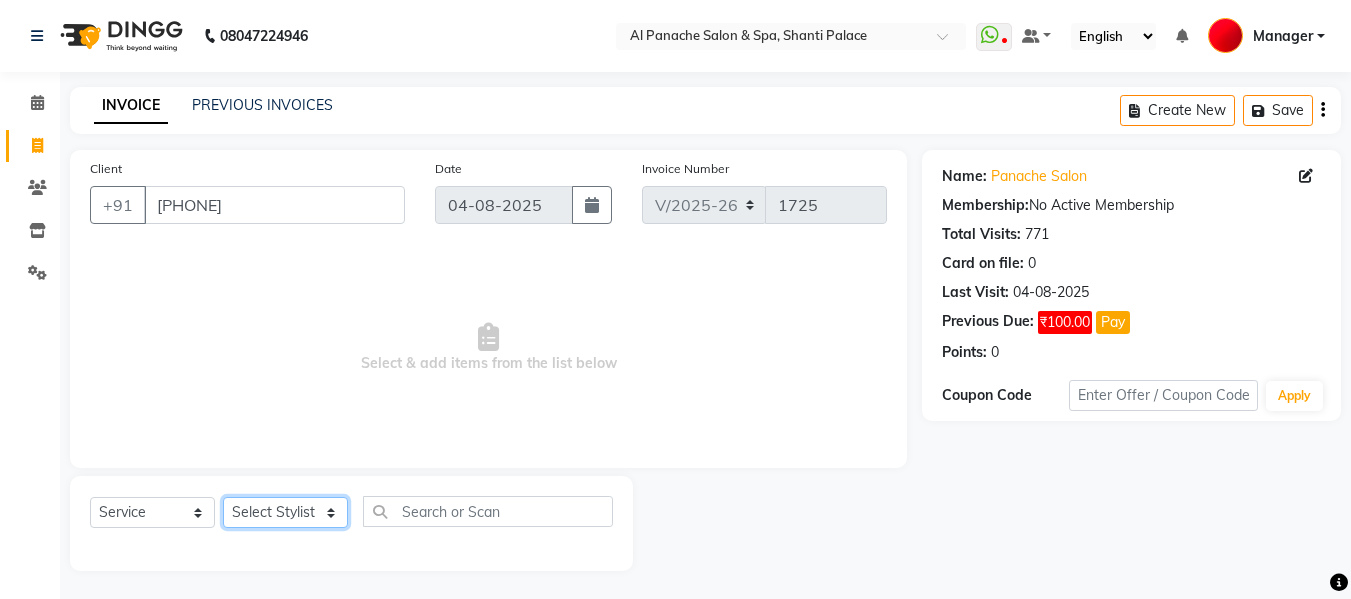 click on "Select Stylist Akash Aman anju Arjun AShu Bhavna Dhadwal Guneek Makeup Manager Raman Renu Salman Shelly shushma Sonia yash" 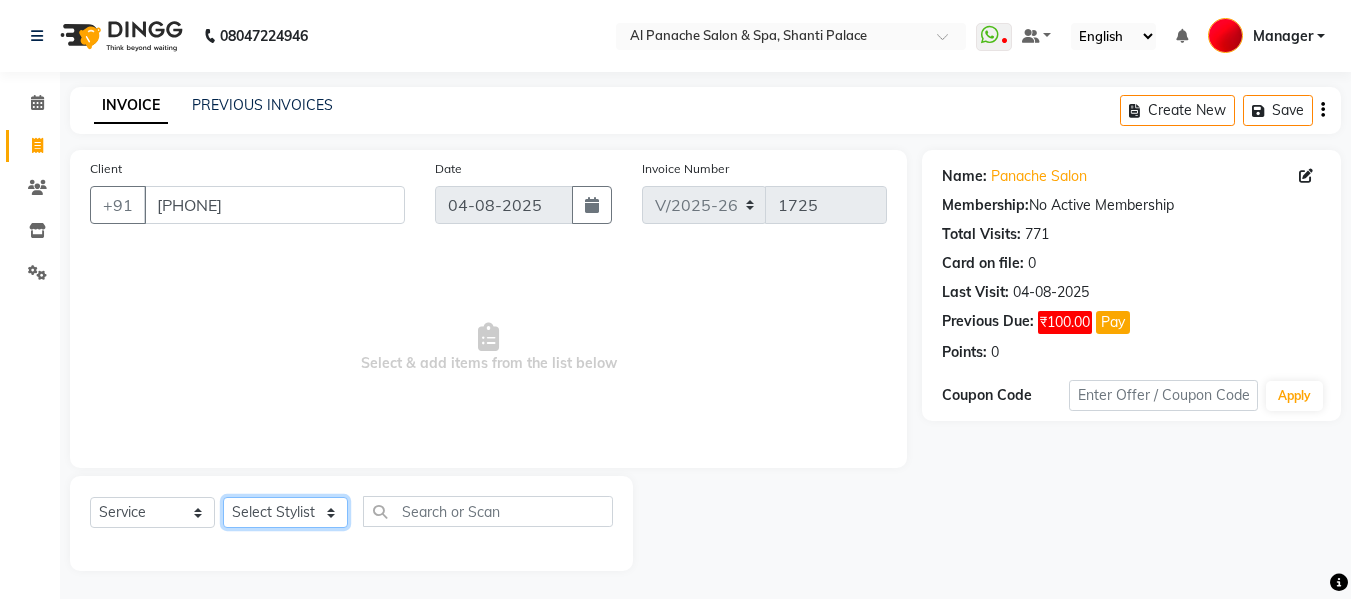 select on "12074" 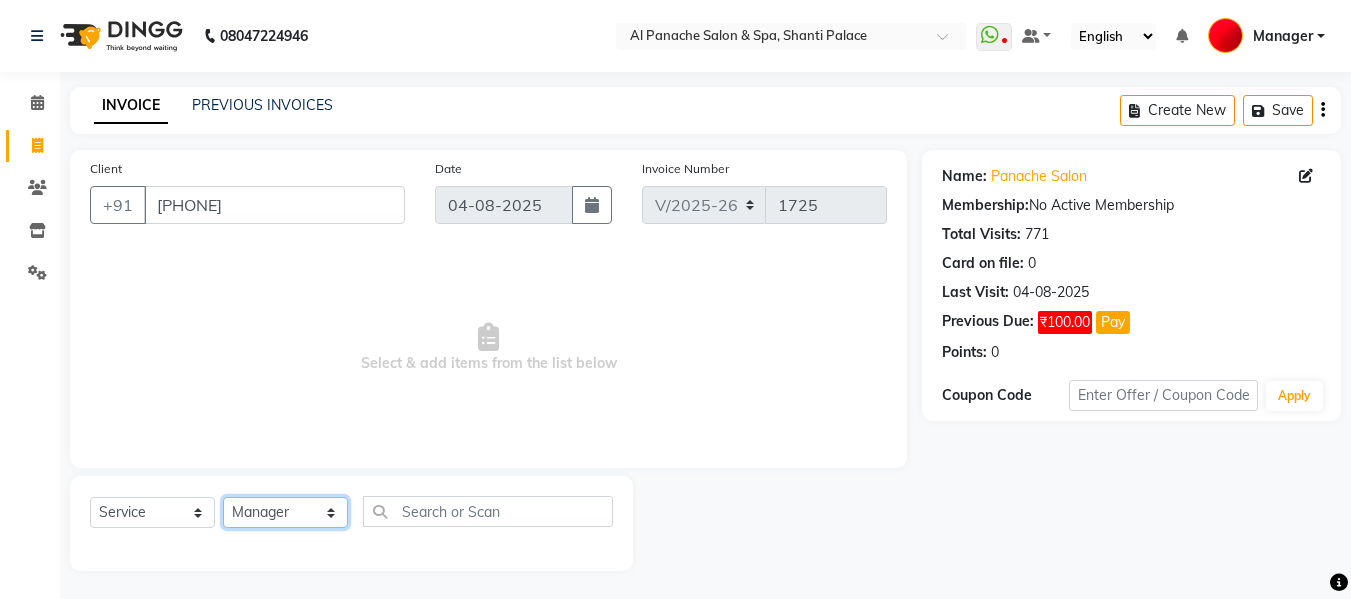 click on "Select Stylist Akash Aman anju Arjun AShu Bhavna Dhadwal Guneek Makeup Manager Raman Renu Salman Shelly shushma Sonia yash" 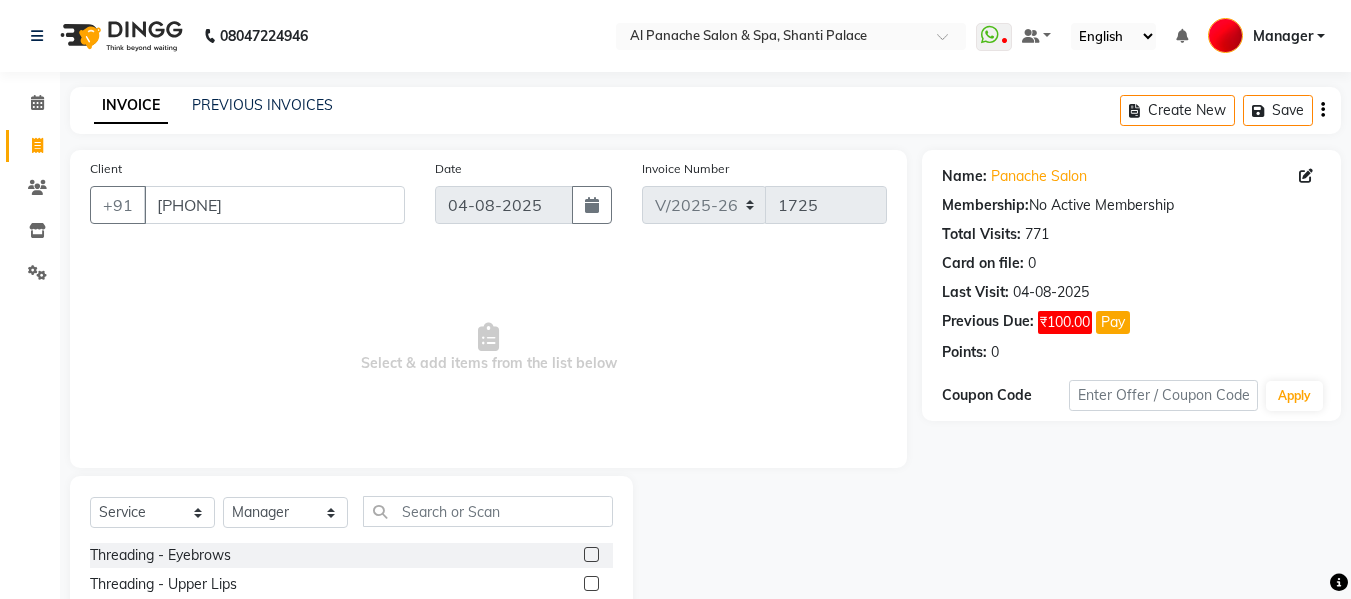 click 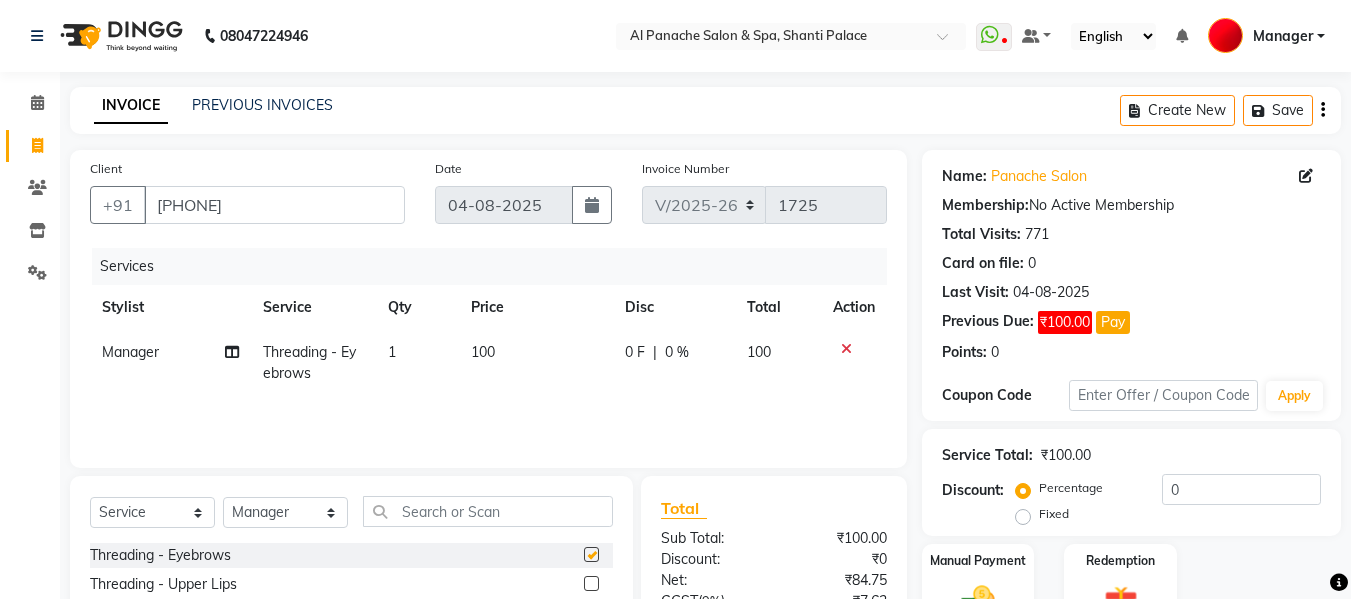 checkbox on "false" 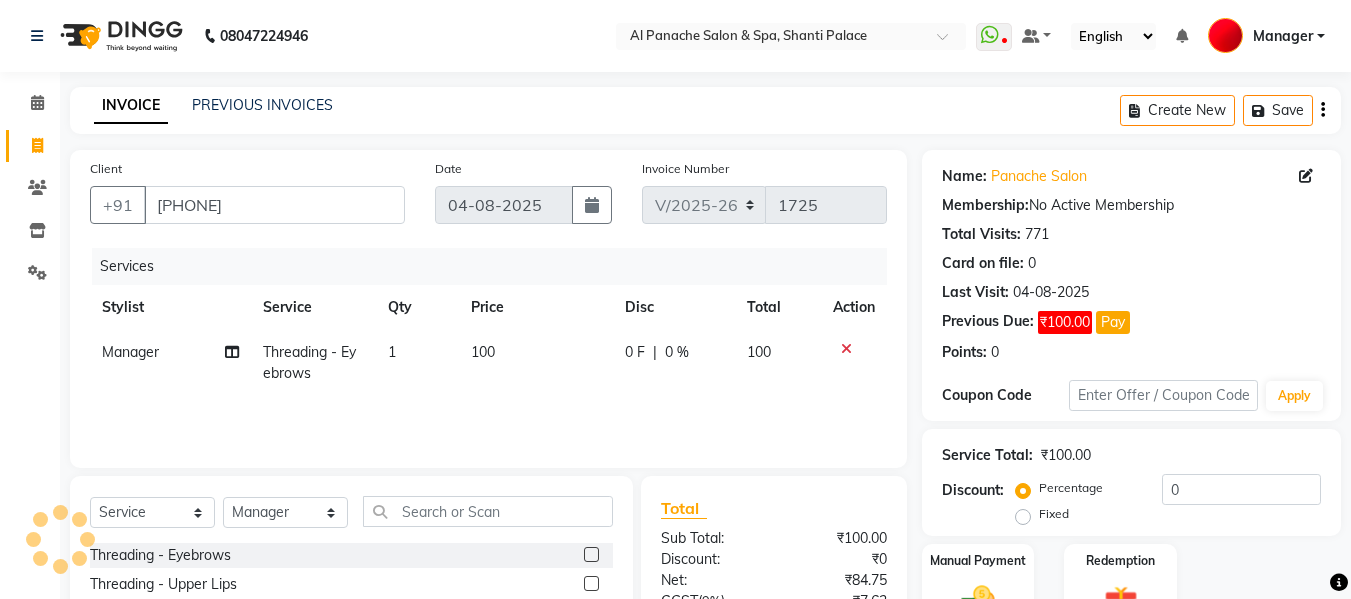 click 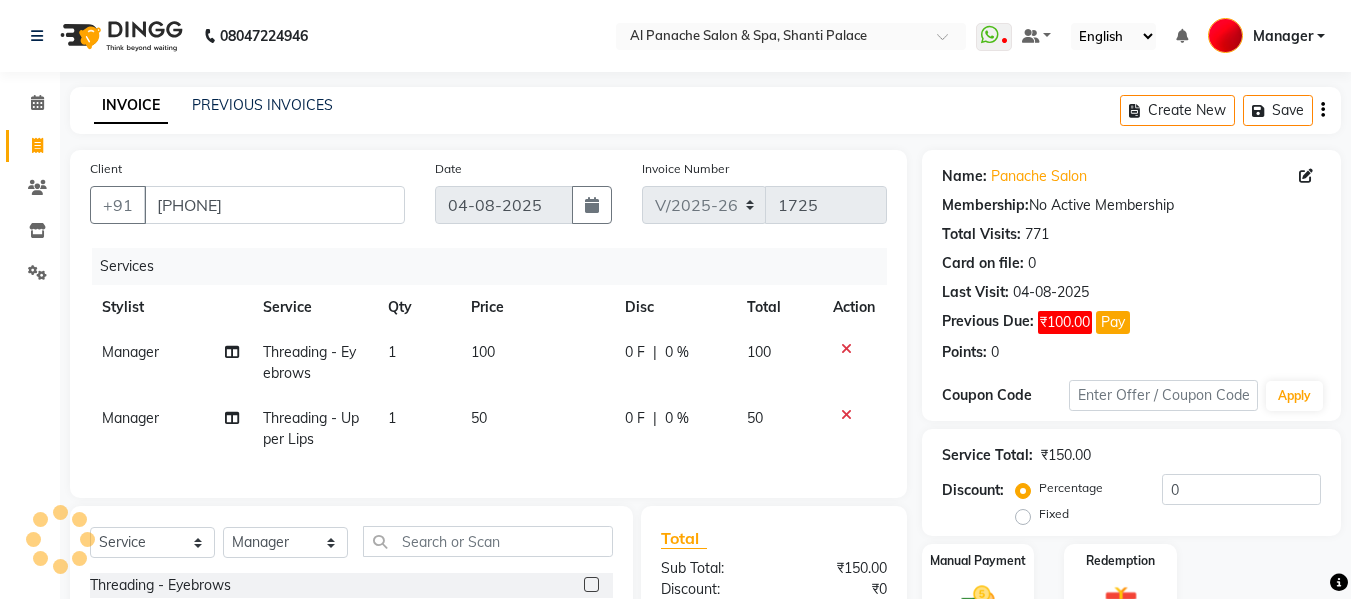 checkbox on "false" 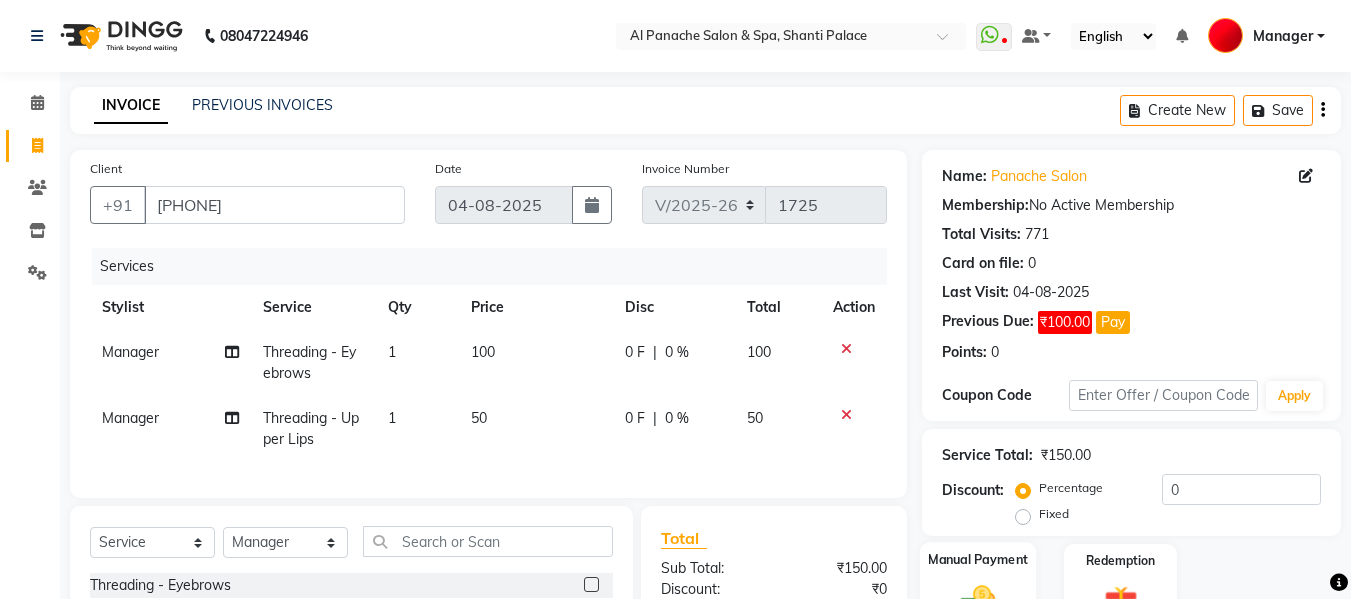 click on "Manual Payment" 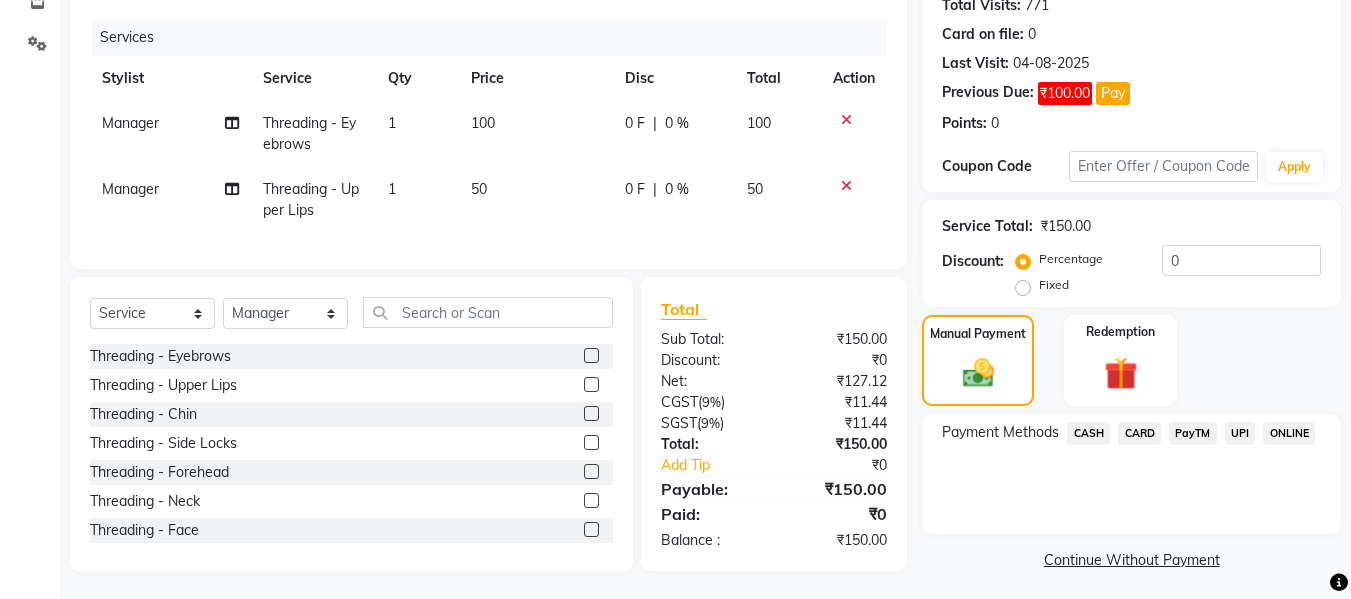 scroll, scrollTop: 247, scrollLeft: 0, axis: vertical 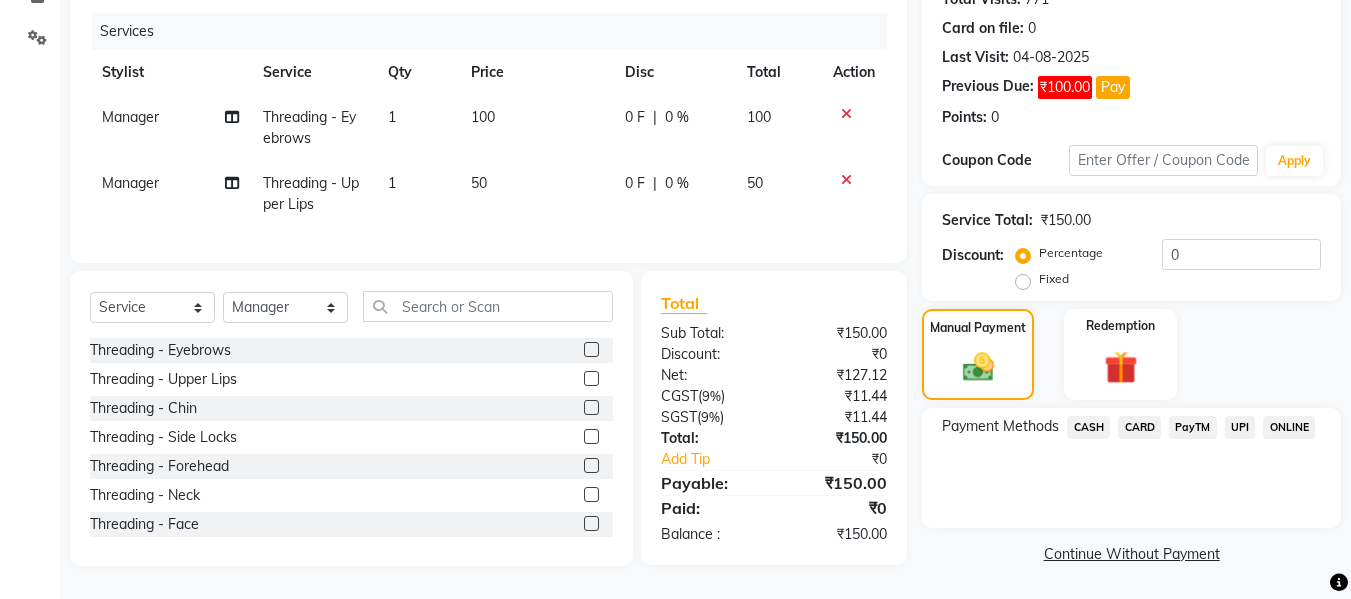click on "CASH" 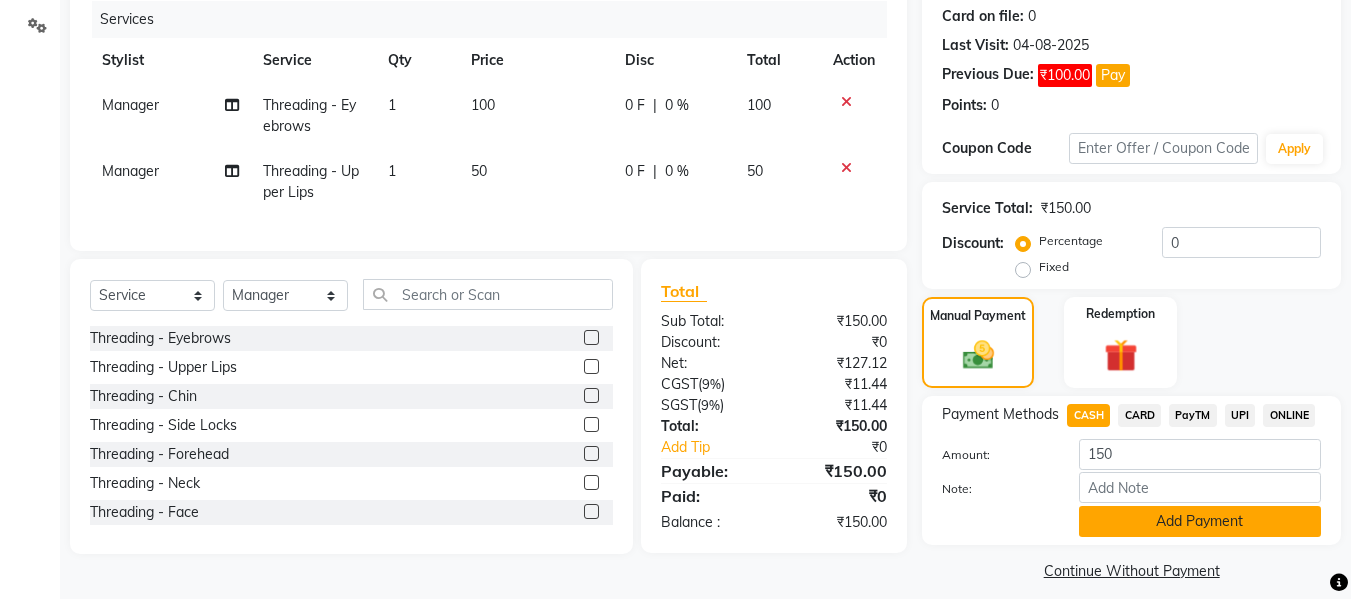 click on "Add Payment" 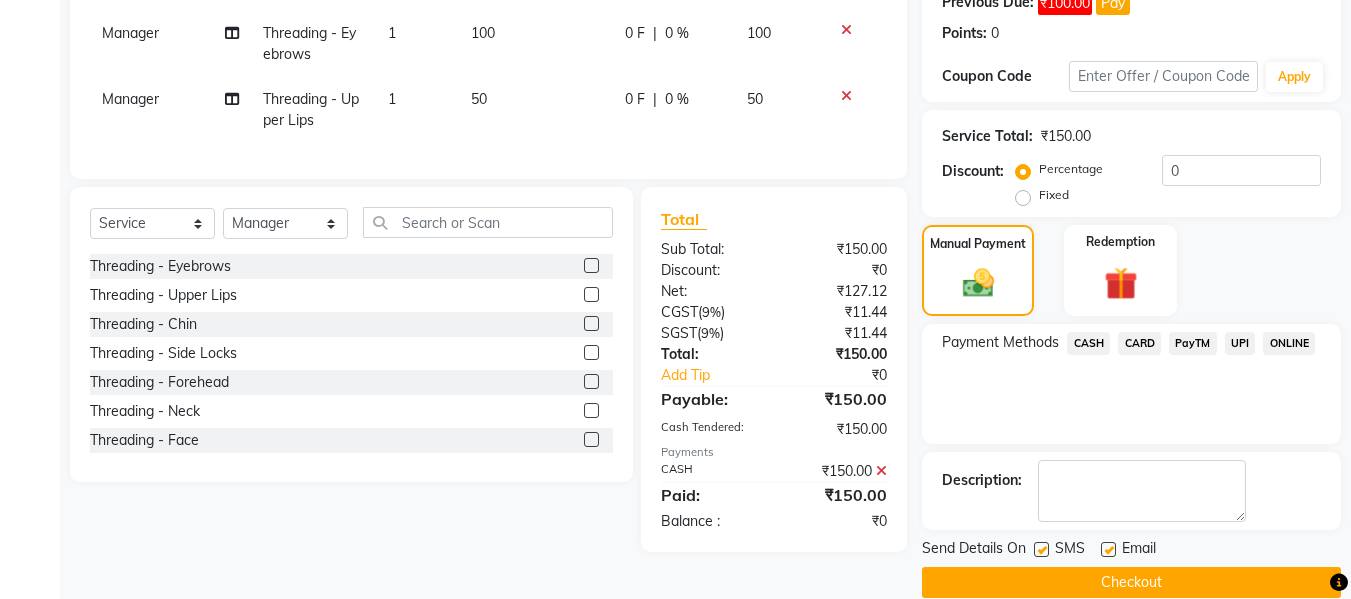 scroll, scrollTop: 348, scrollLeft: 0, axis: vertical 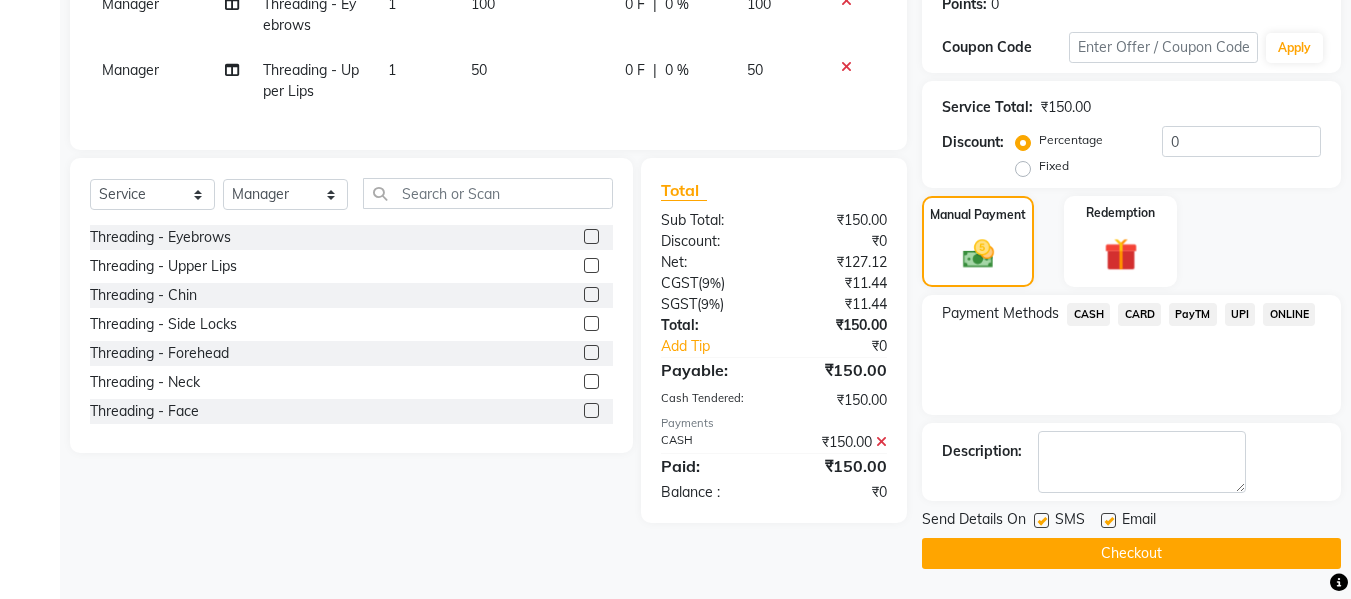 click on "Checkout" 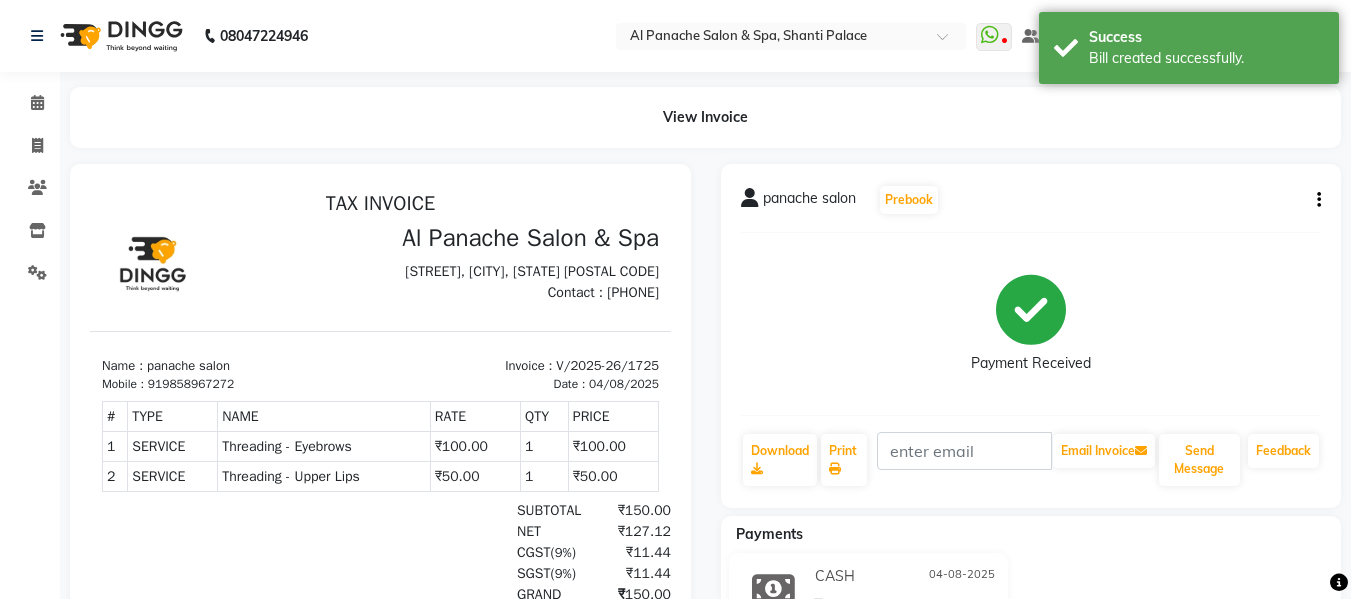 scroll, scrollTop: 0, scrollLeft: 0, axis: both 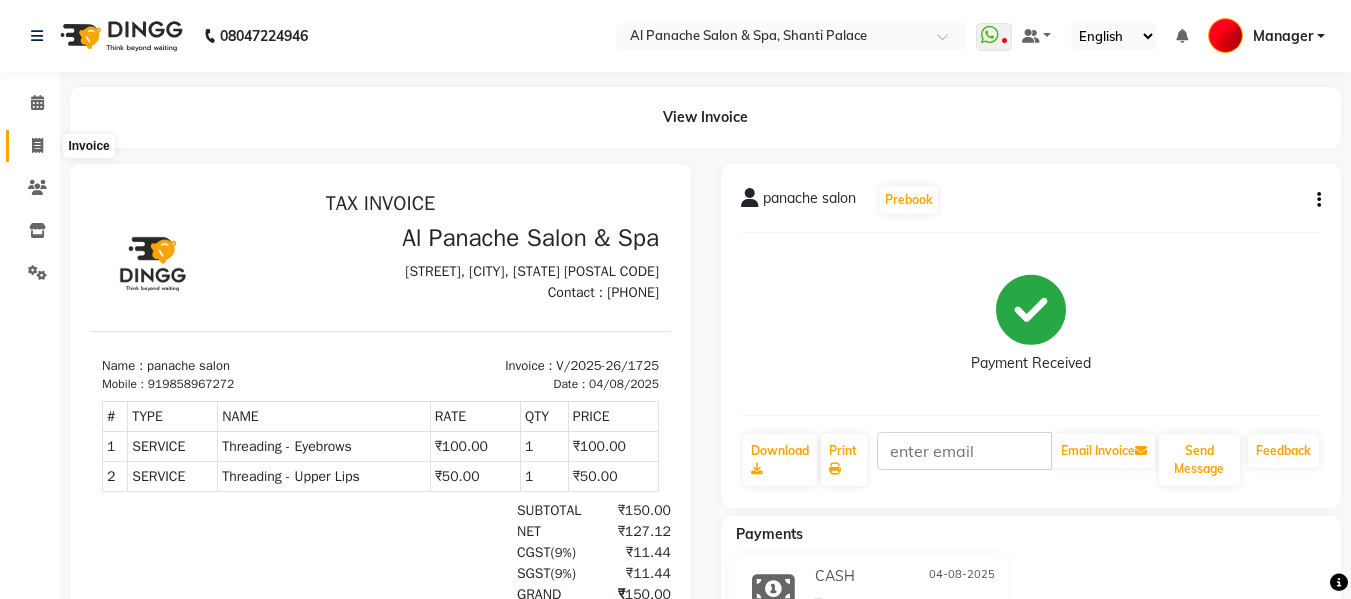 click 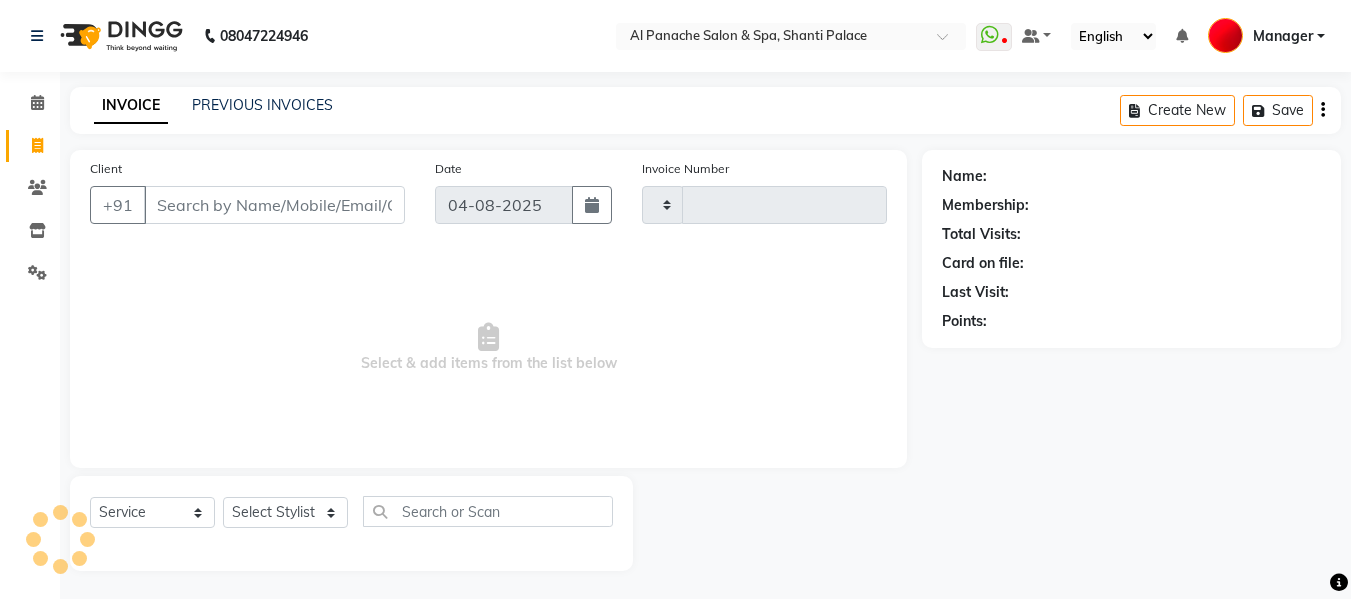 scroll, scrollTop: 2, scrollLeft: 0, axis: vertical 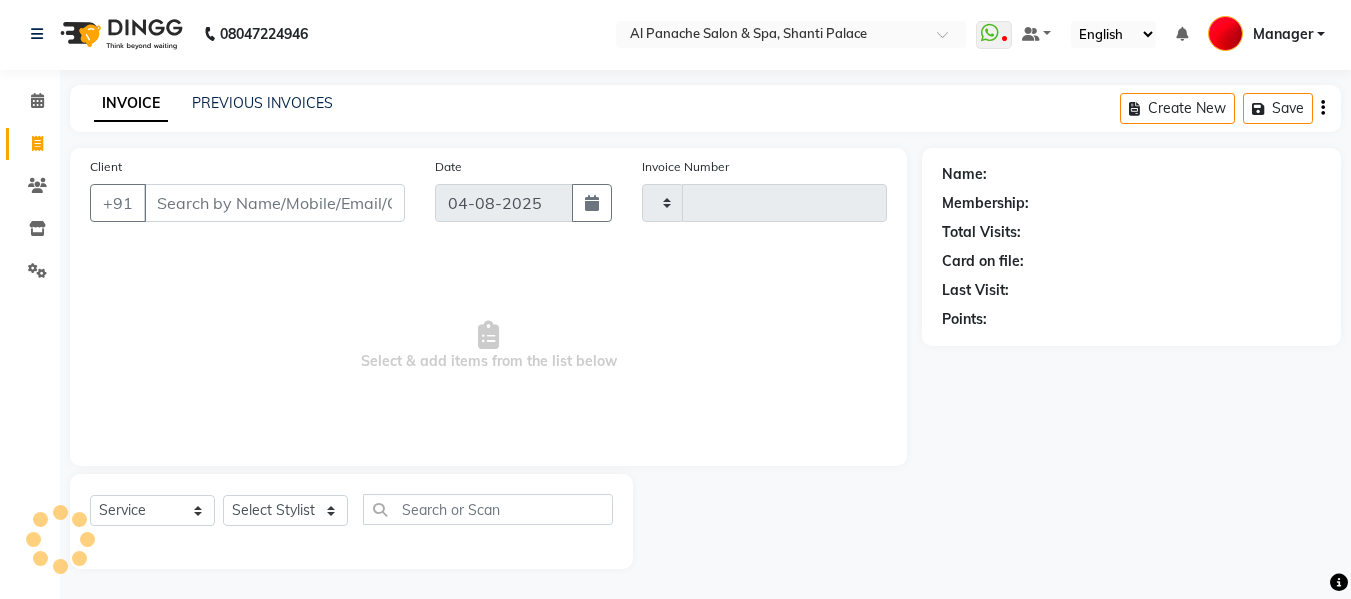 type on "1726" 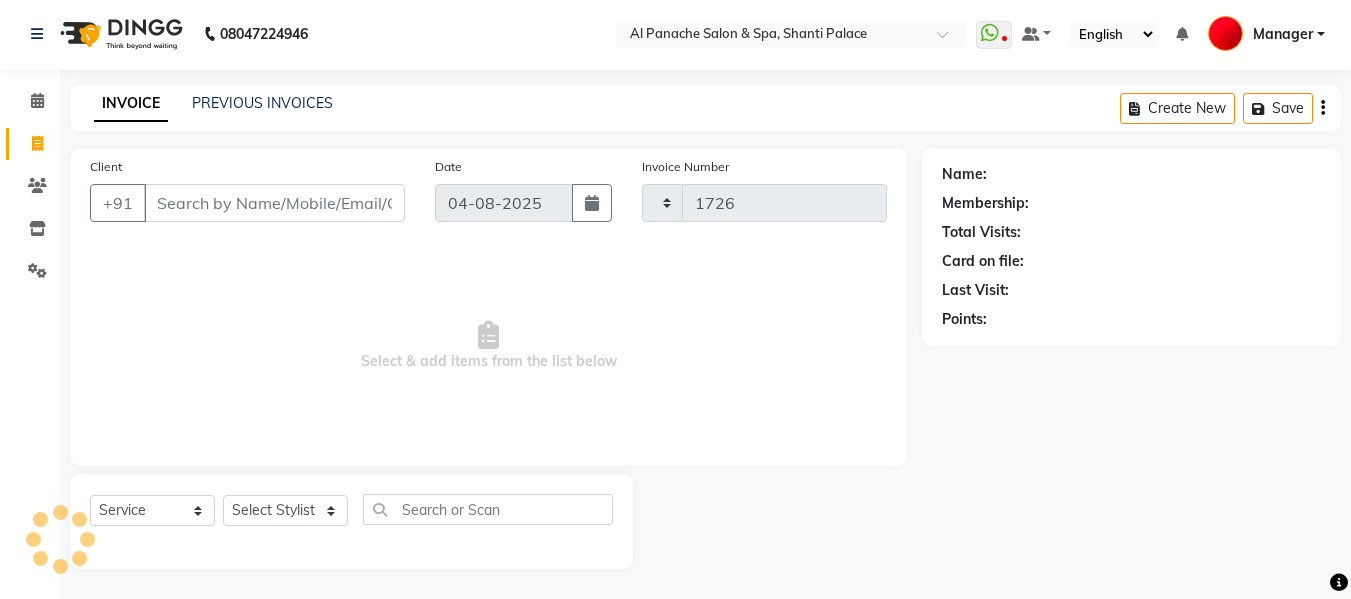 select on "751" 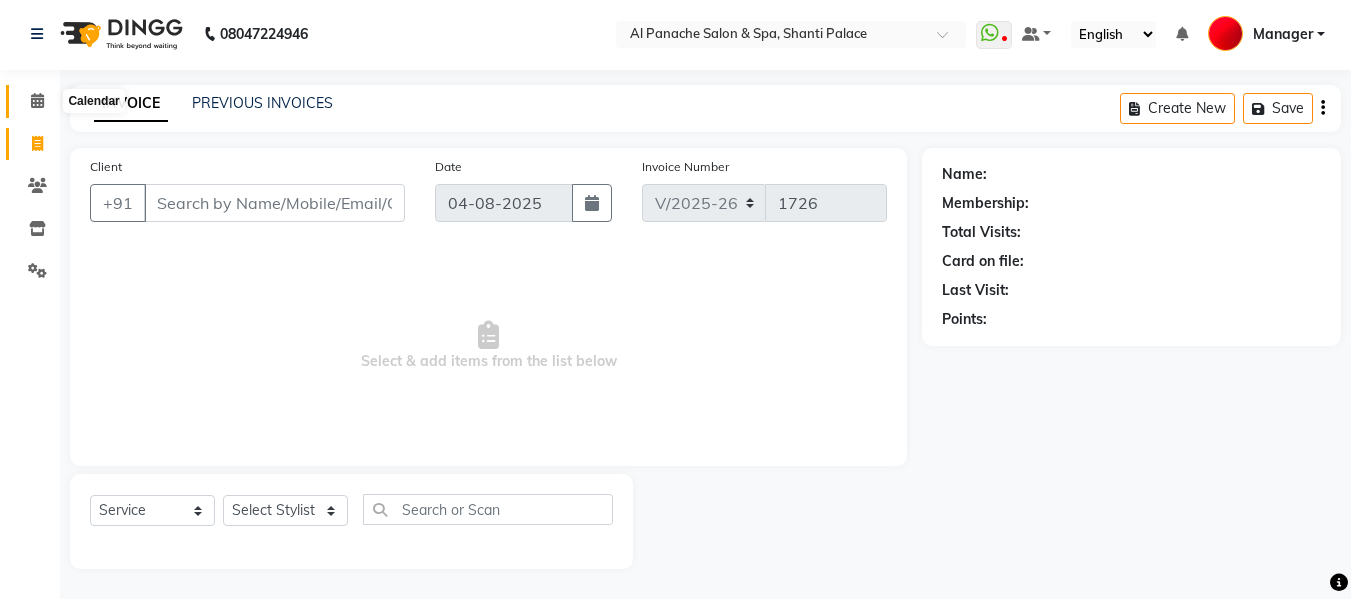 click 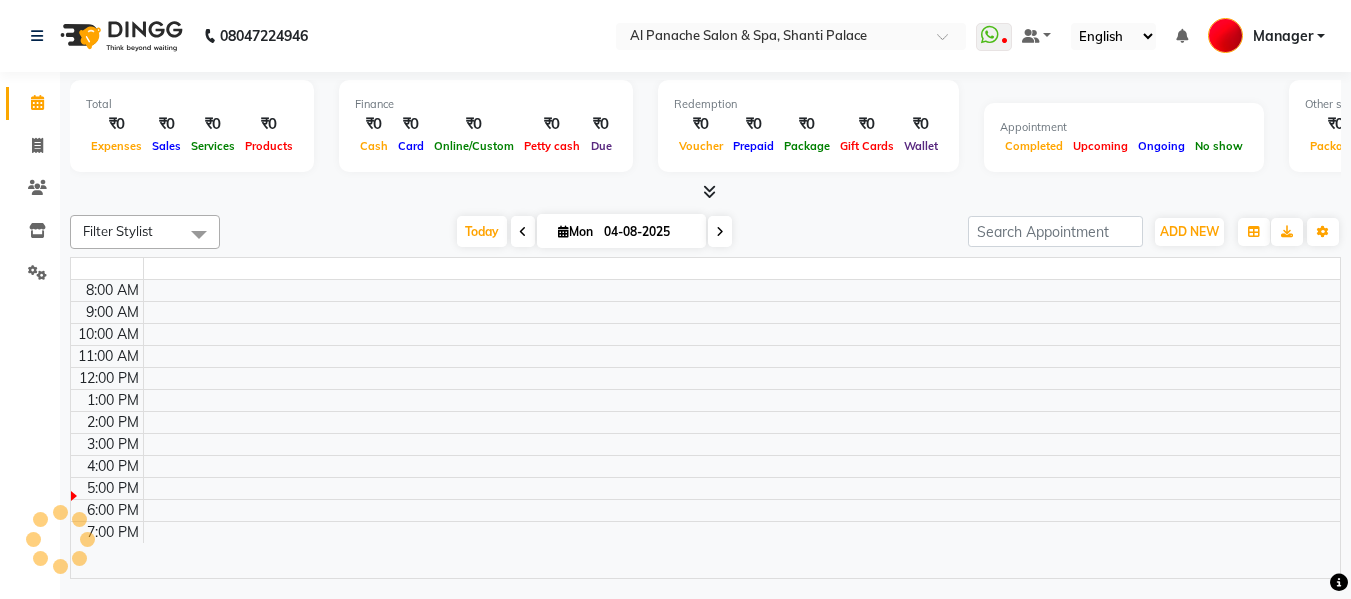 scroll, scrollTop: 0, scrollLeft: 0, axis: both 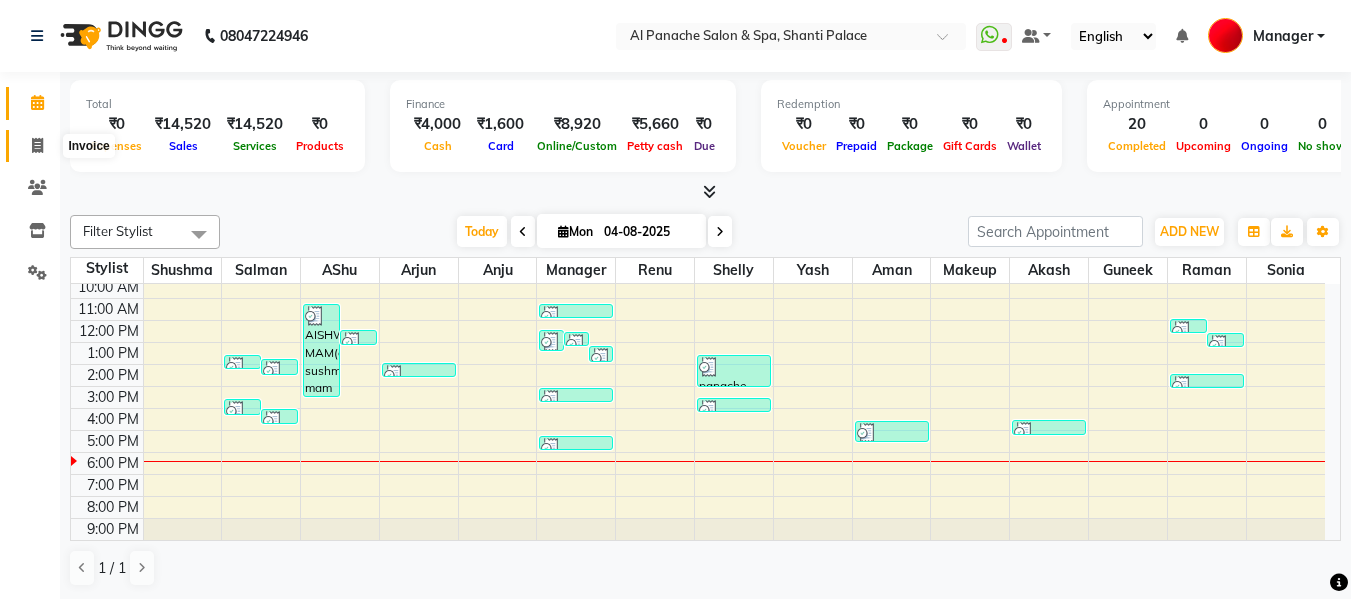 click 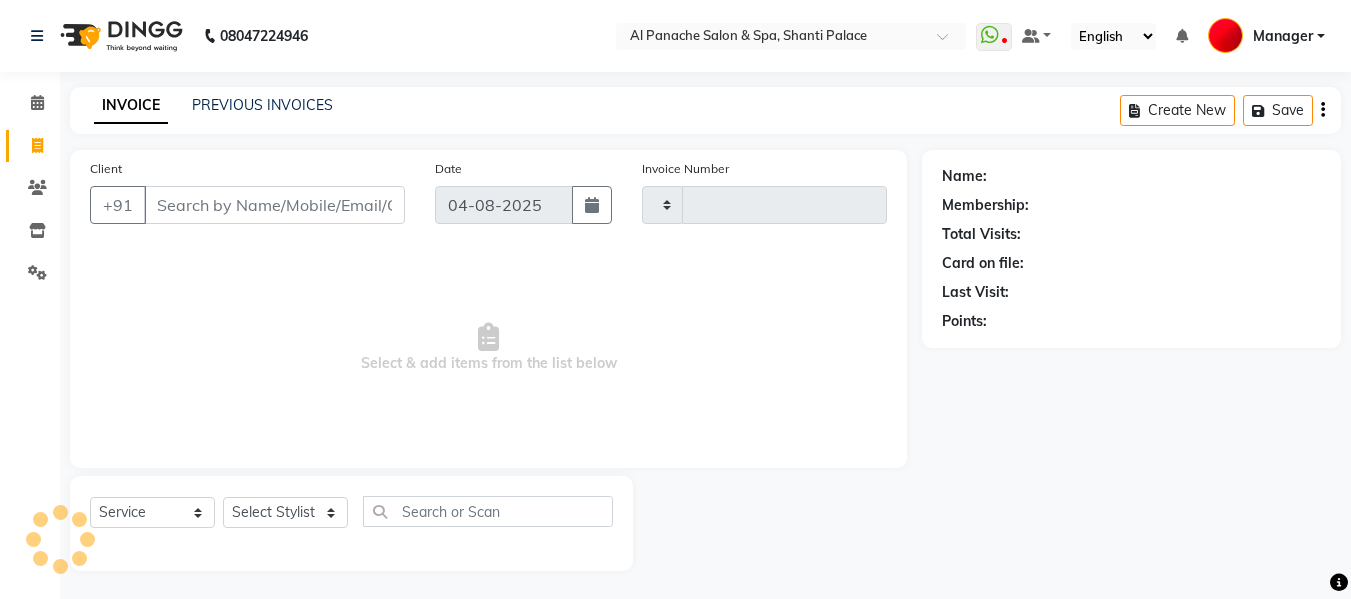 type on "1726" 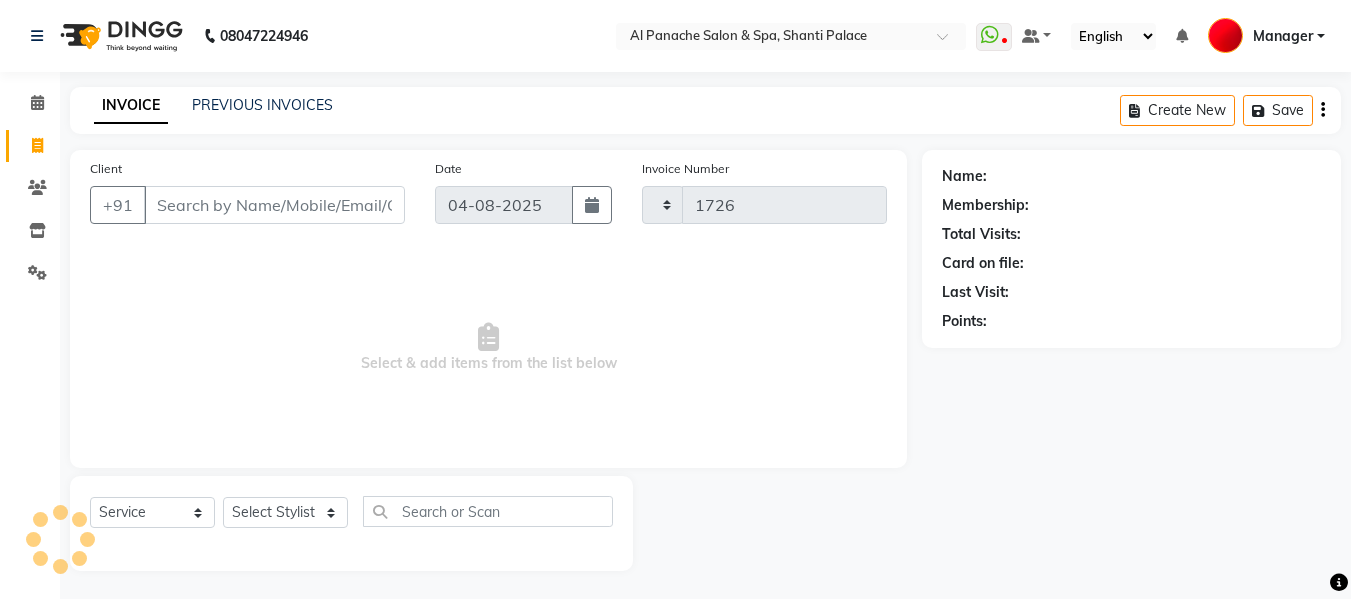 select on "751" 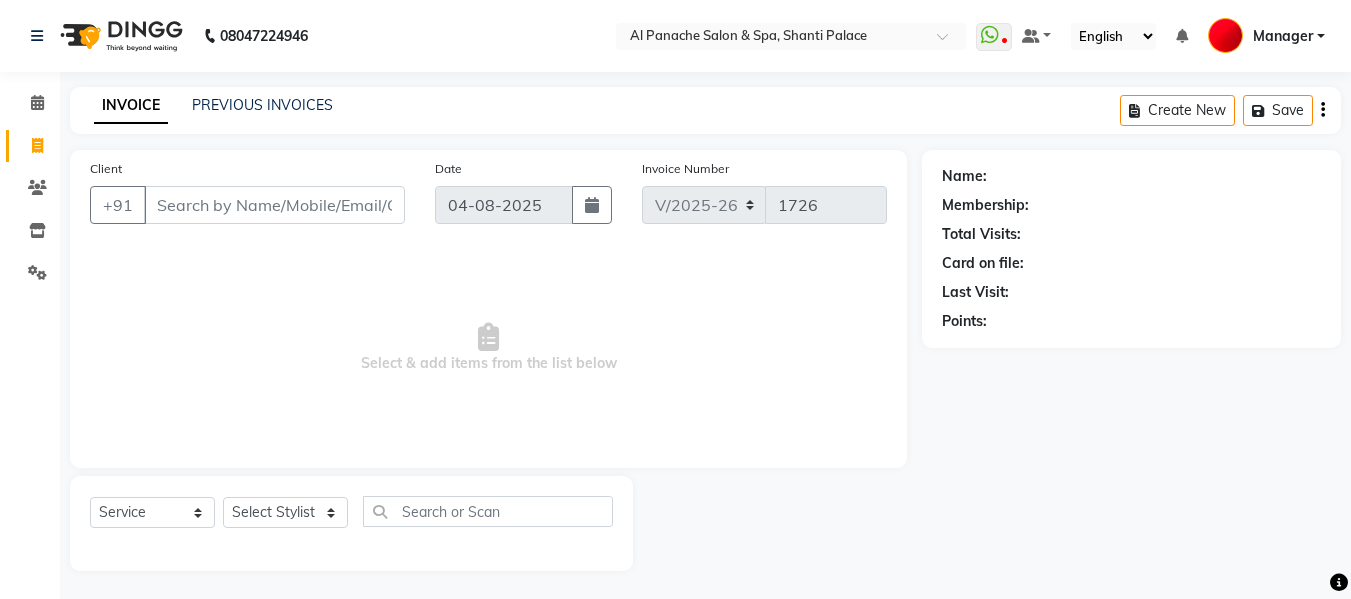 click on "Client" at bounding box center [274, 205] 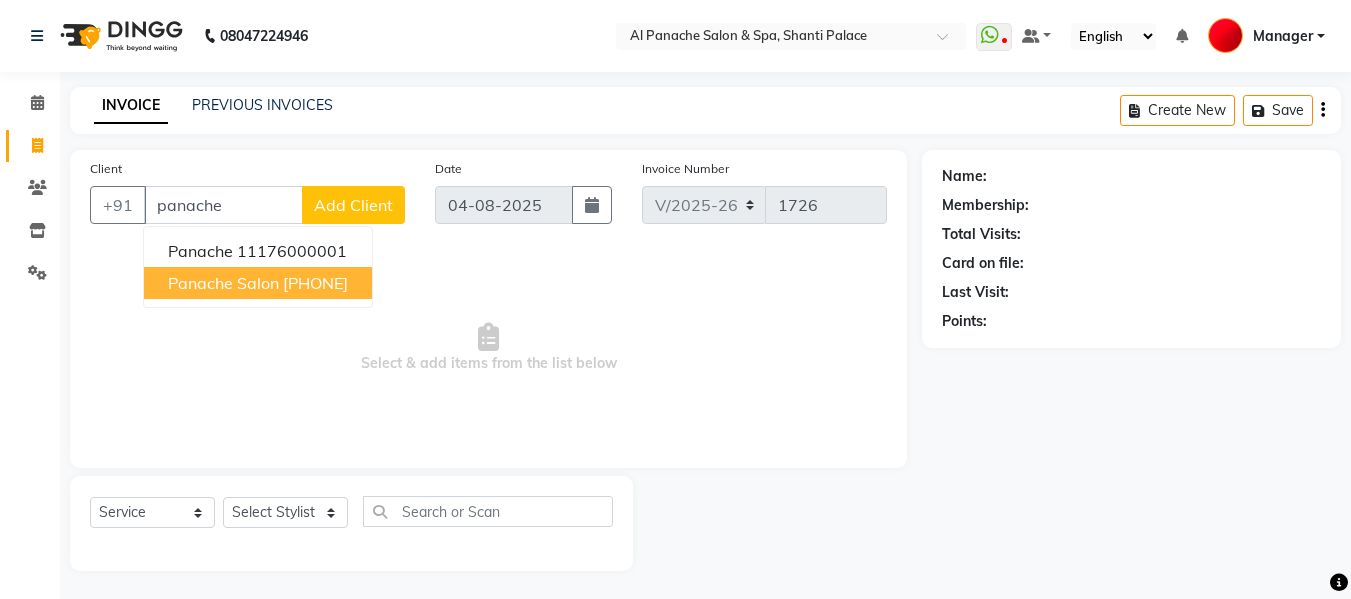 click on "panache salon" at bounding box center (223, 283) 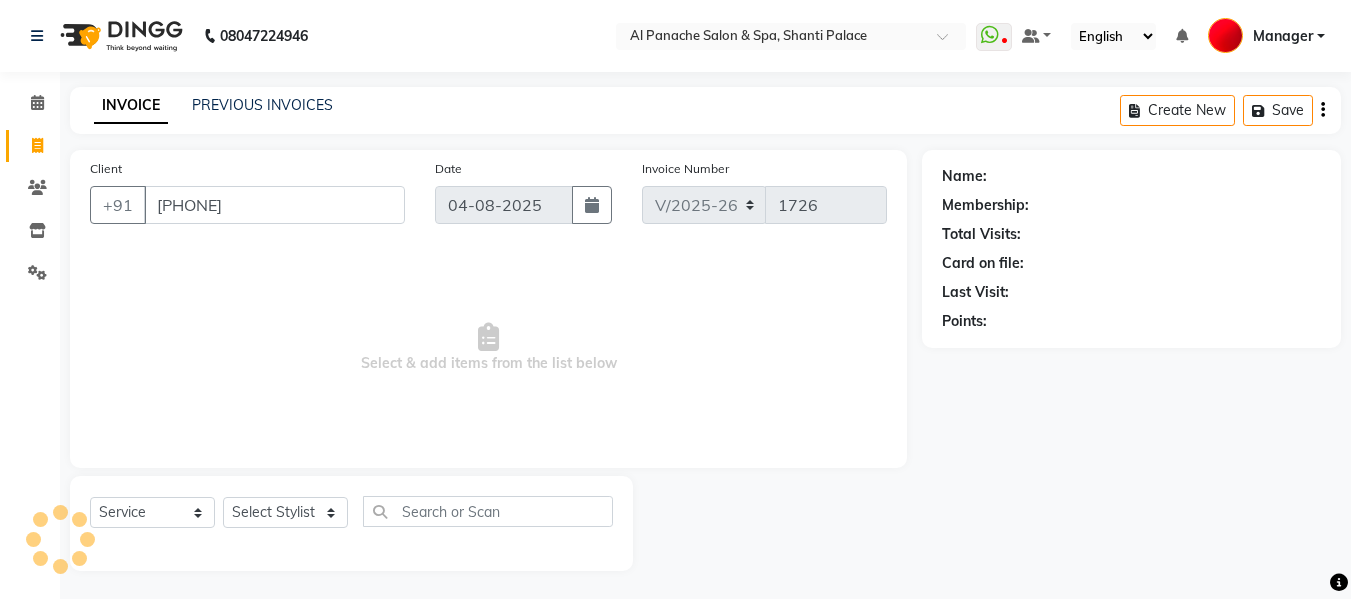 type on "[PHONE]" 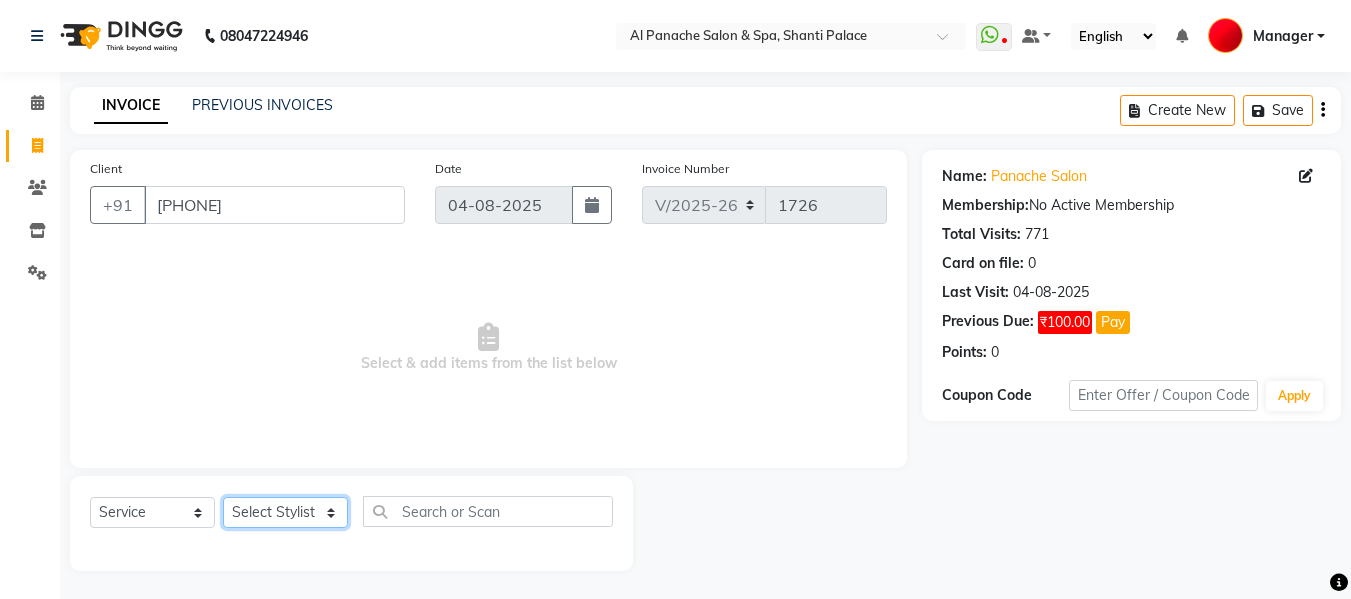 click on "Select Stylist Akash Aman anju Arjun AShu Bhavna Dhadwal Guneek Makeup Manager Raman Renu Salman Shelly shushma Sonia yash" 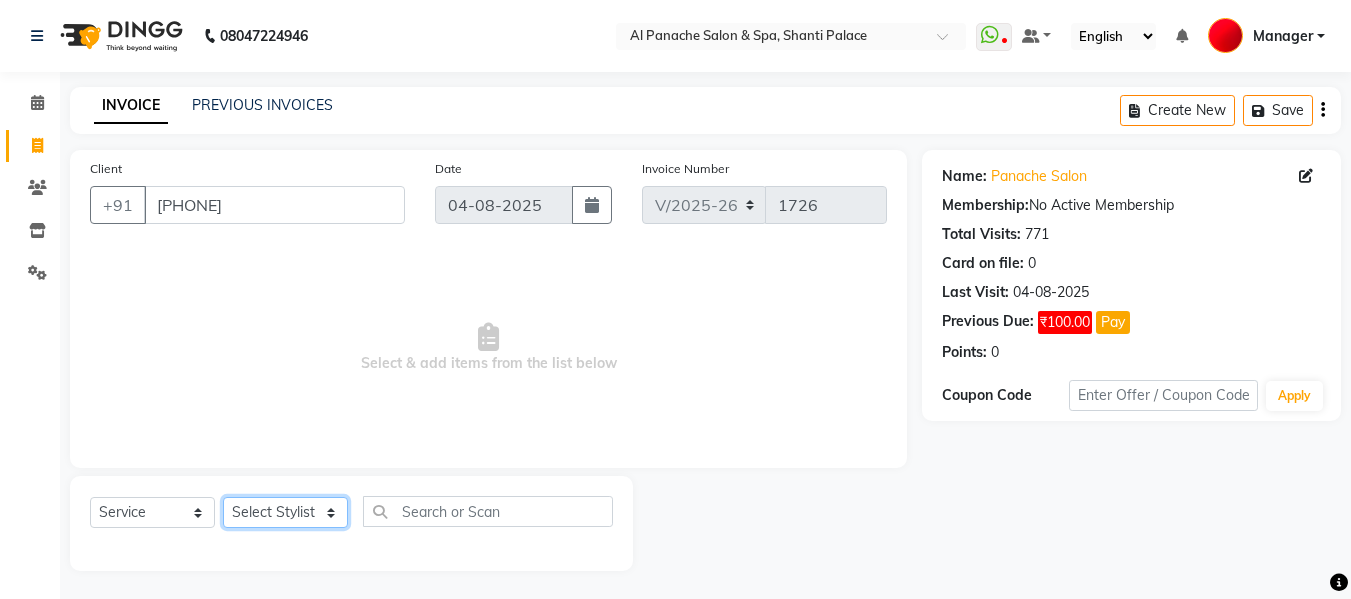 select on "12068" 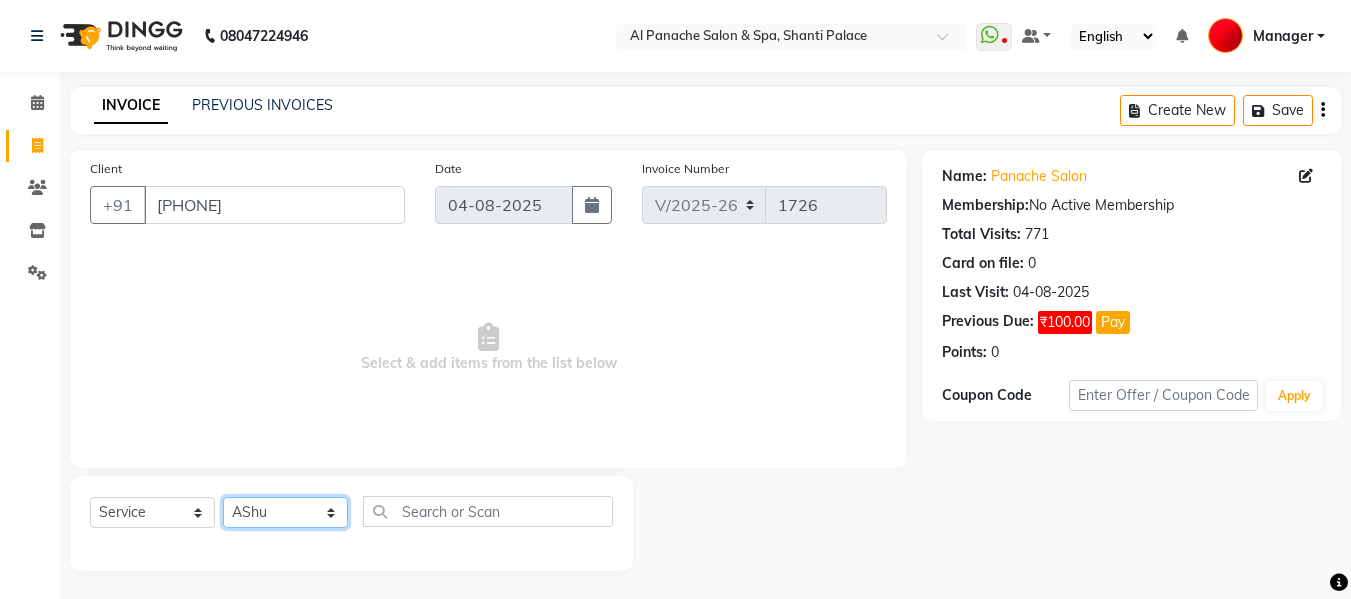 click on "Select Stylist Akash Aman anju Arjun AShu Bhavna Dhadwal Guneek Makeup Manager Raman Renu Salman Shelly shushma Sonia yash" 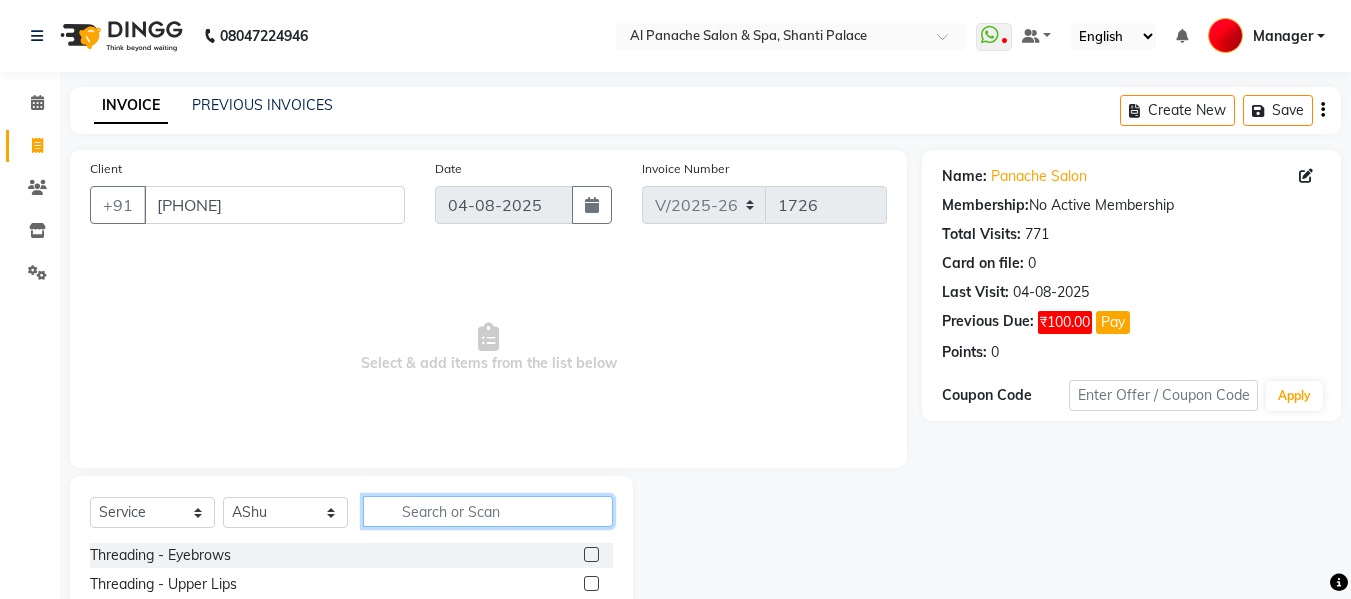 click 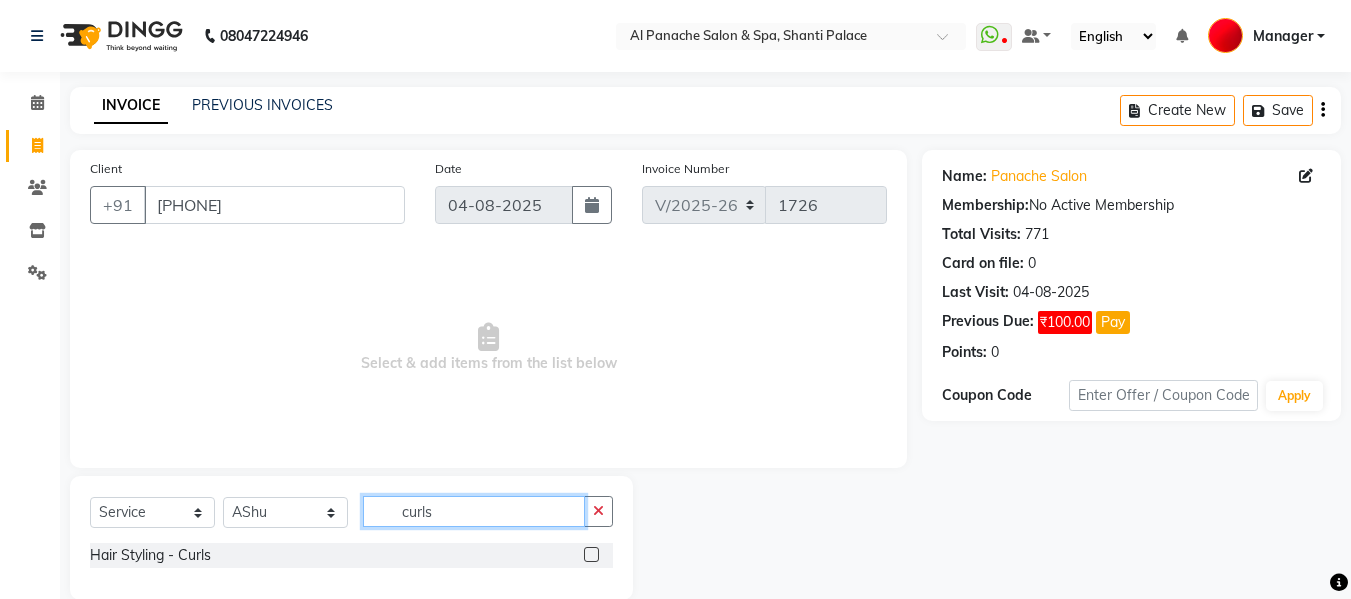 type on "curls" 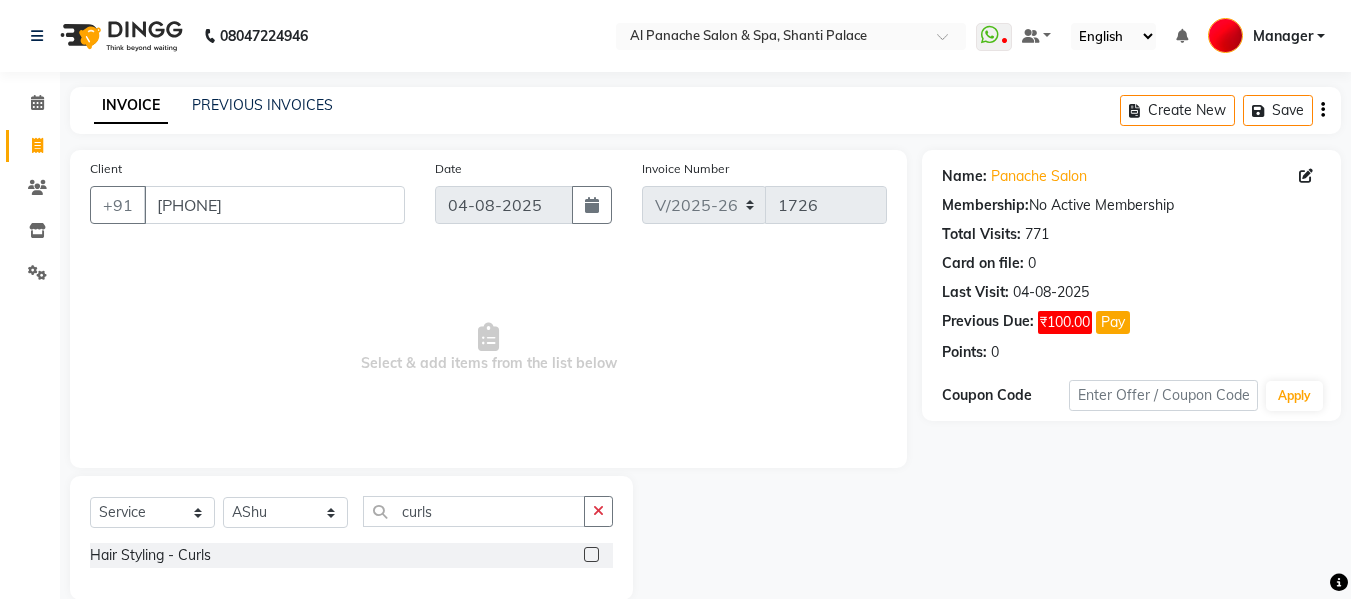 click 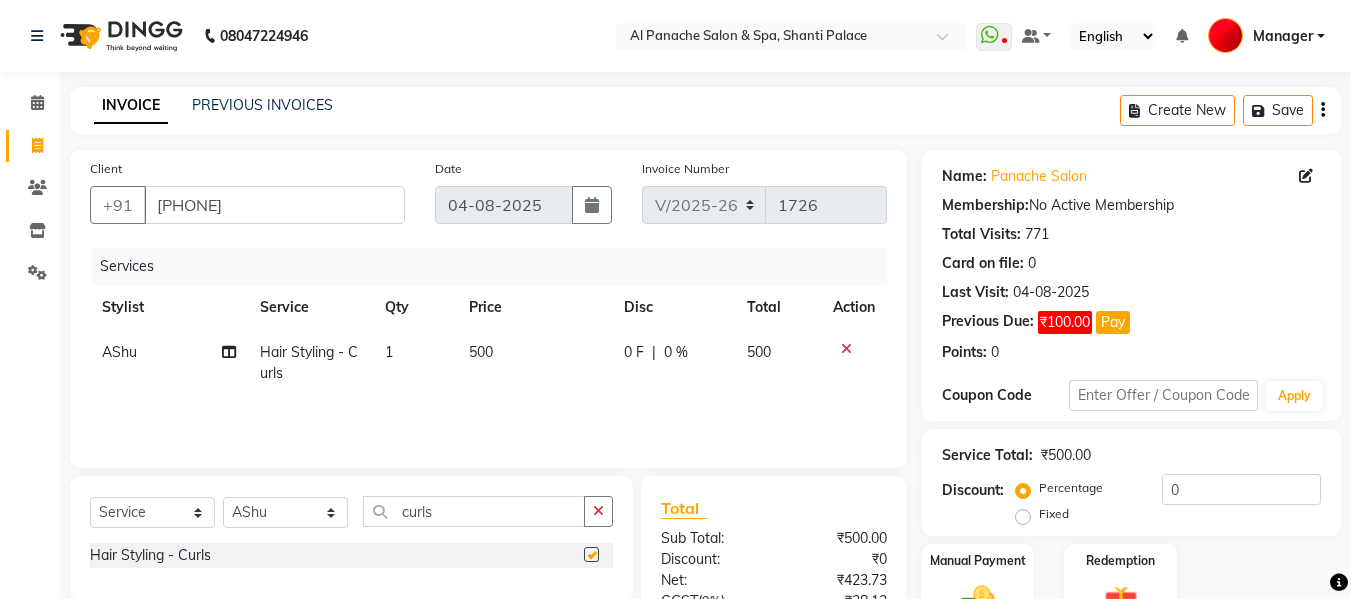 checkbox on "false" 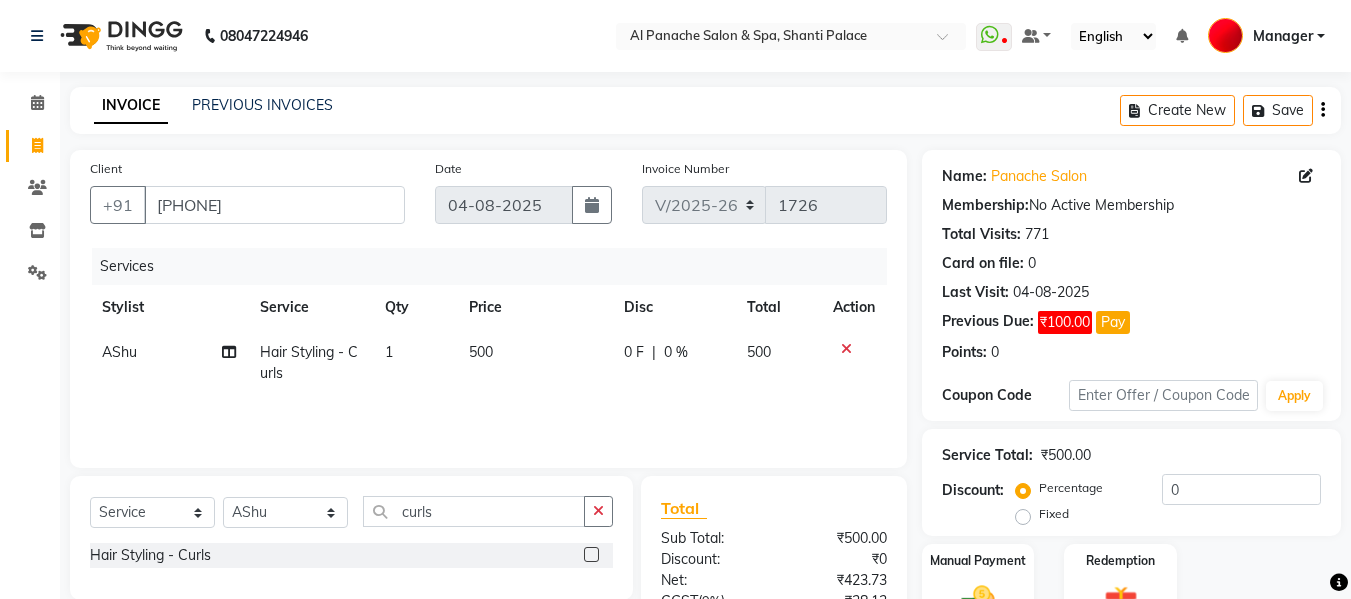 click on "500" 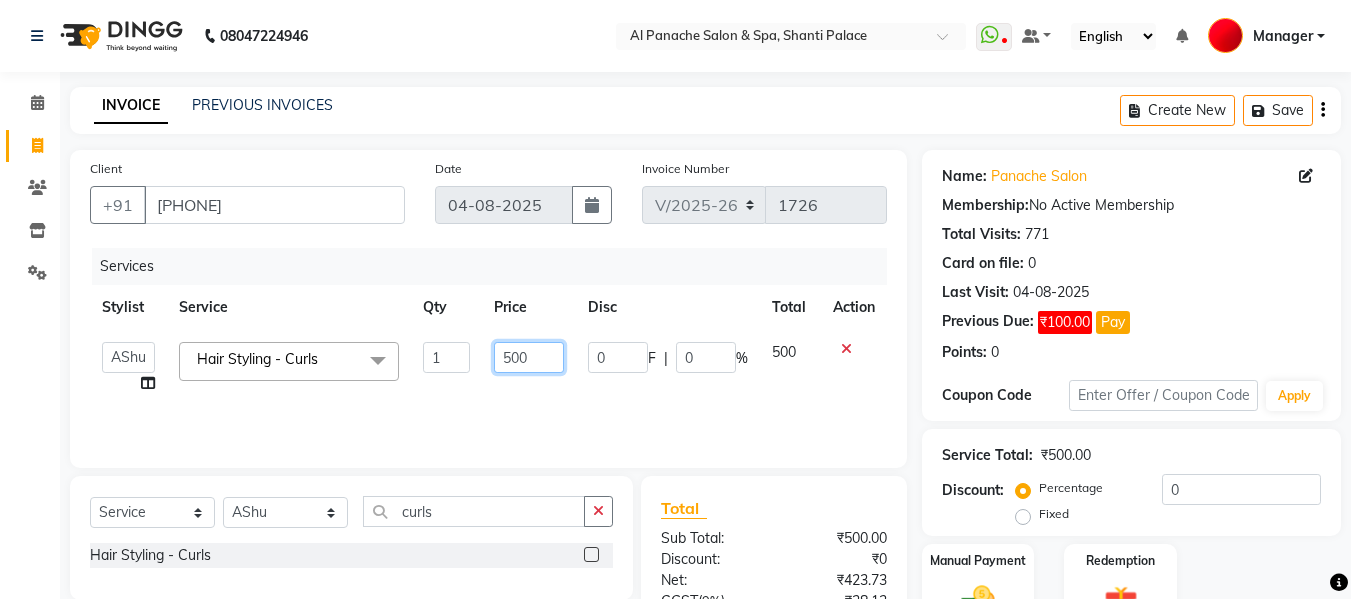 click on "500" 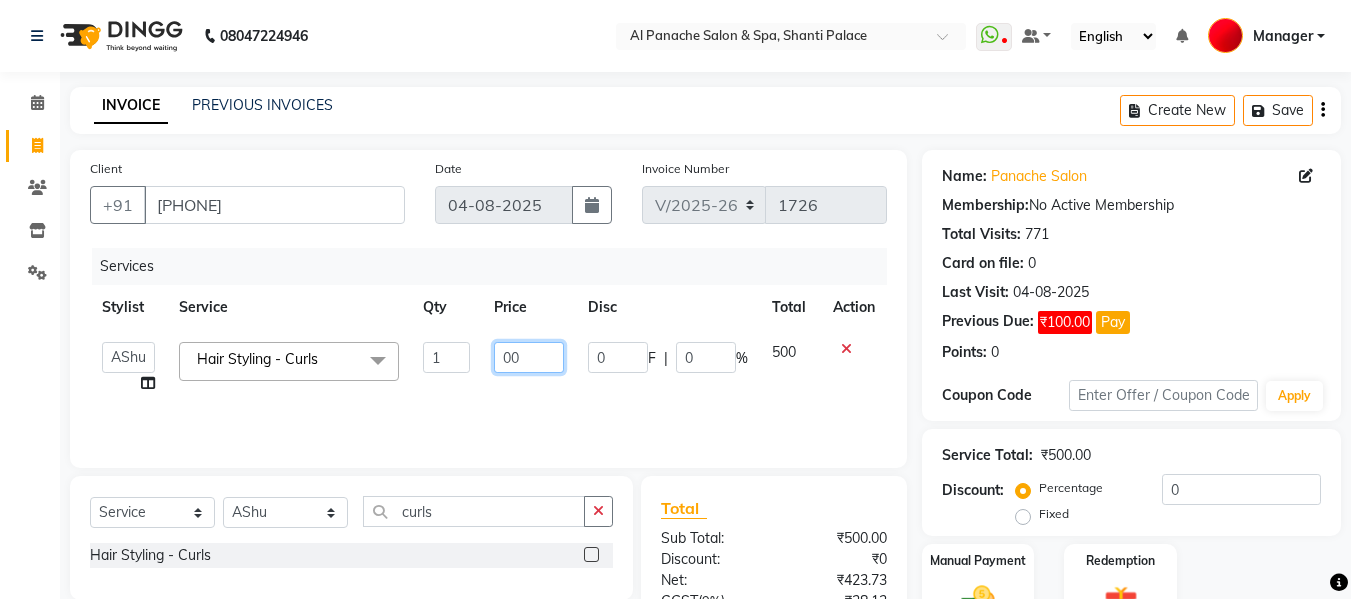 type on "600" 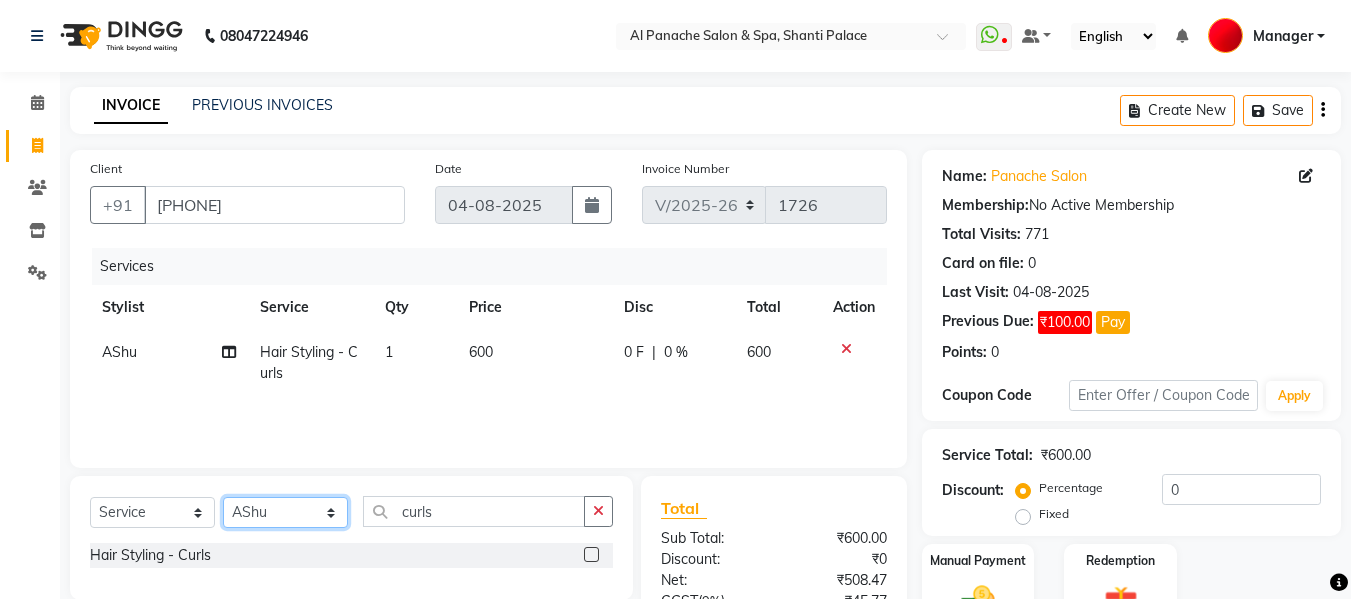click on "Select Stylist Akash Aman anju Arjun AShu Bhavna Dhadwal Guneek Makeup Manager Raman Renu Salman Shelly shushma Sonia yash" 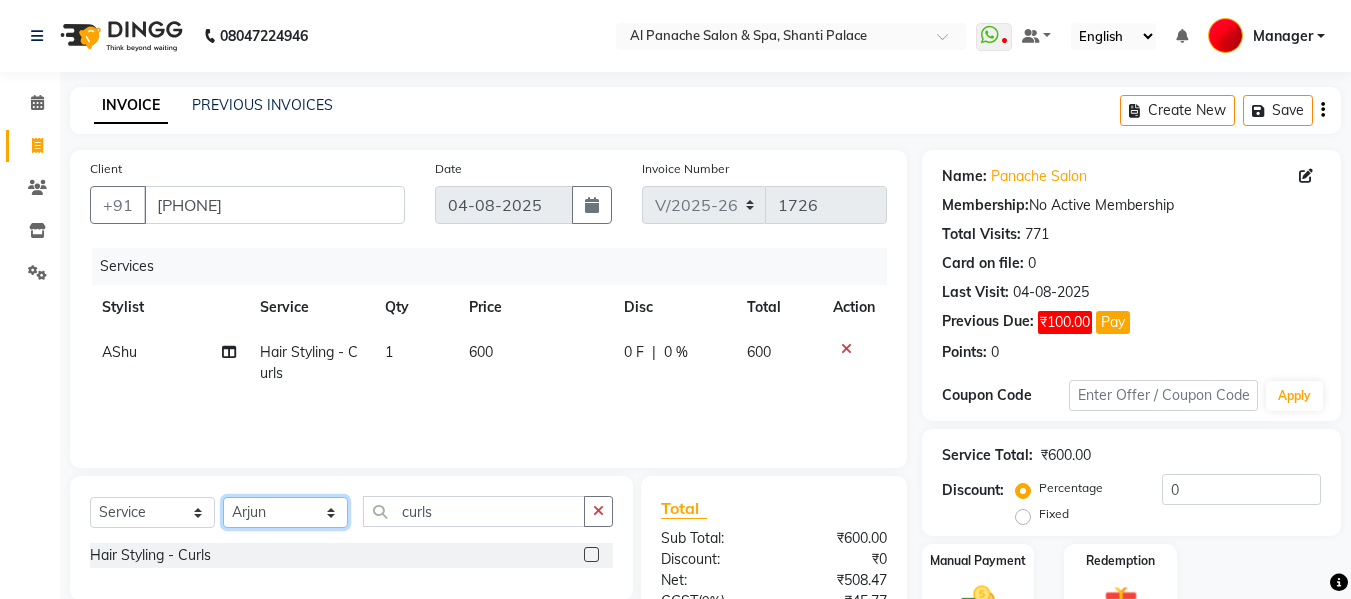 click on "Select Stylist Akash Aman anju Arjun AShu Bhavna Dhadwal Guneek Makeup Manager Raman Renu Salman Shelly shushma Sonia yash" 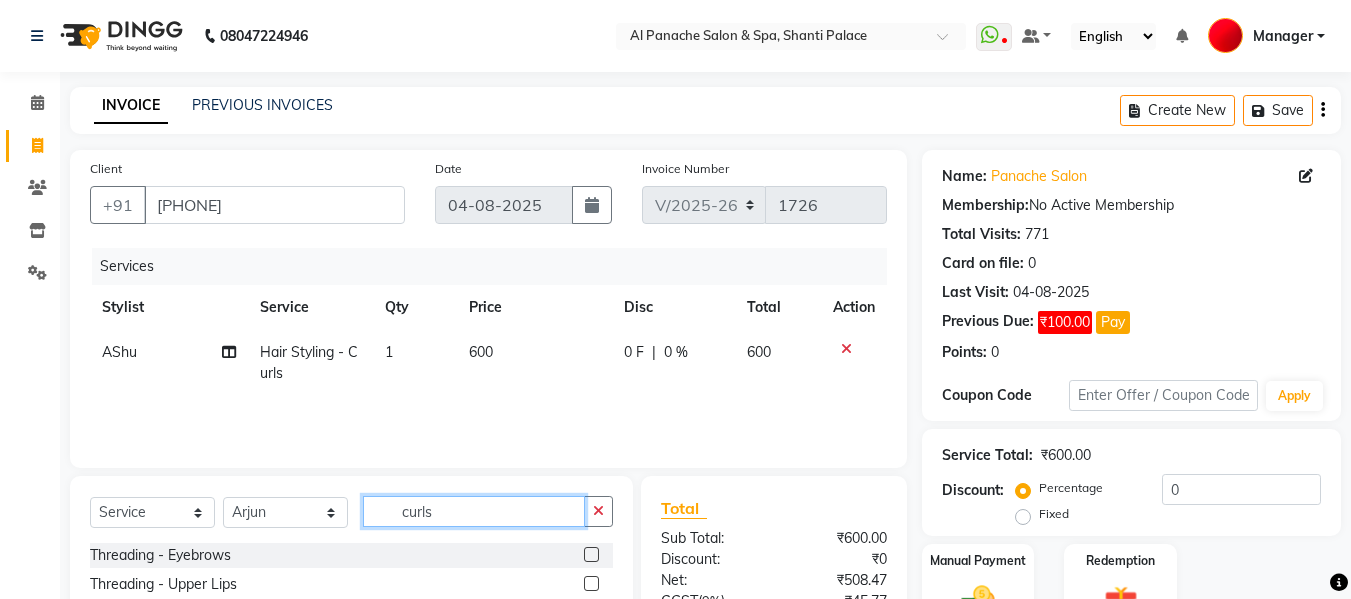 click on "curls" 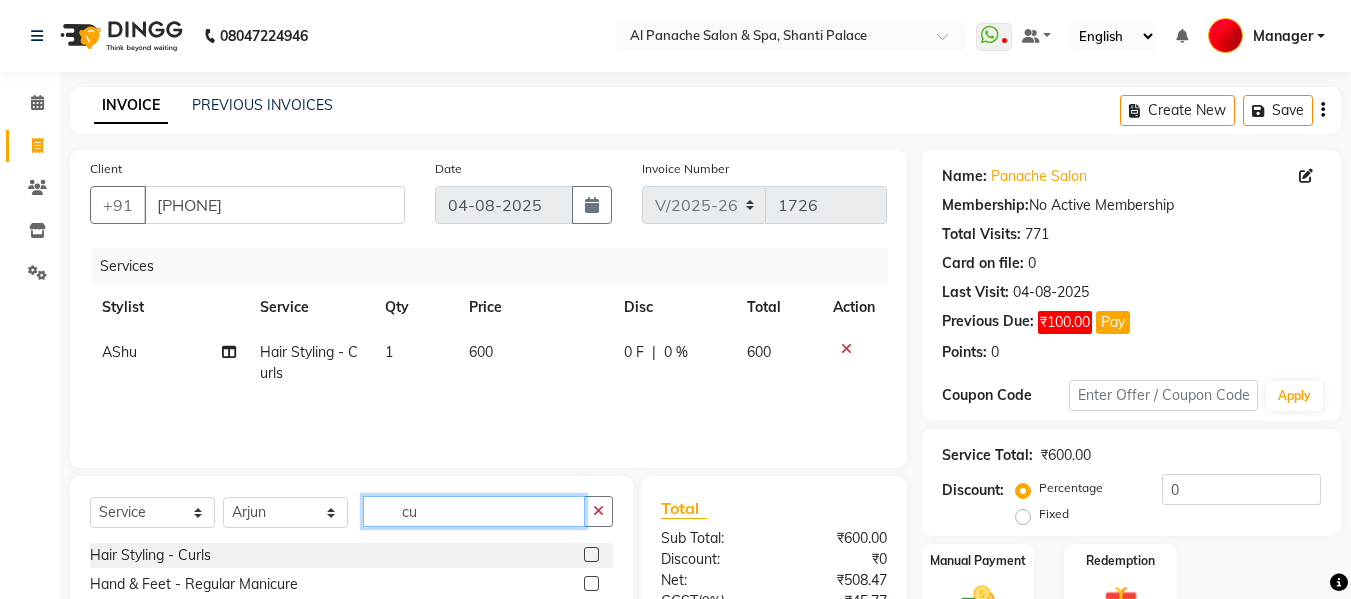 type on "c" 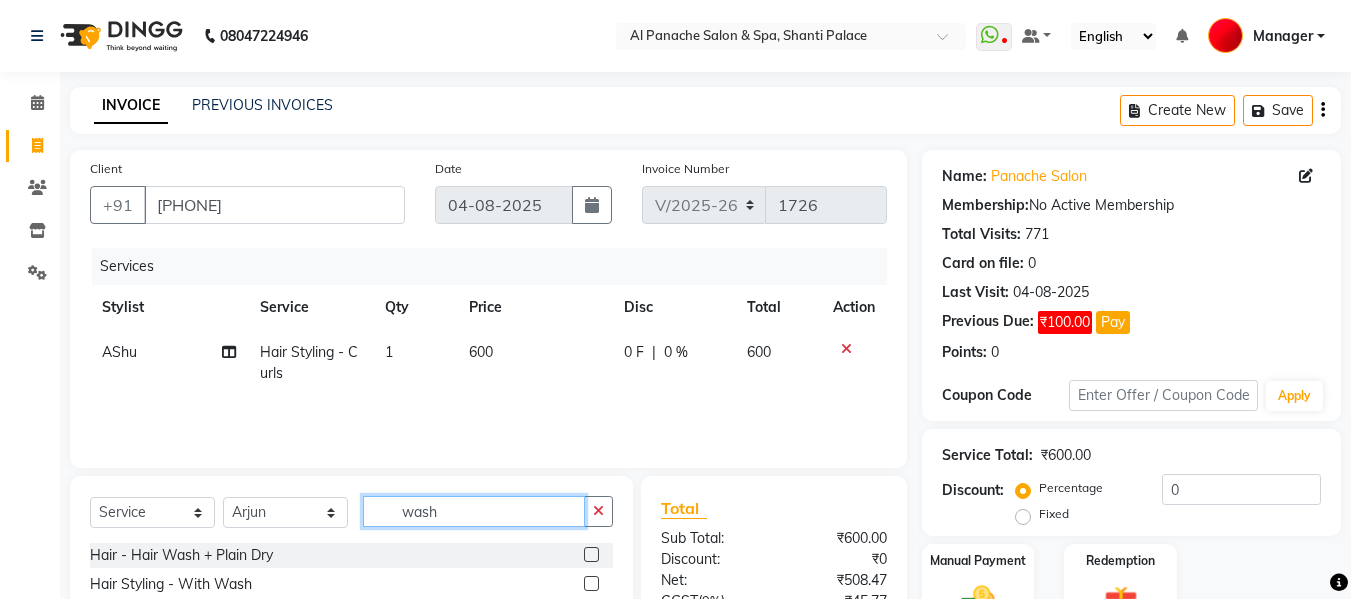 type on "wash" 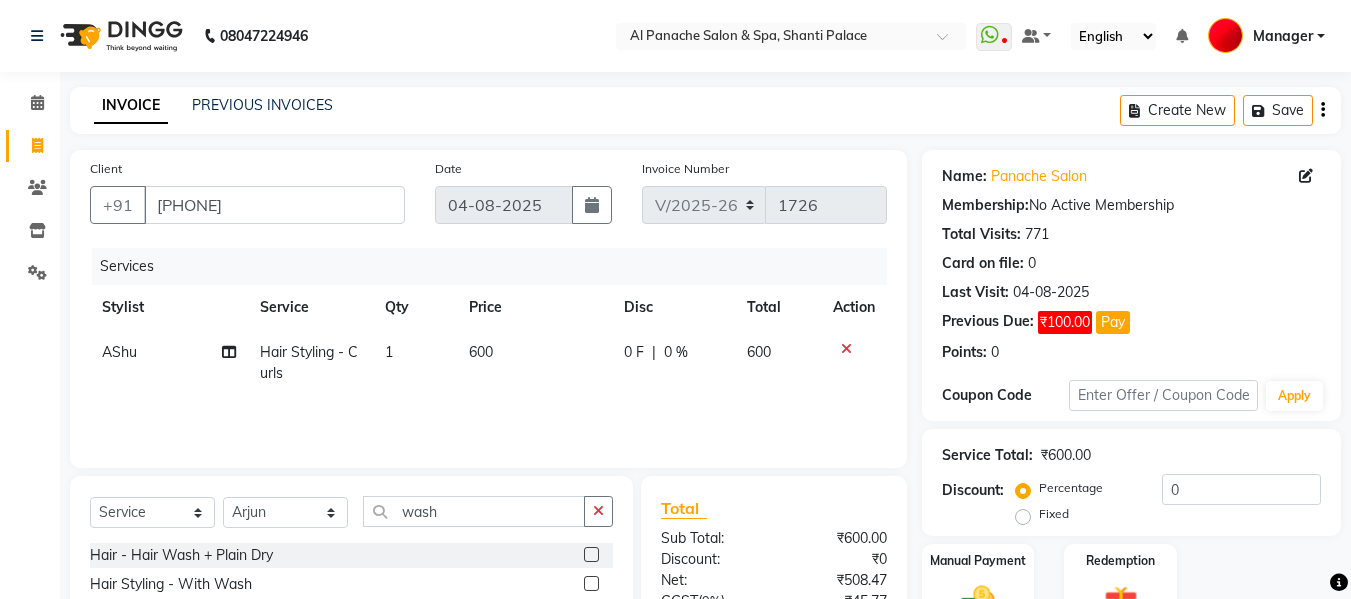 click 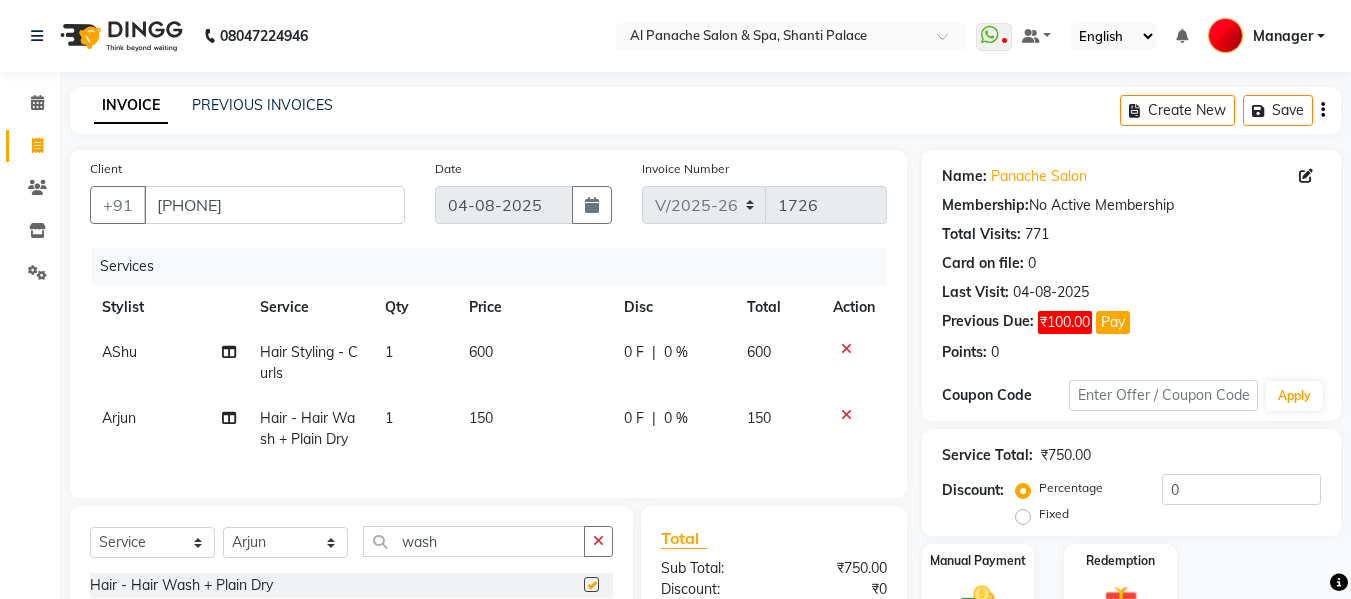 checkbox on "false" 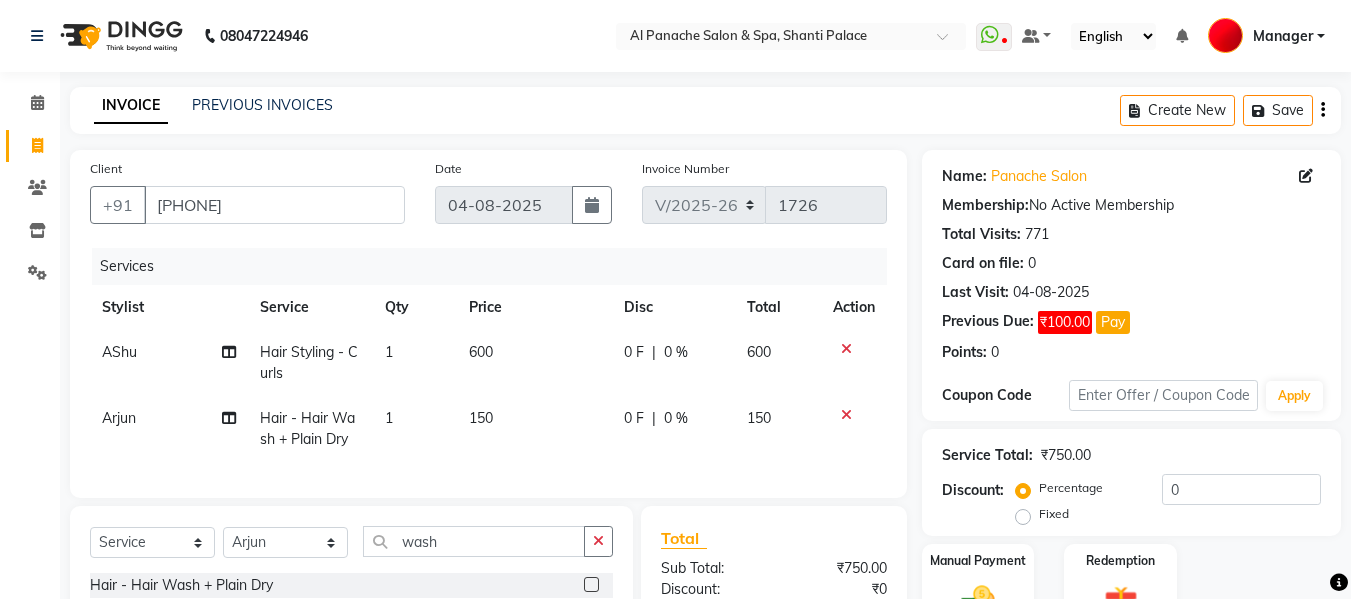 click on "150" 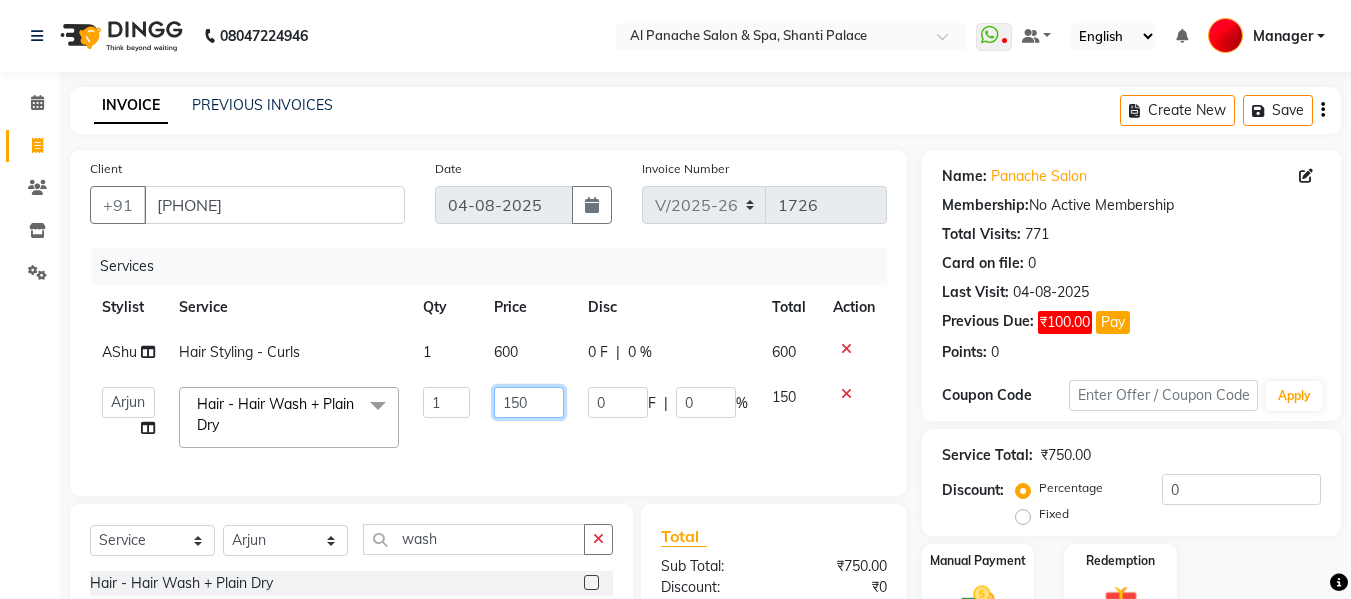 click on "150" 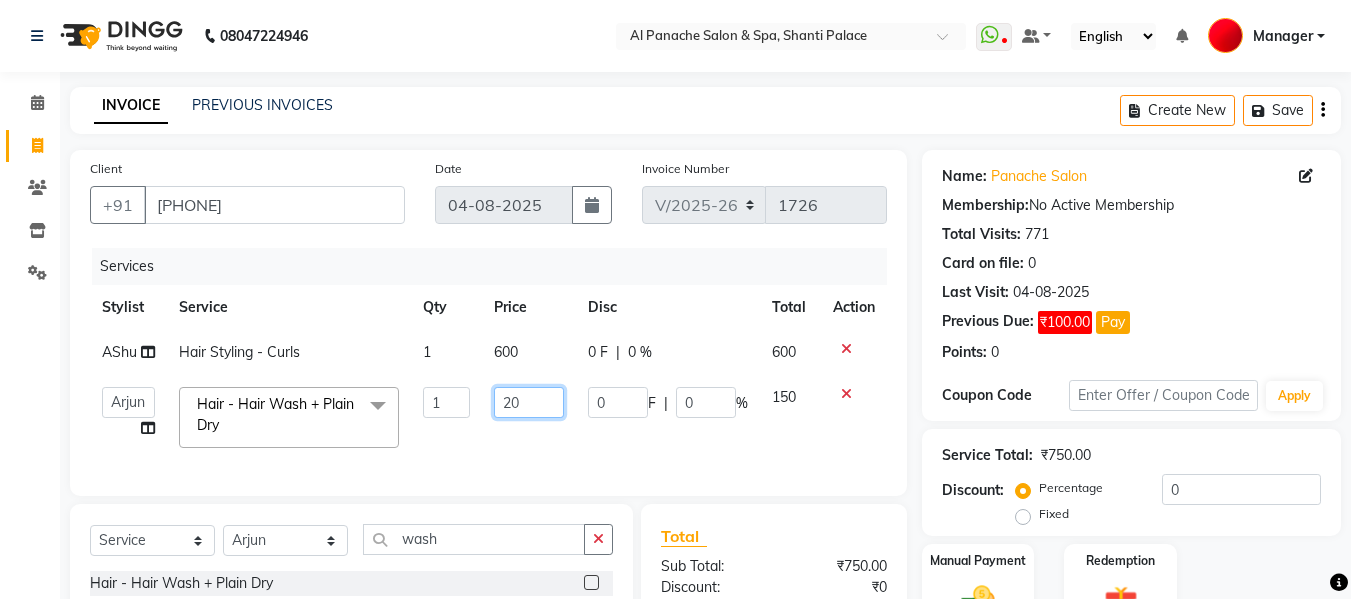 type on "200" 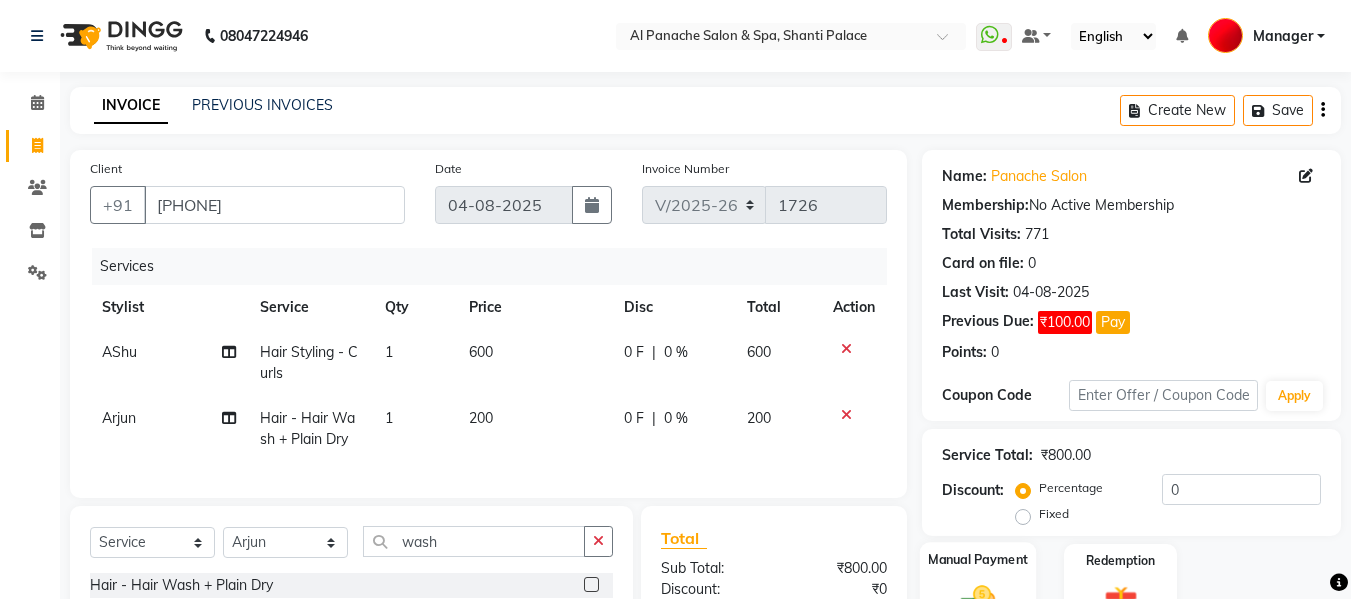 click on "Manual Payment" 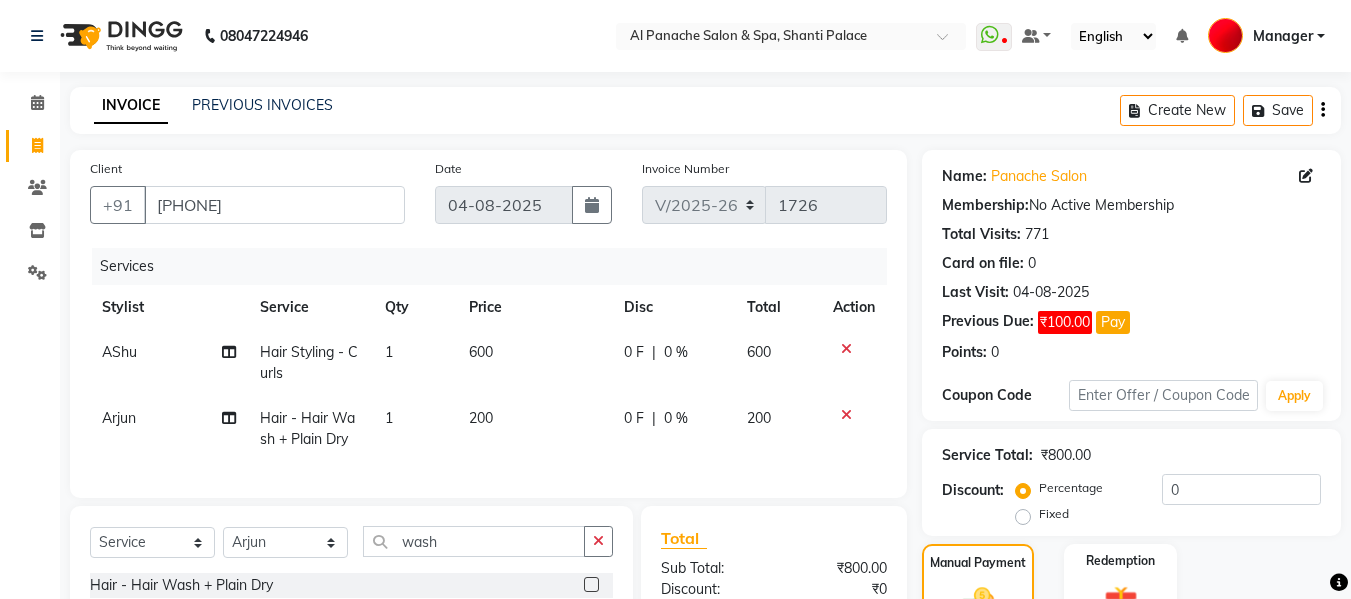 scroll, scrollTop: 246, scrollLeft: 0, axis: vertical 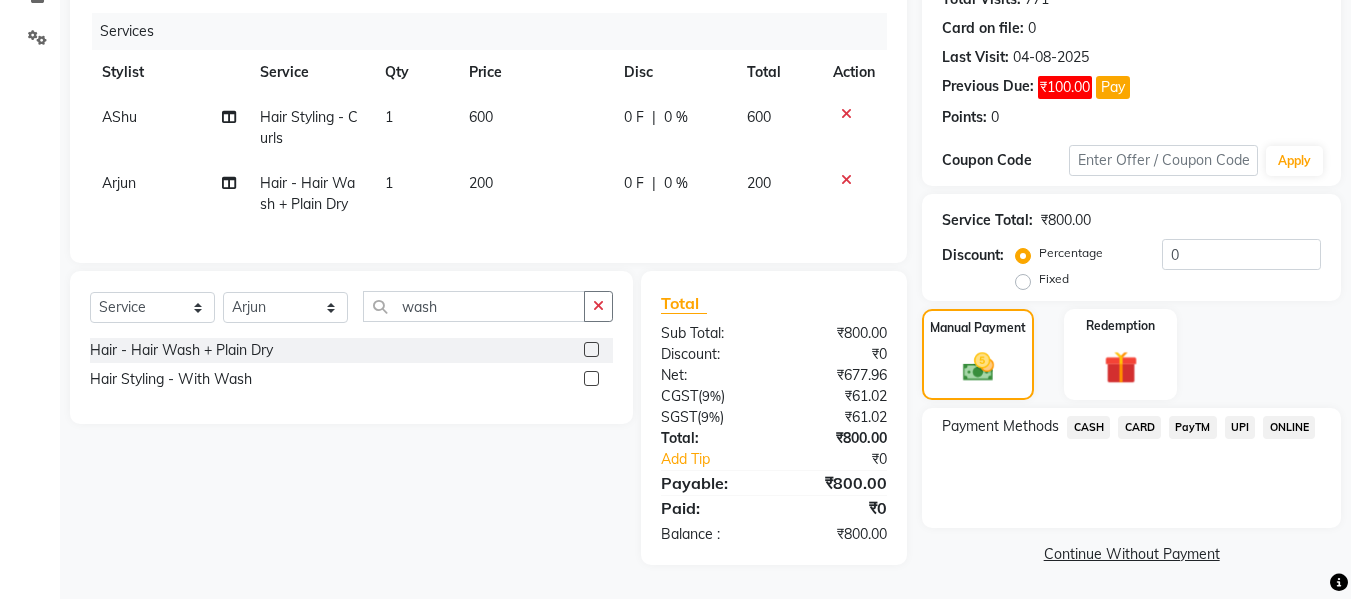 click on "CASH" 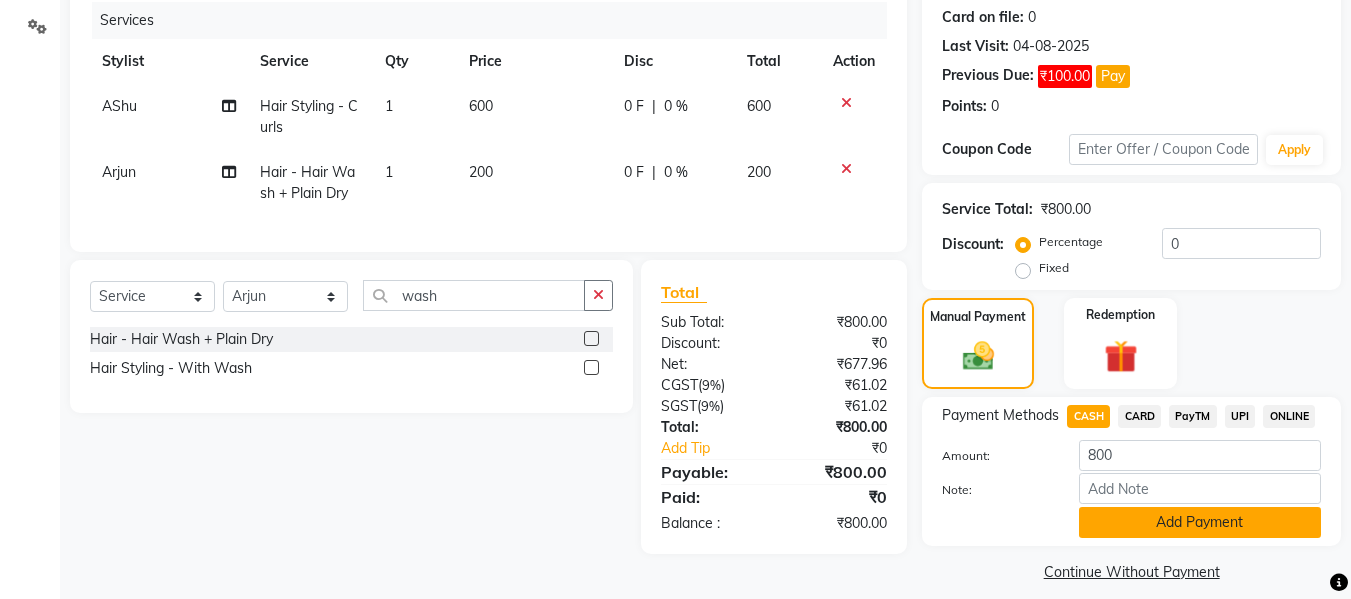 click on "Add Payment" 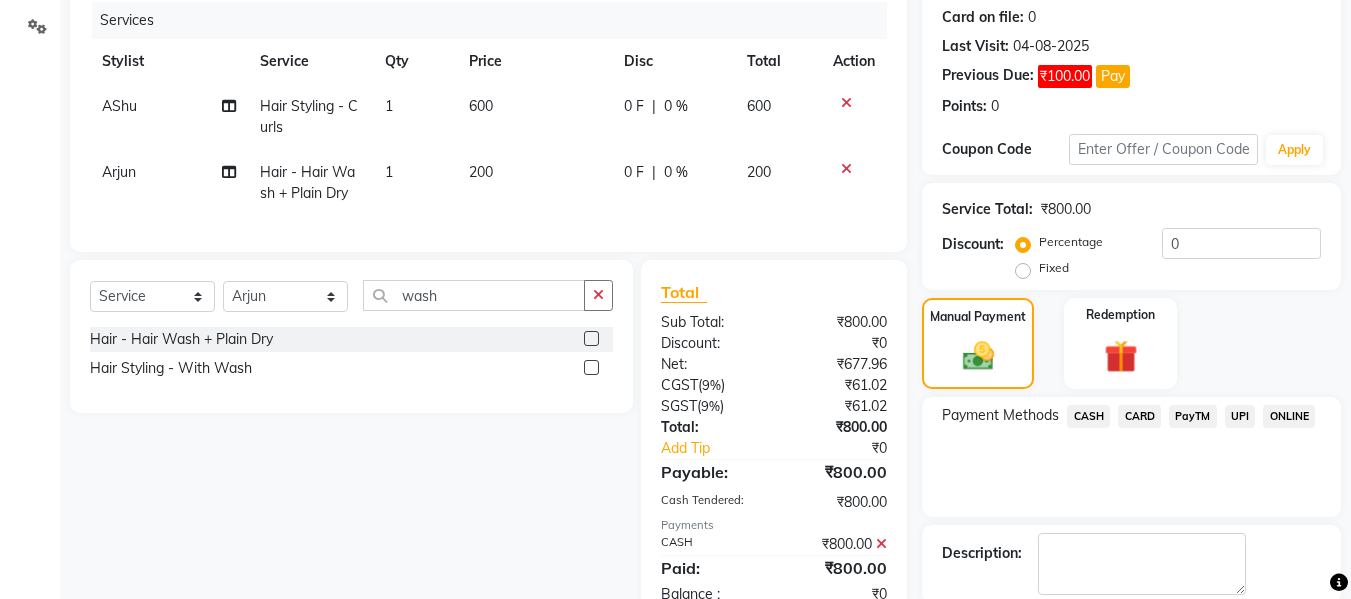 scroll, scrollTop: 348, scrollLeft: 0, axis: vertical 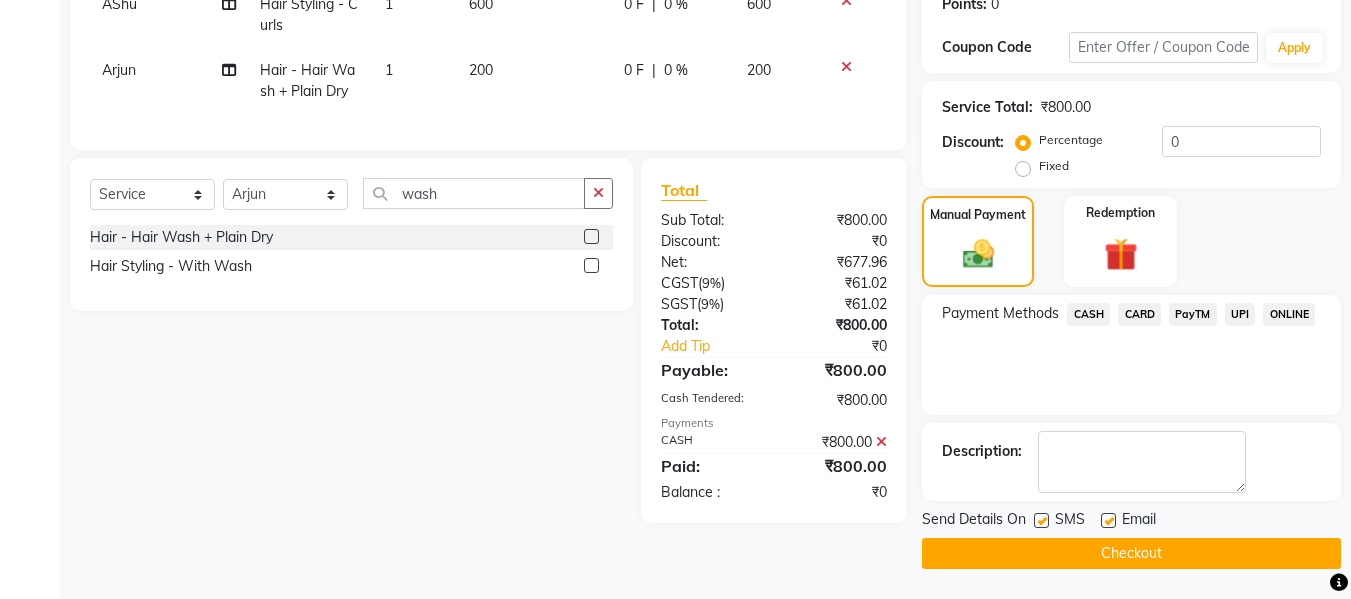 click on "Checkout" 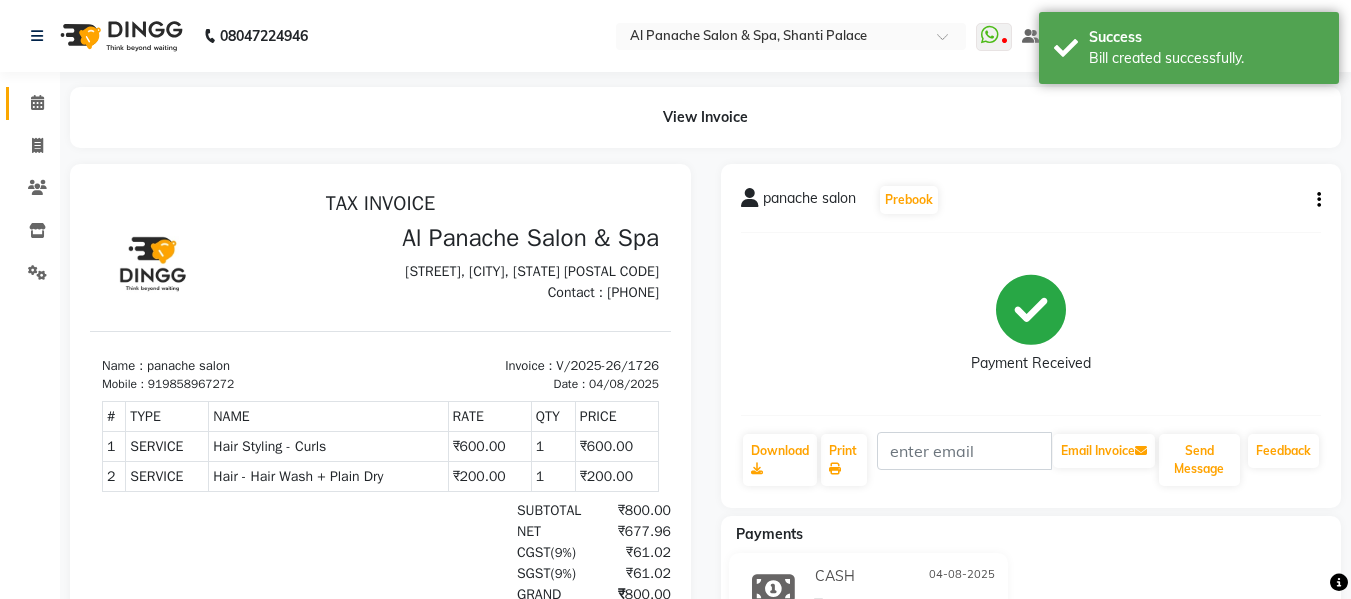 scroll, scrollTop: 0, scrollLeft: 0, axis: both 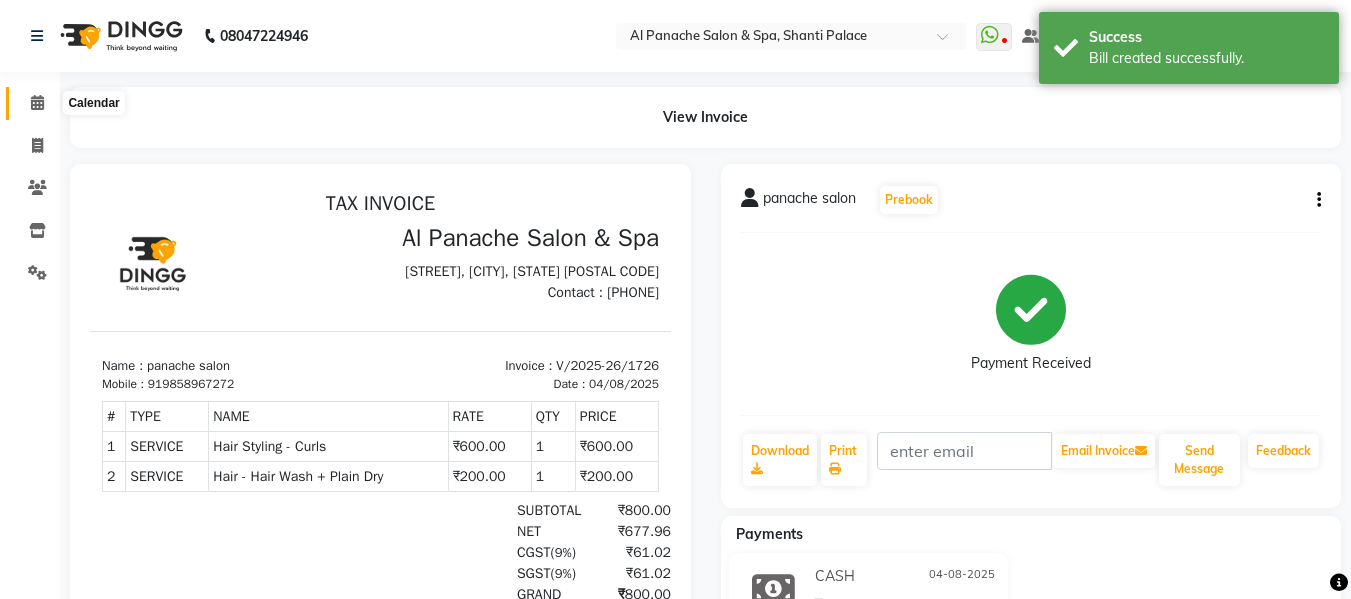click 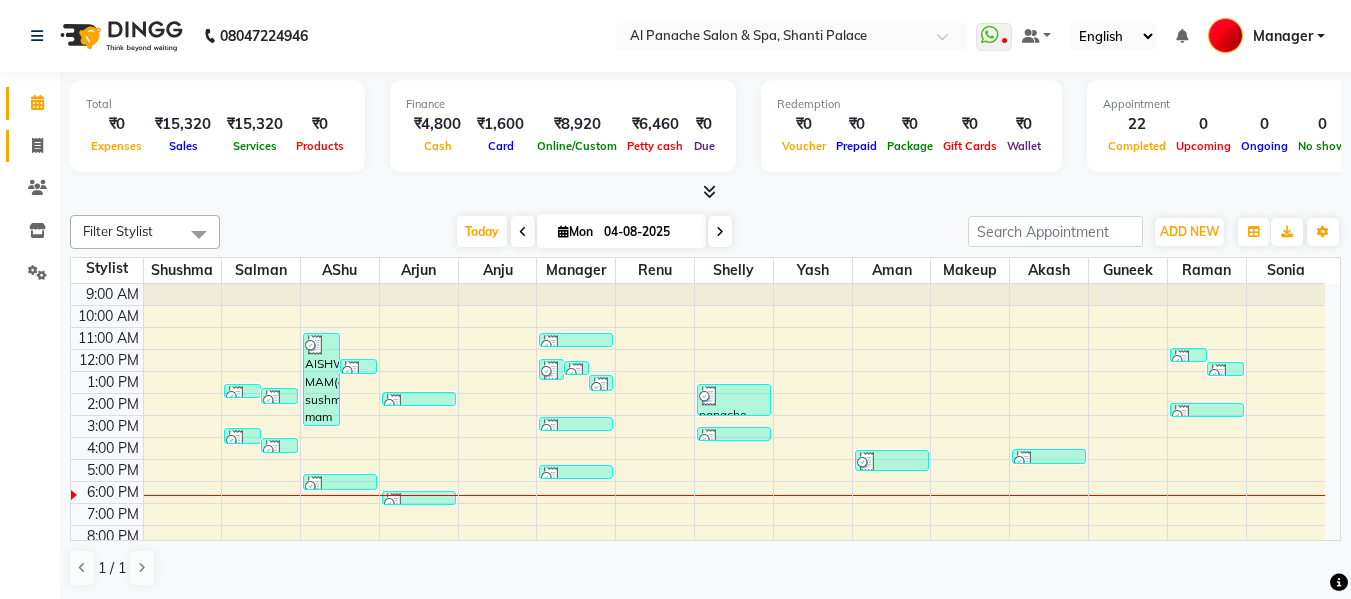 click on "Invoice" 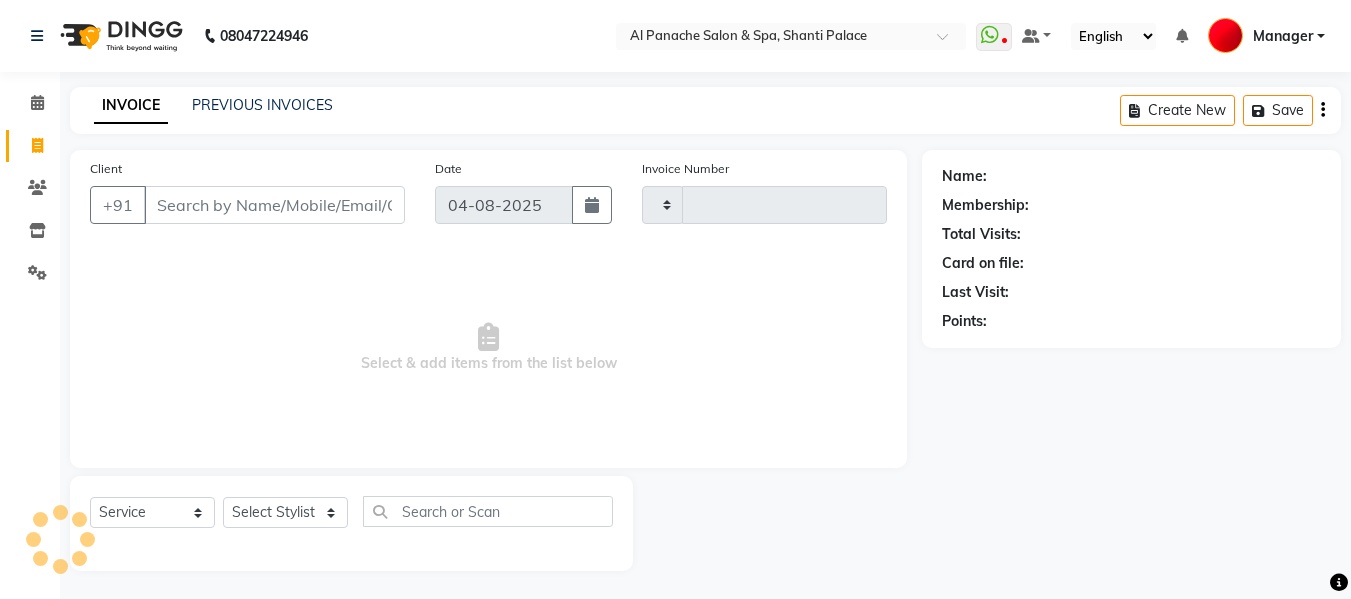 click on "Invoice" 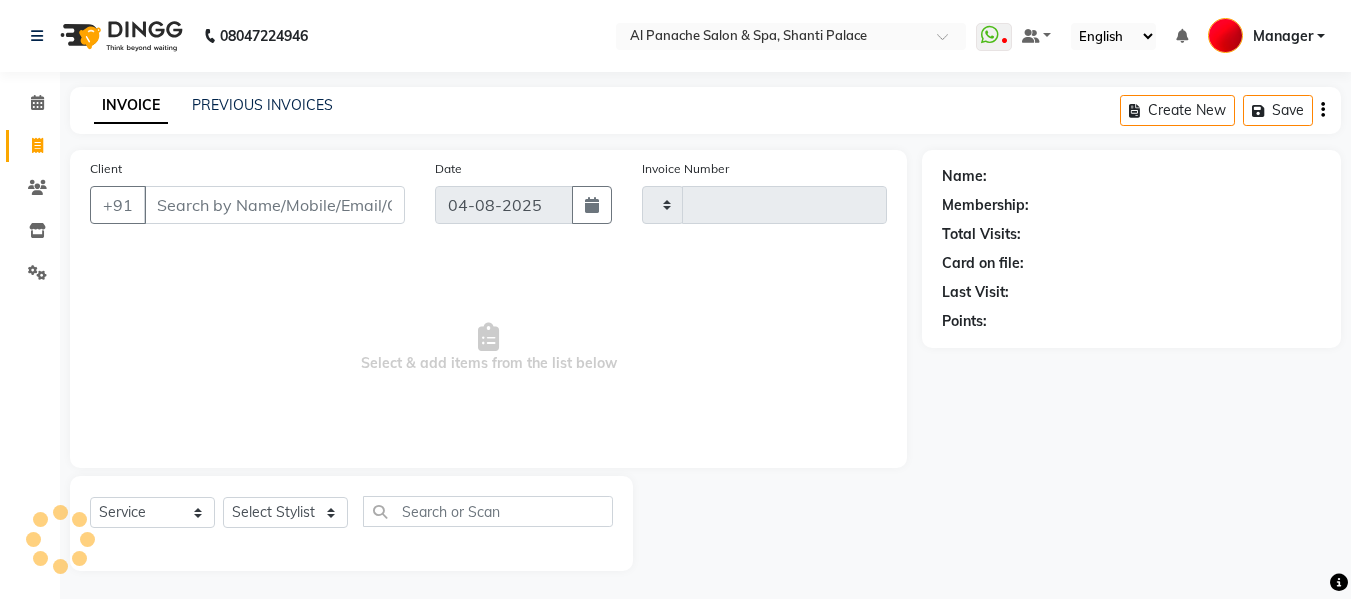 scroll, scrollTop: 2, scrollLeft: 0, axis: vertical 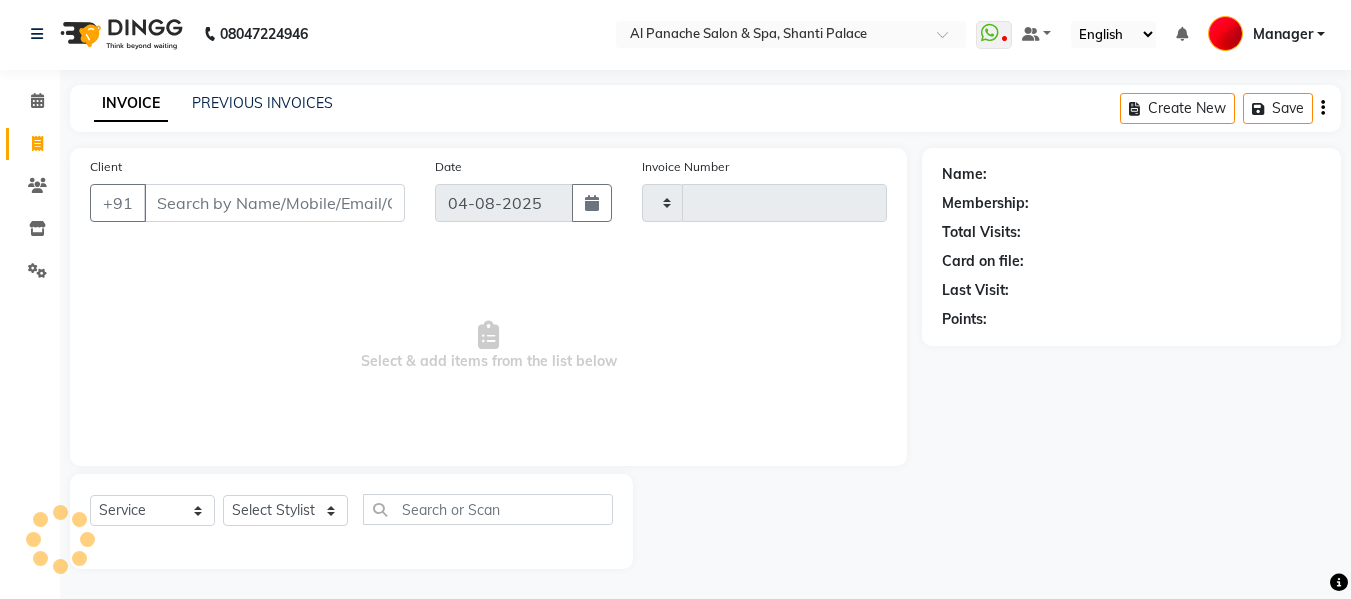 type on "1727" 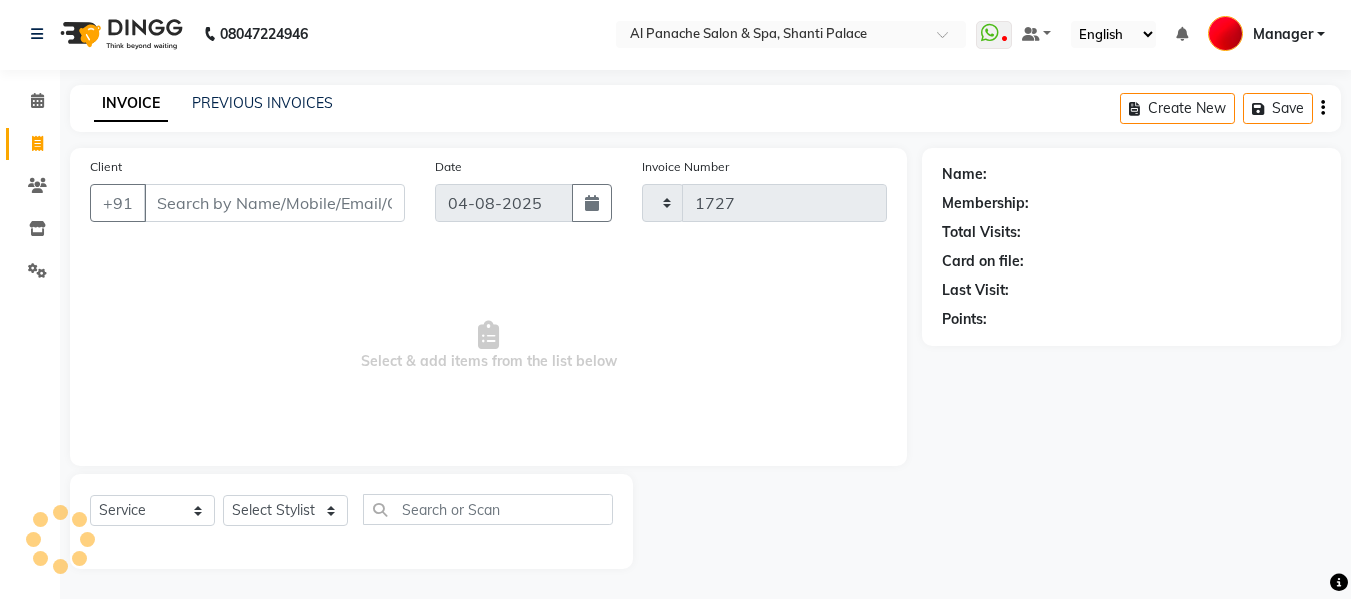 select on "751" 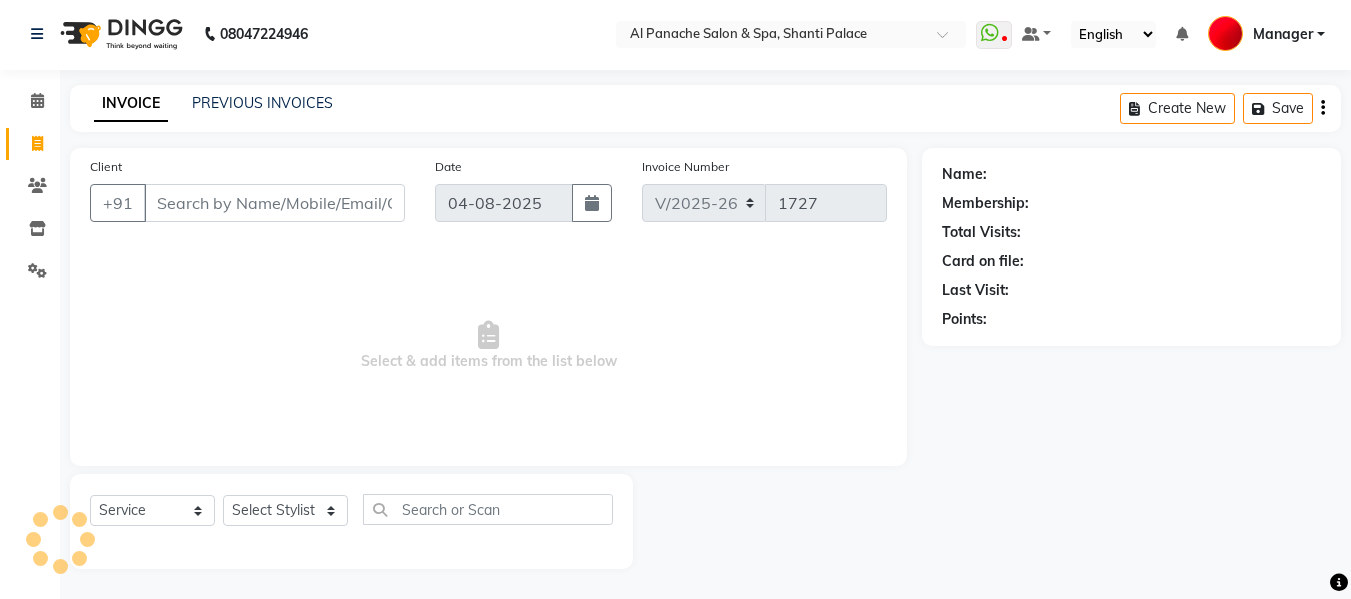 click on "Client" at bounding box center [274, 203] 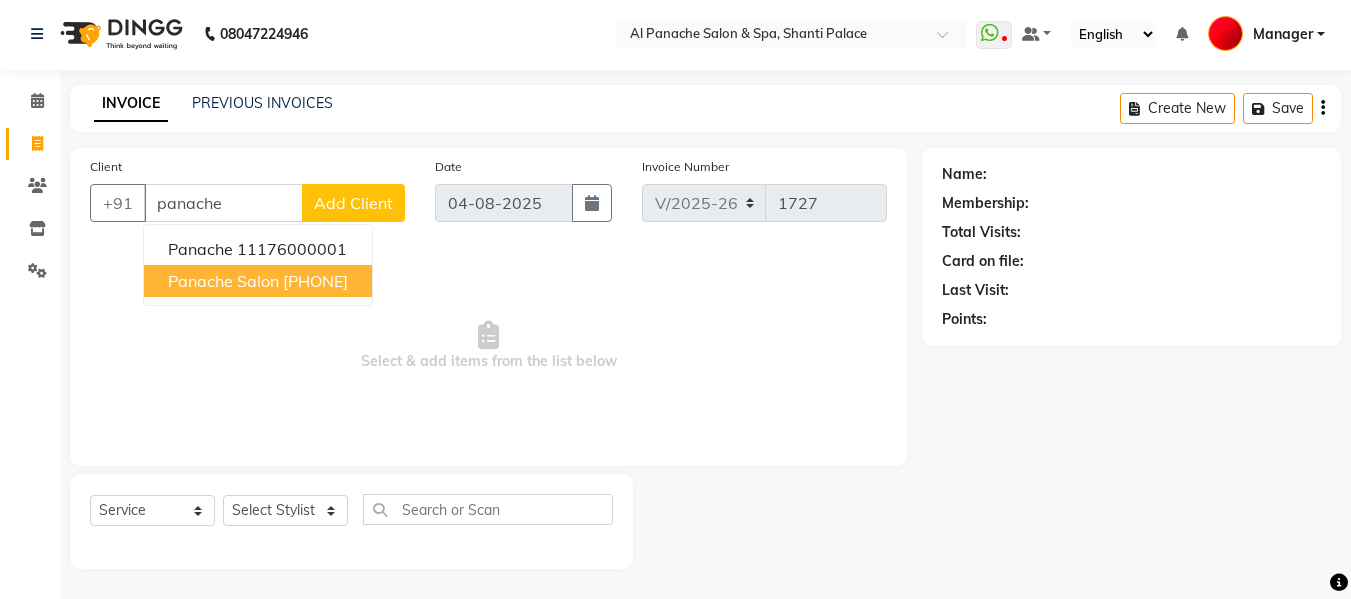 click on "[PHONE]" at bounding box center (315, 281) 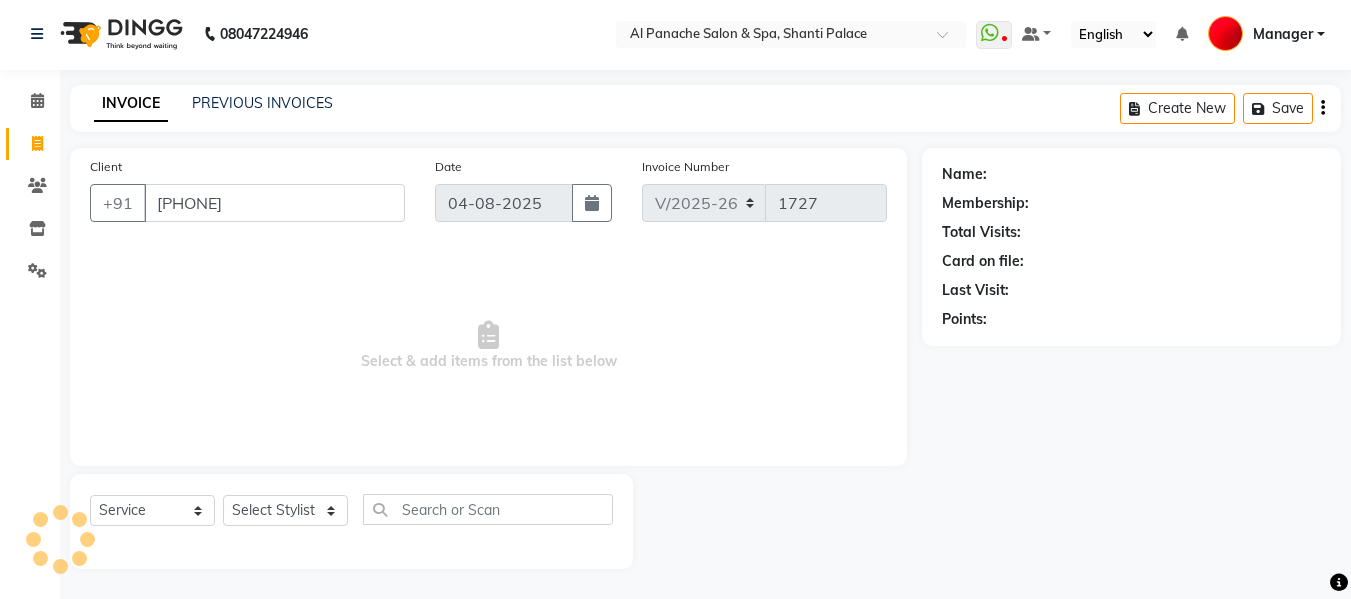 type on "[PHONE]" 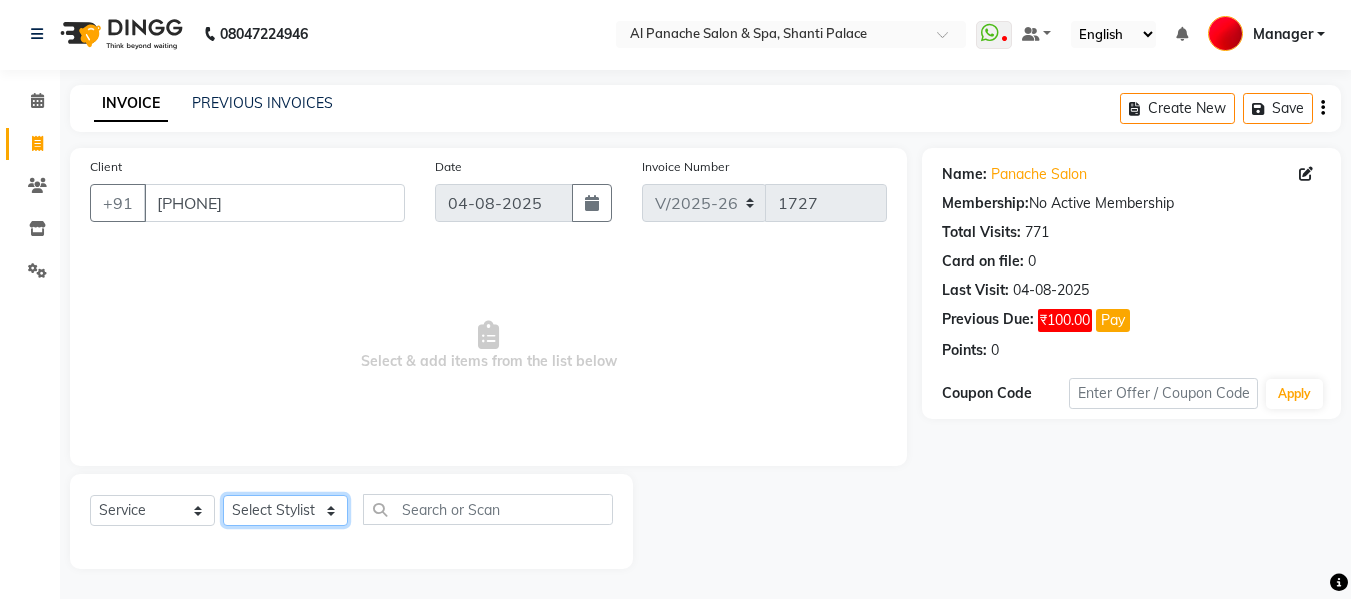click on "Select Stylist Akash Aman anju Arjun AShu Bhavna Dhadwal Guneek Makeup Manager Raman Renu Salman Shelly shushma Sonia yash" 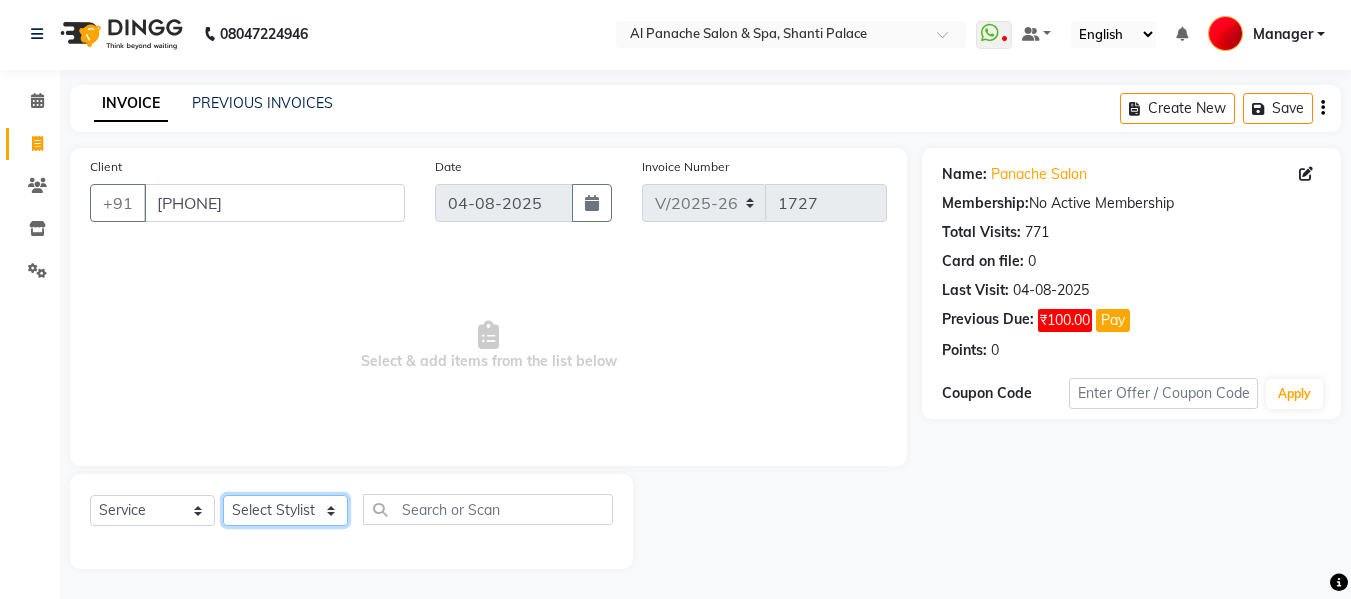 select on "63849" 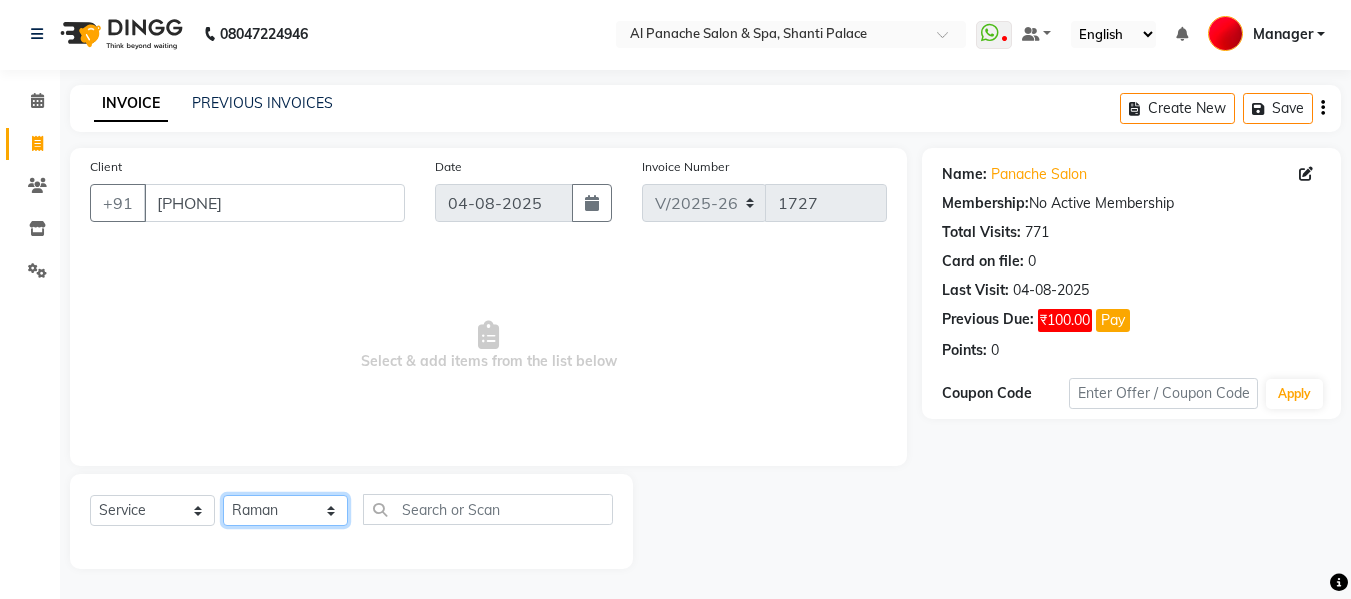 click on "Select Stylist Akash Aman anju Arjun AShu Bhavna Dhadwal Guneek Makeup Manager Raman Renu Salman Shelly shushma Sonia yash" 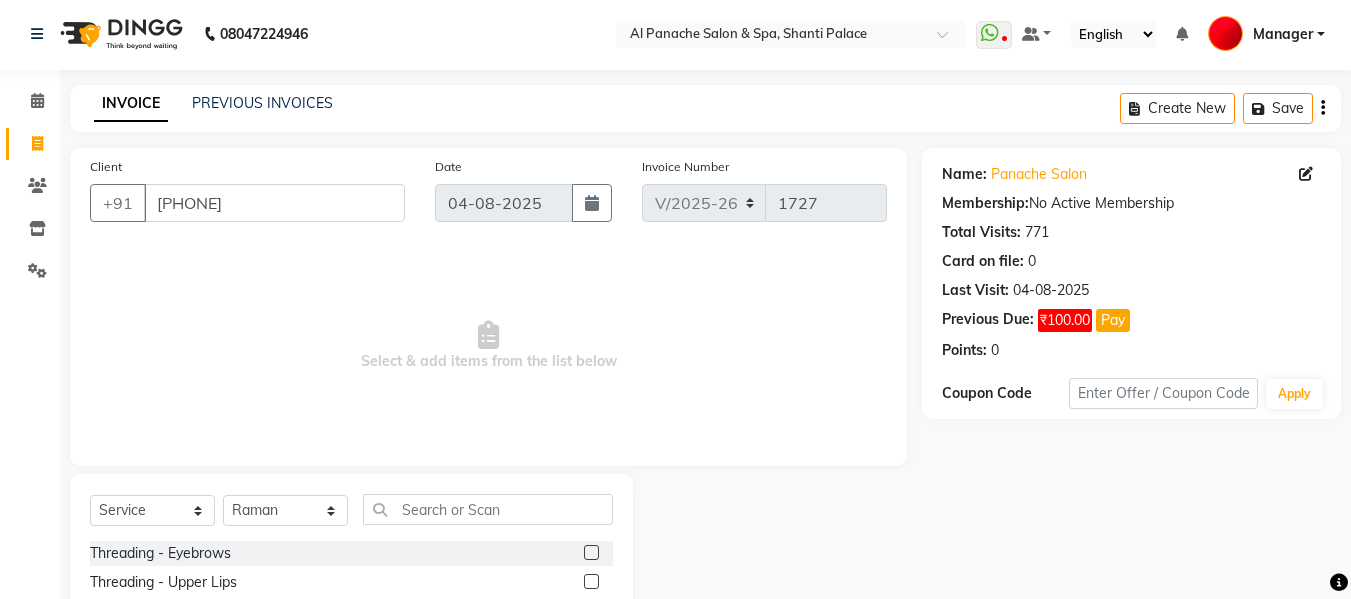 click 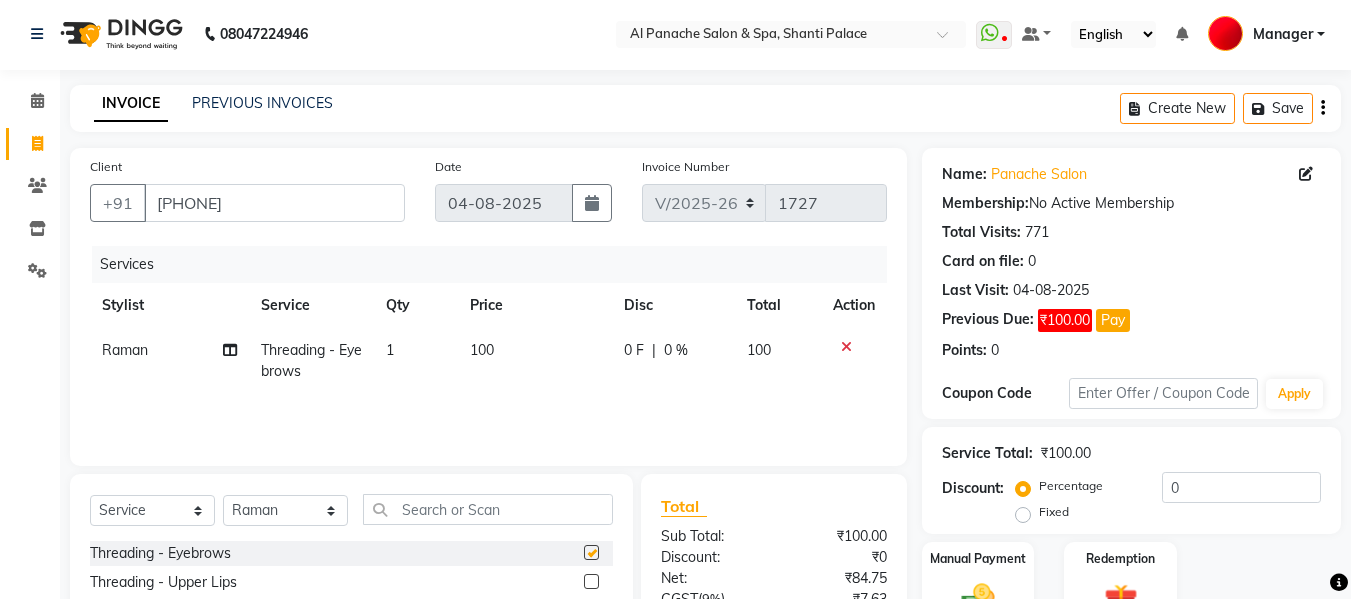 checkbox on "false" 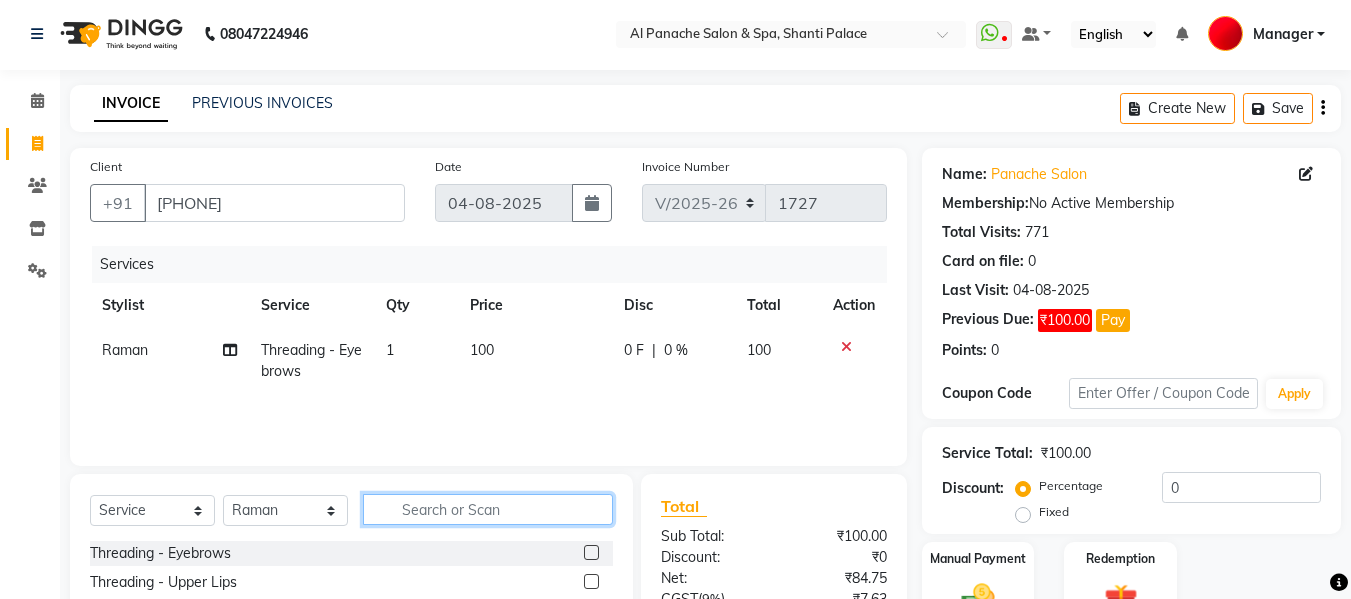 click 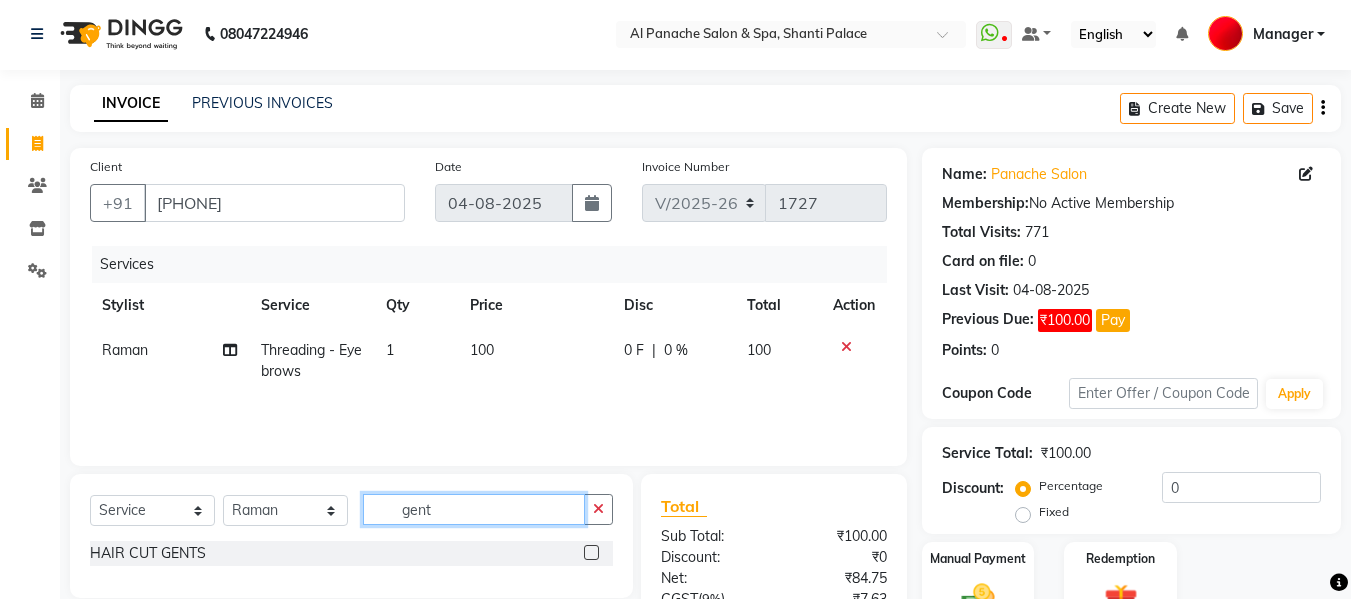type on "gent" 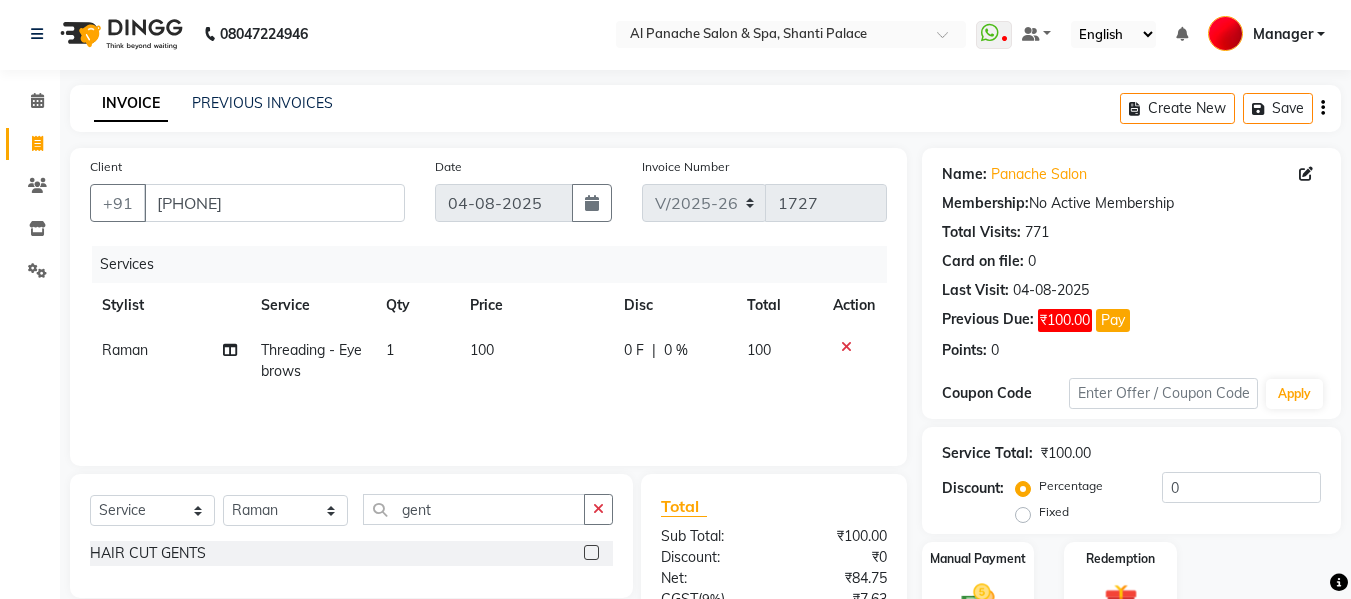 click 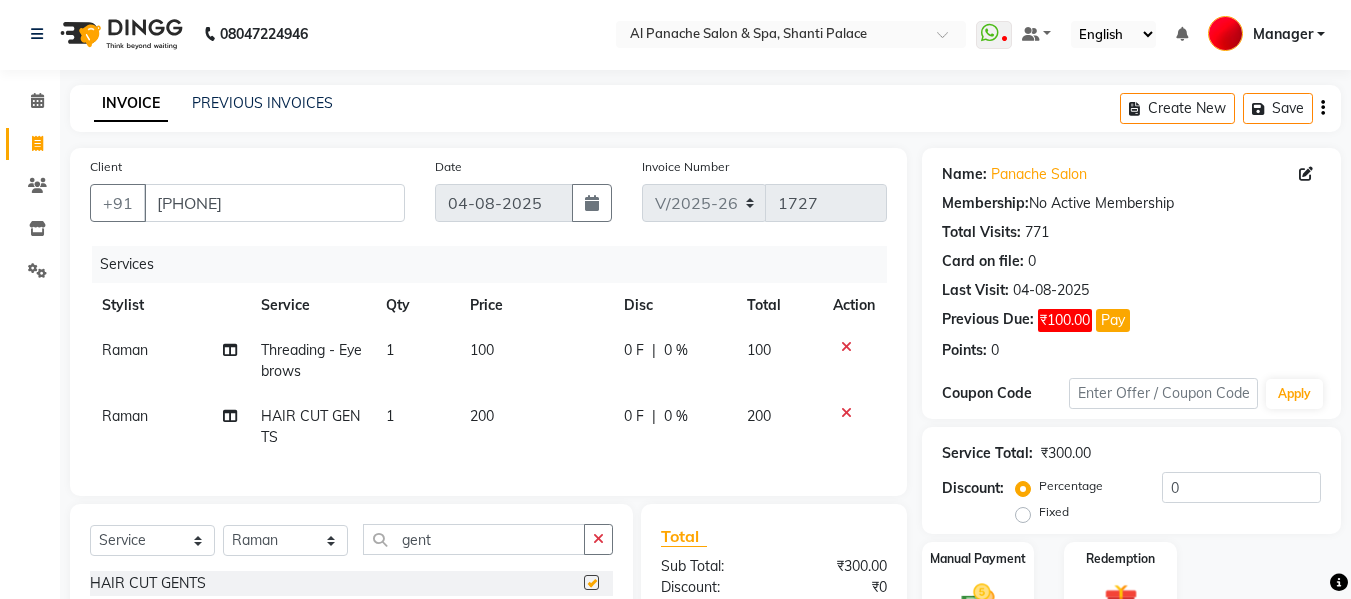 checkbox on "false" 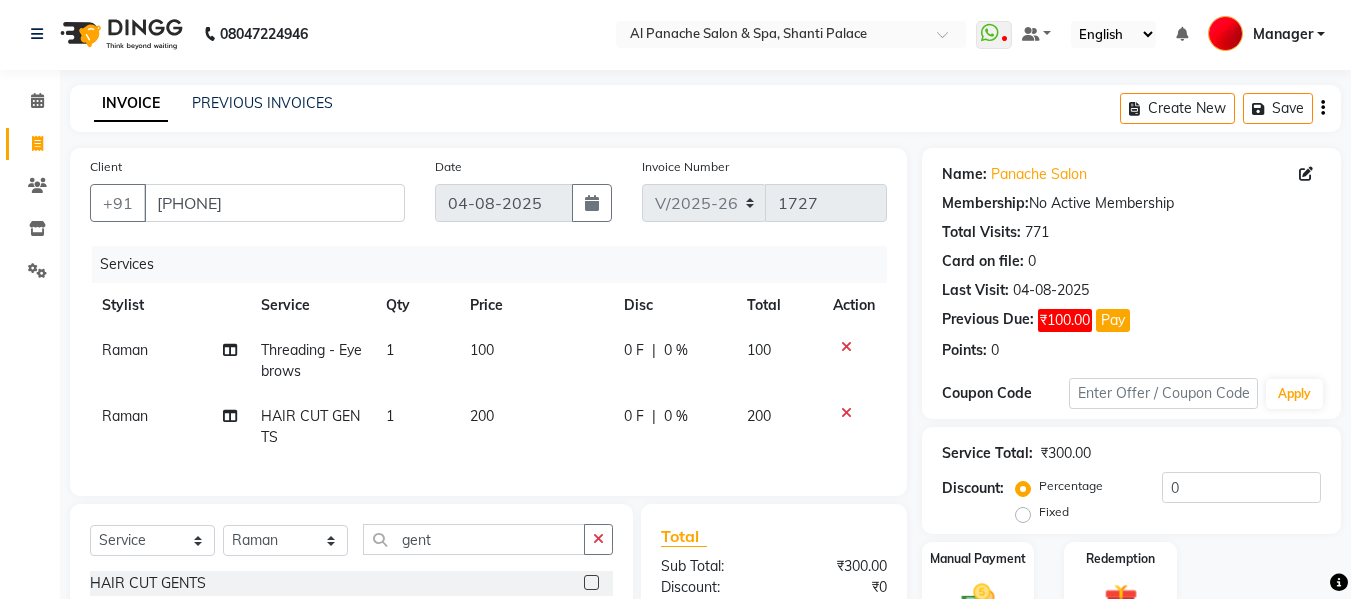 click on "Select  Service  Product  Membership  Package Voucher Prepaid Gift Card  Select Stylist Akash Aman anju Arjun AShu Bhavna Dhadwal Guneek Makeup Manager Raman Renu Salman Shelly shushma Sonia yash gent HAIR CUT GENTS" 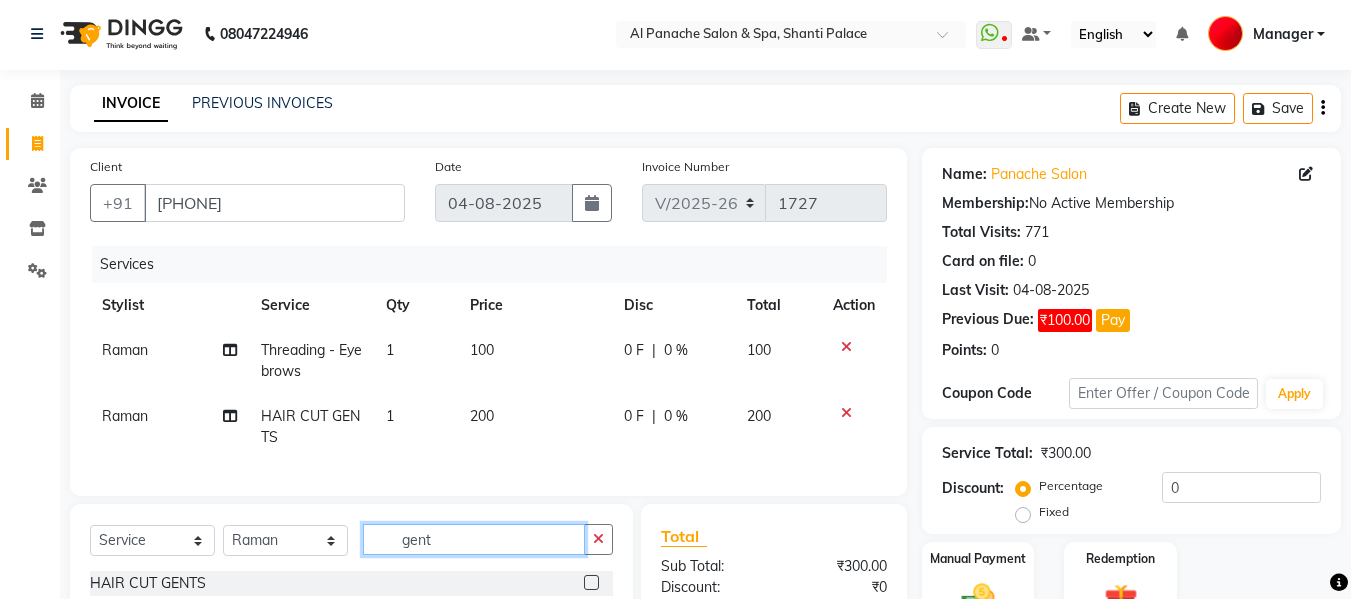click on "gent" 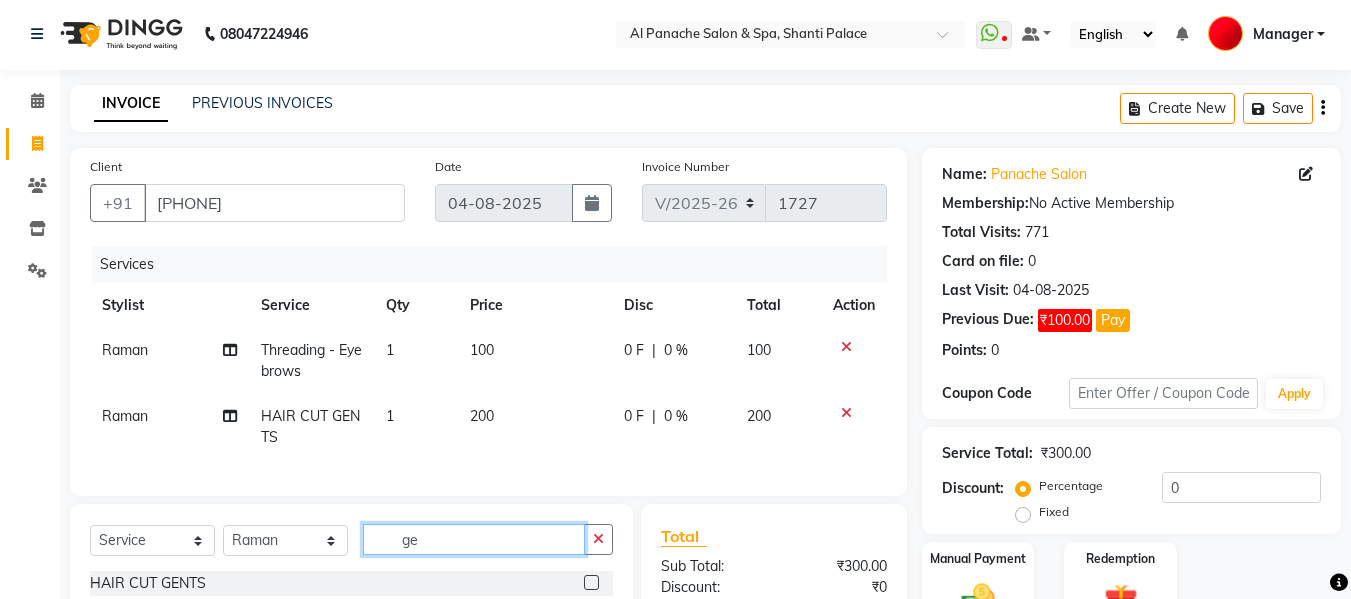 type on "g" 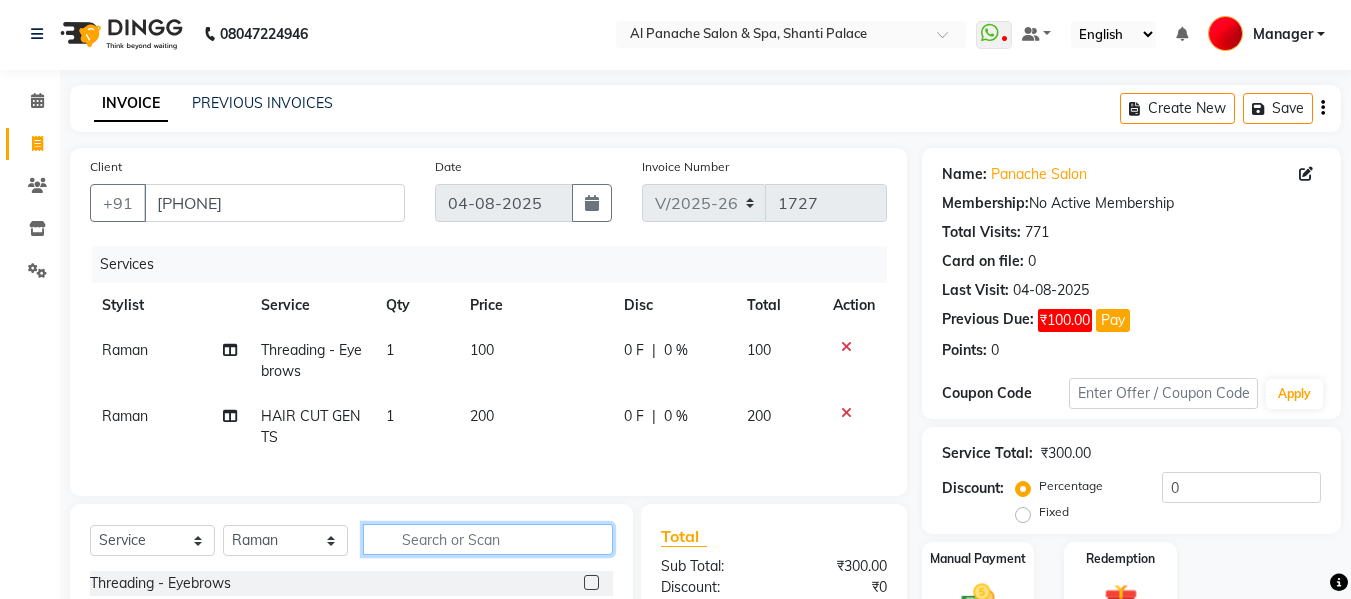 scroll, scrollTop: 247, scrollLeft: 0, axis: vertical 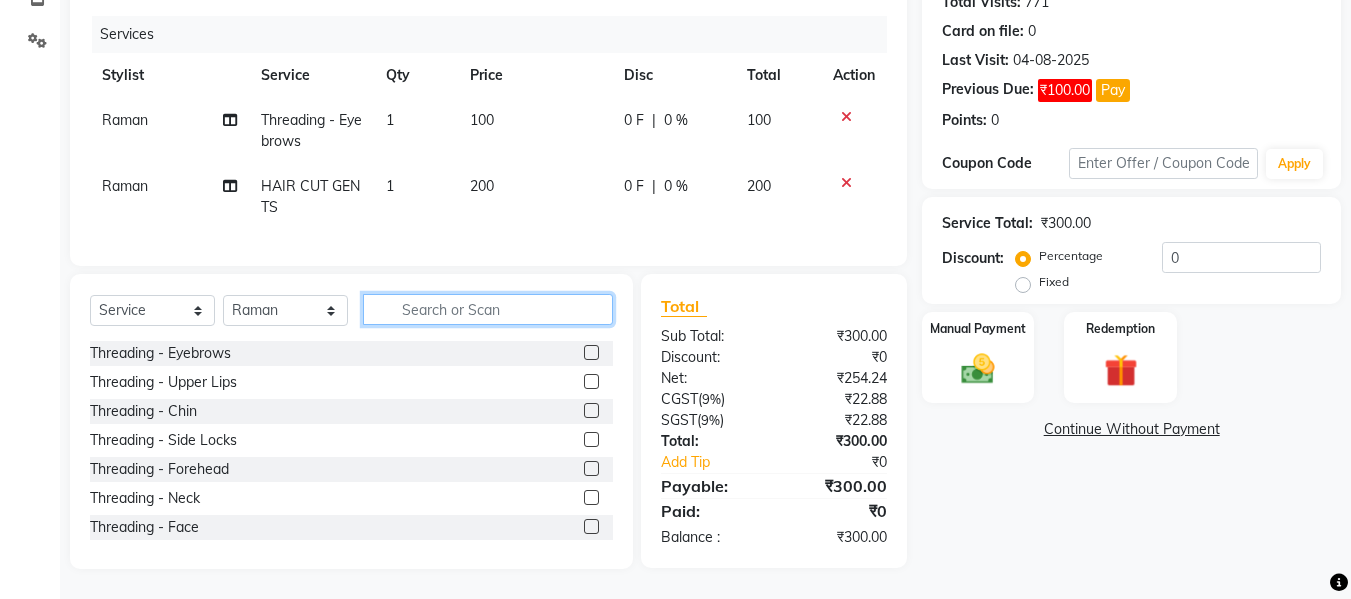 click 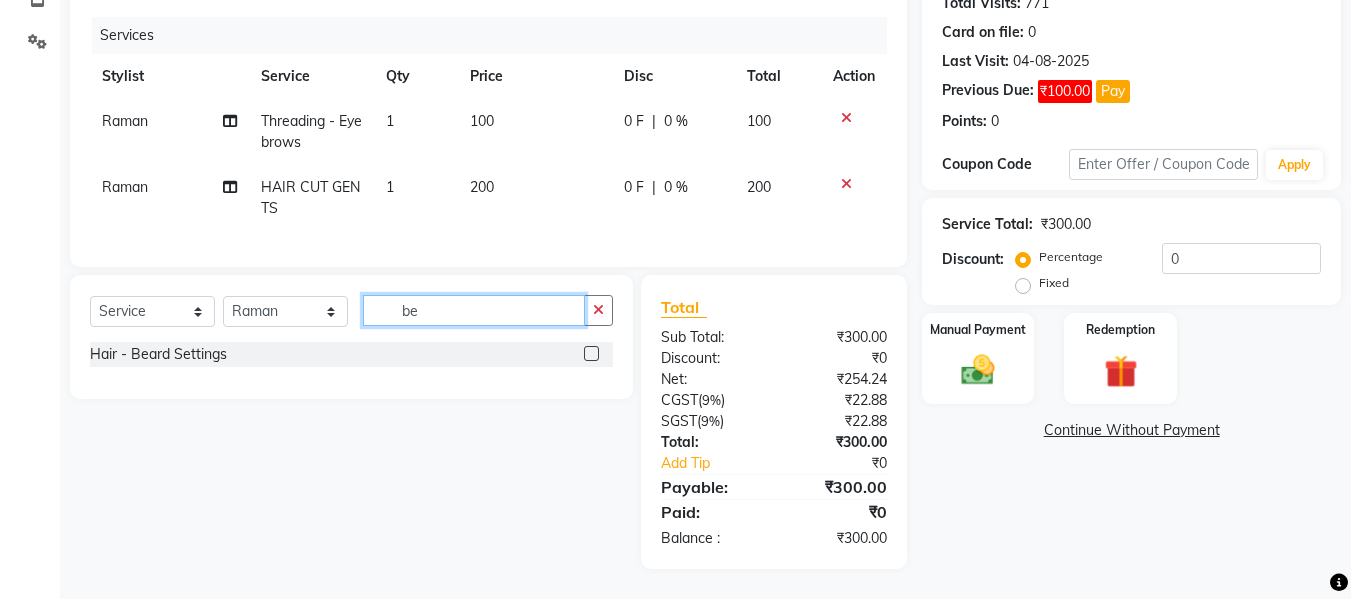 scroll, scrollTop: 246, scrollLeft: 0, axis: vertical 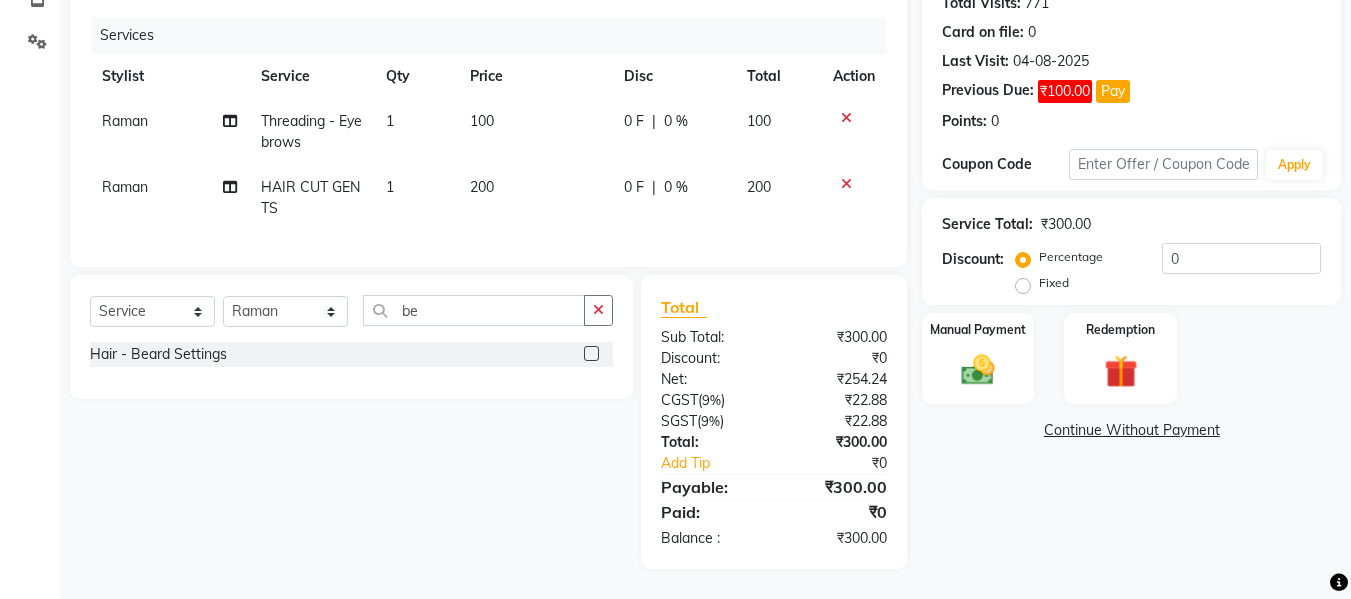 click 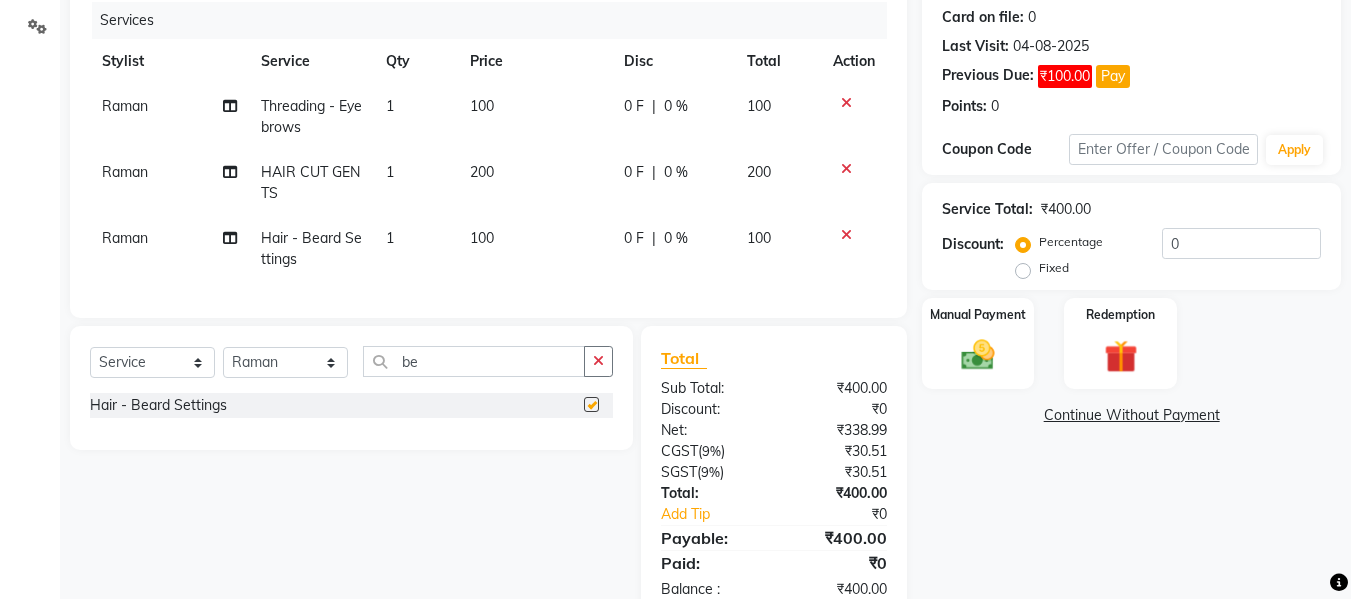 checkbox on "false" 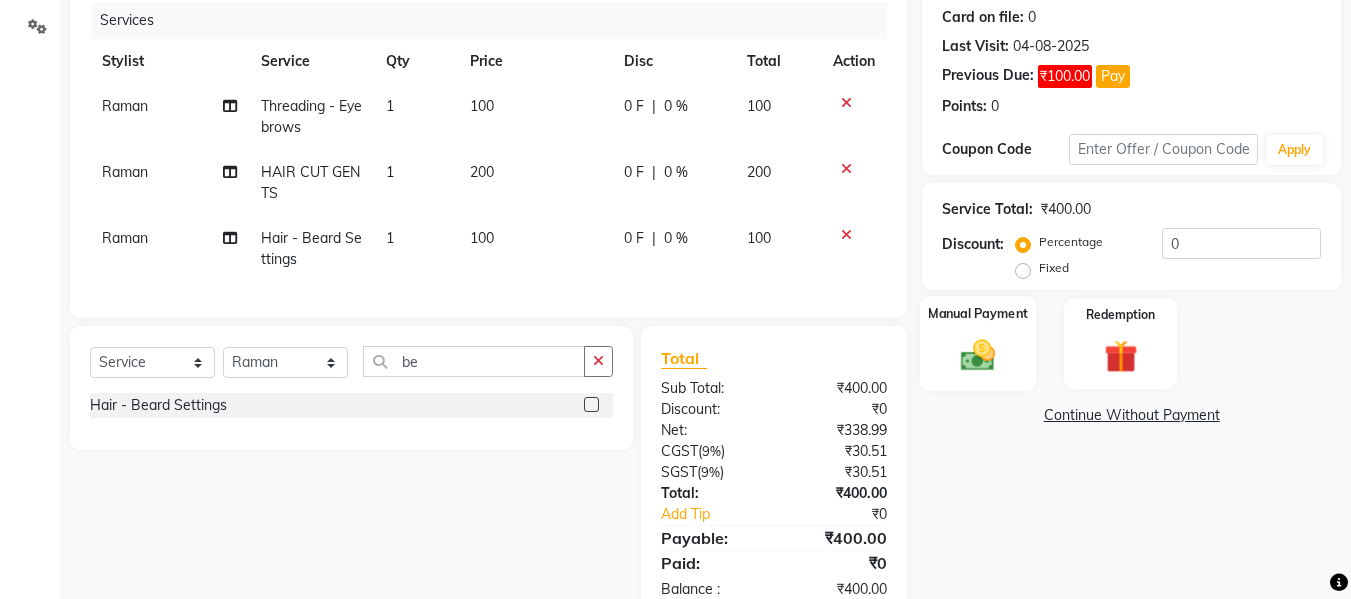 click 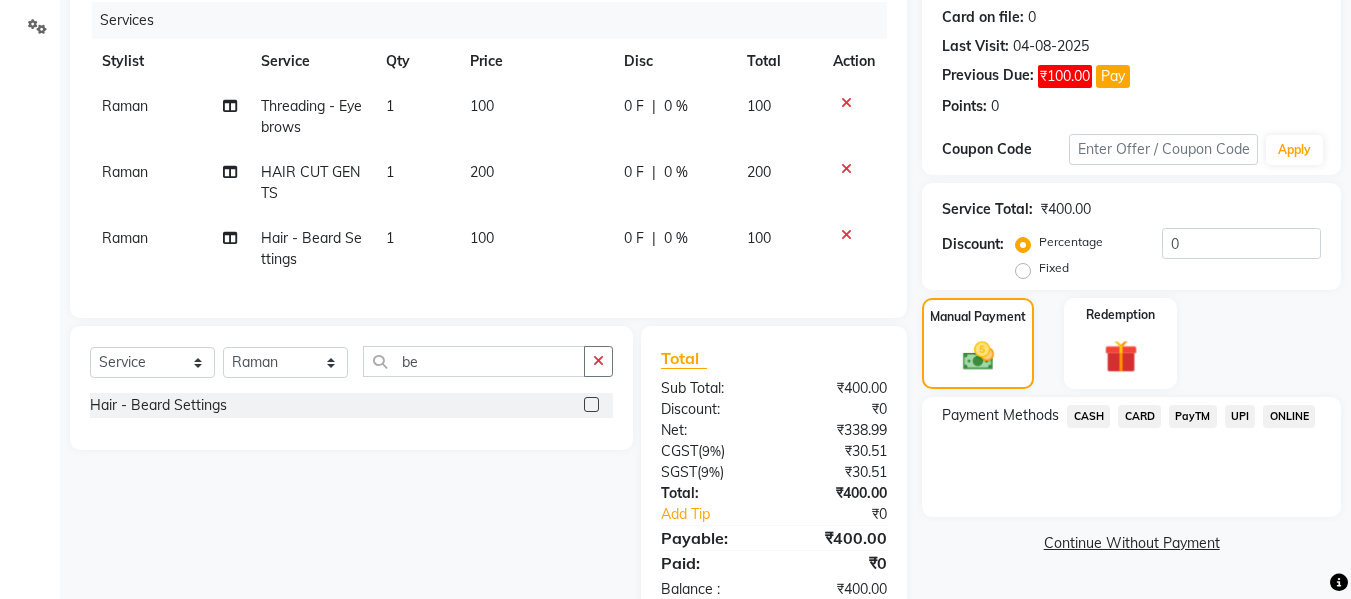click on "UPI" 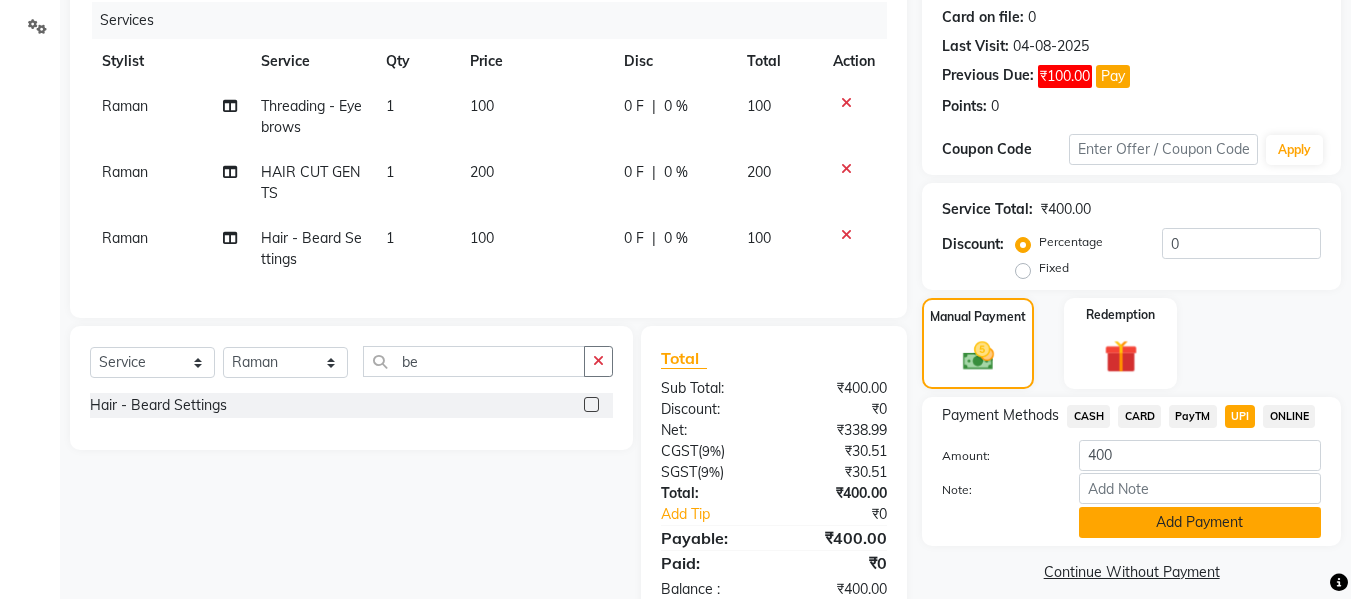 click on "Add Payment" 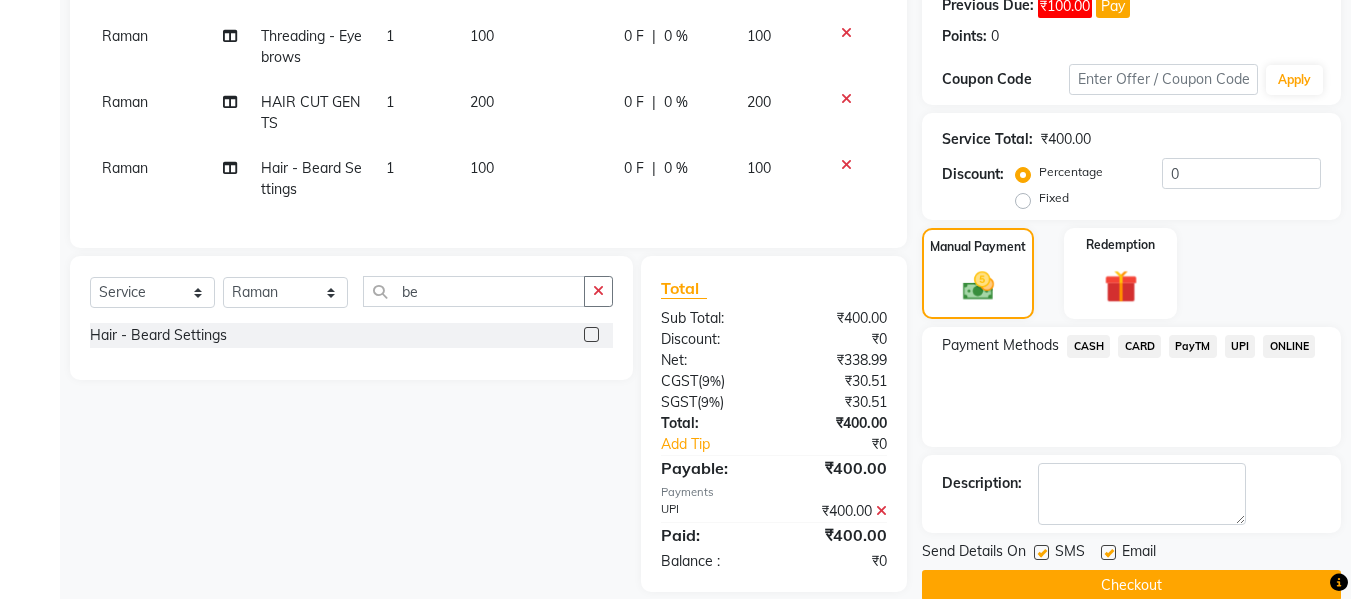 scroll, scrollTop: 354, scrollLeft: 0, axis: vertical 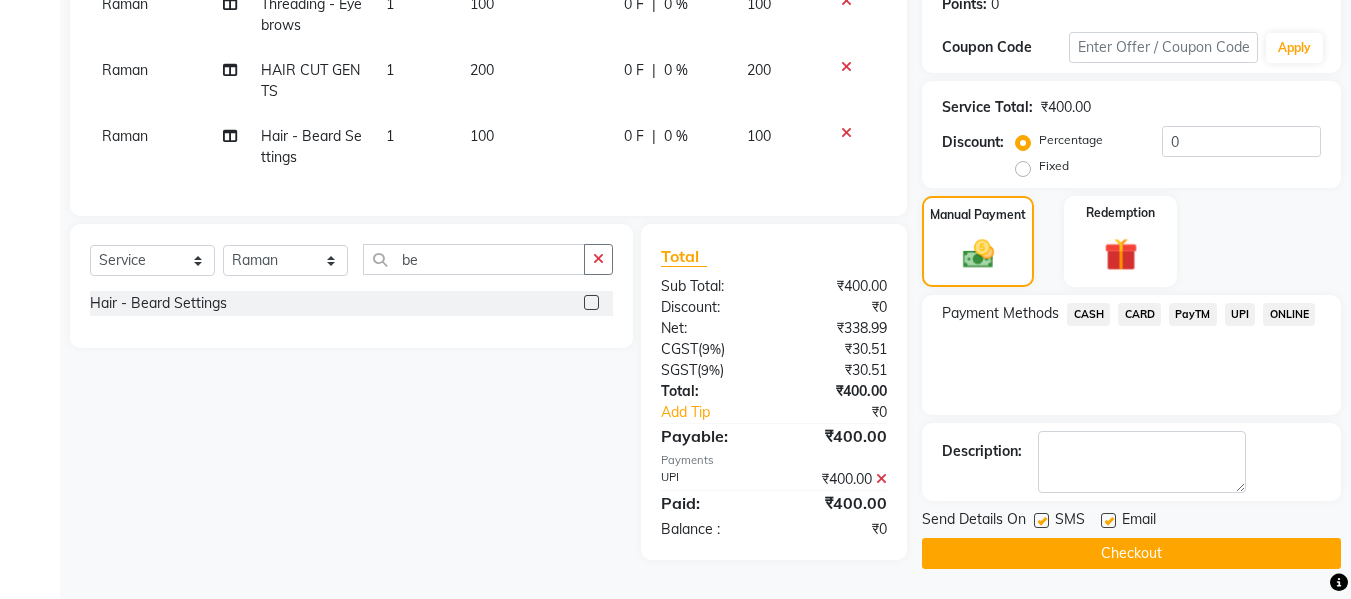 click on "Checkout" 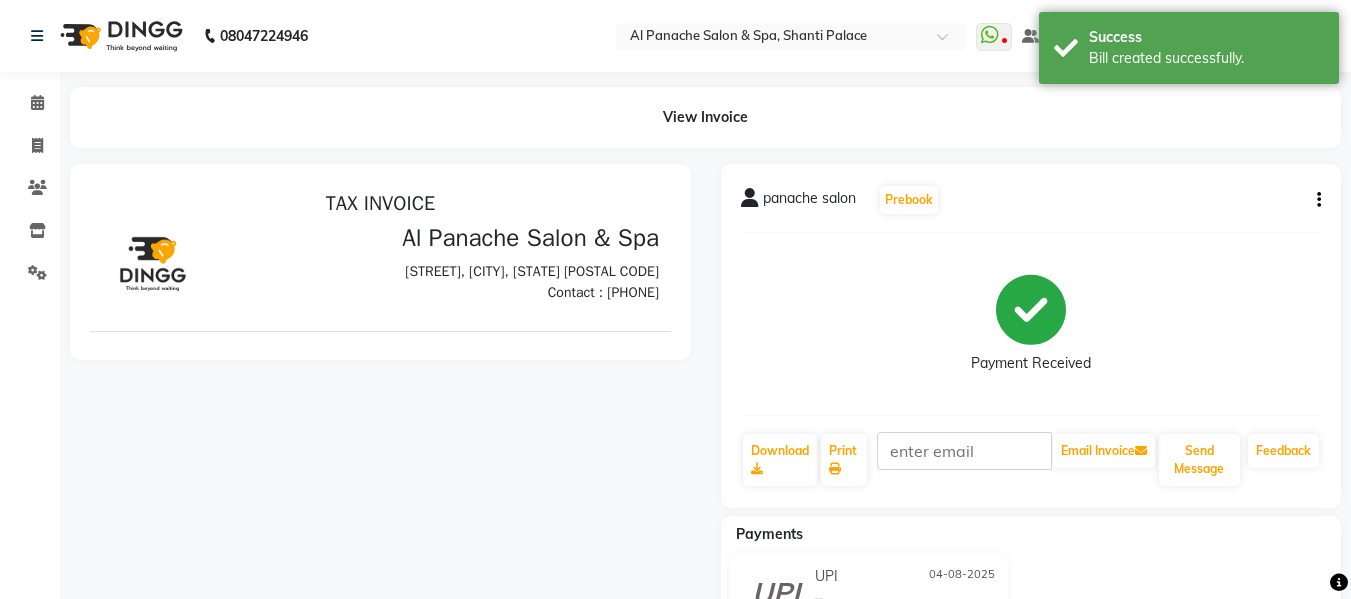 scroll, scrollTop: 0, scrollLeft: 0, axis: both 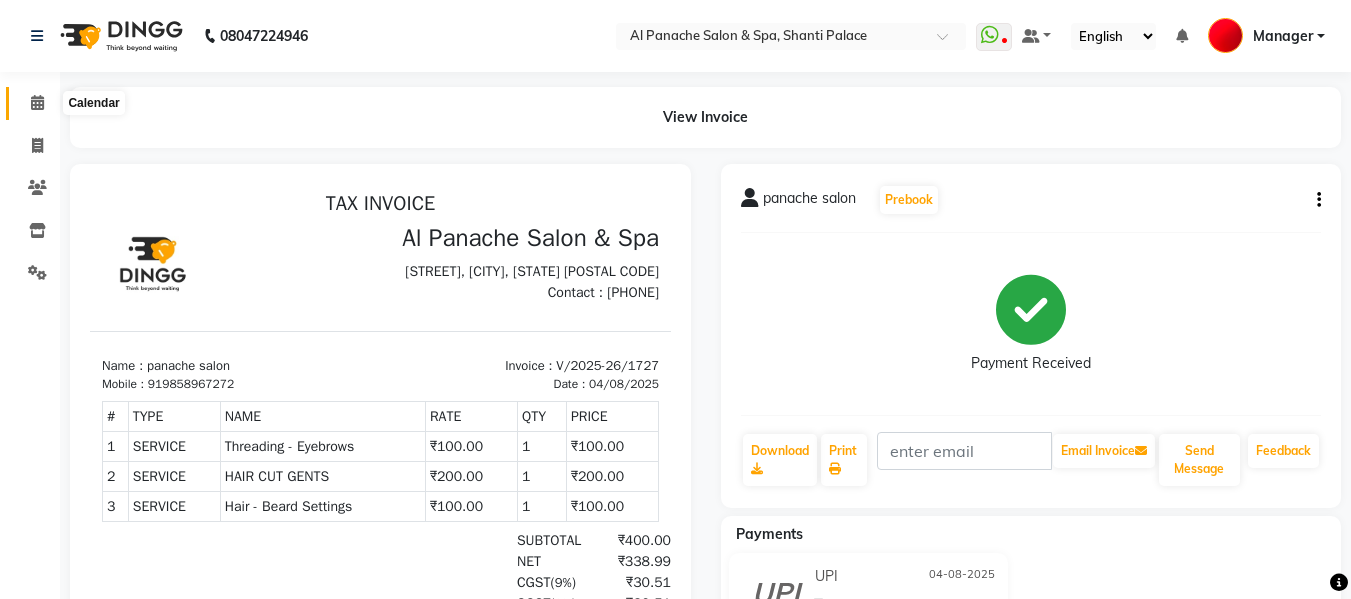 click 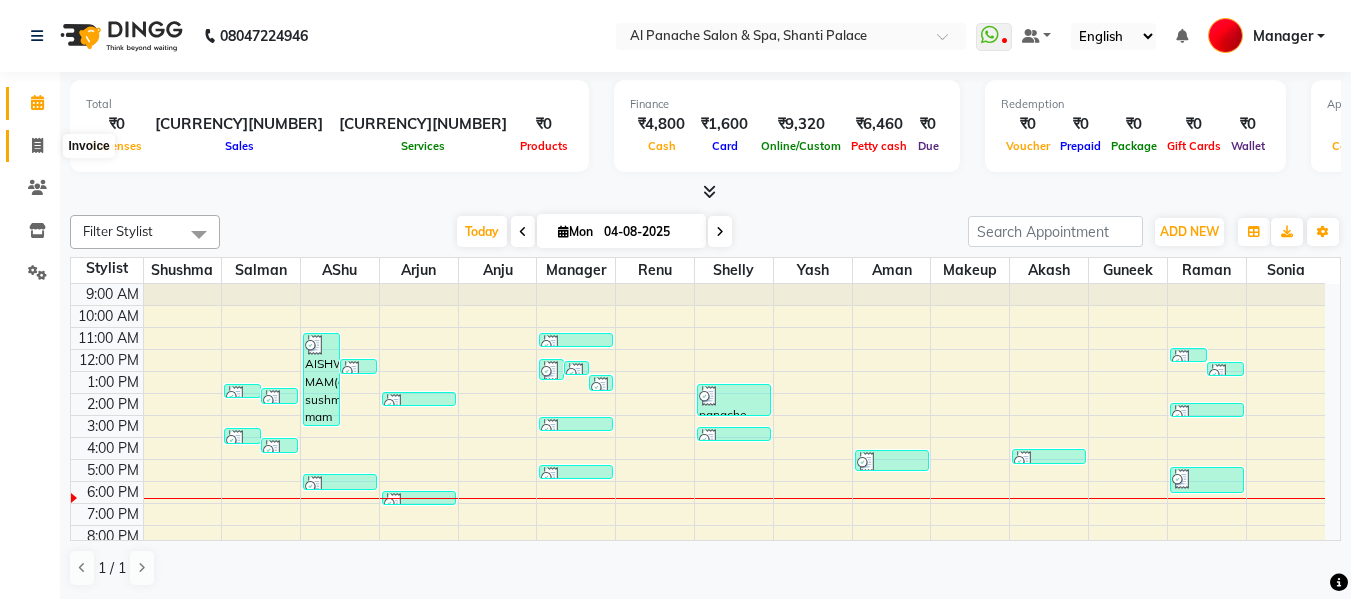 click 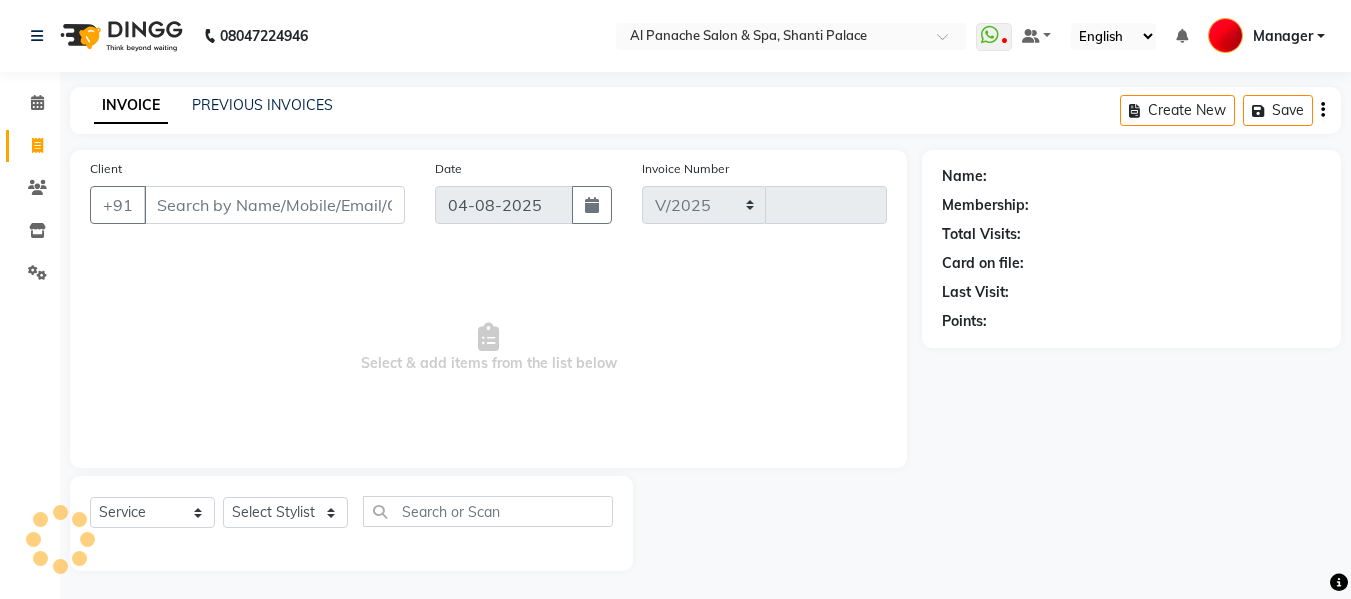 select on "751" 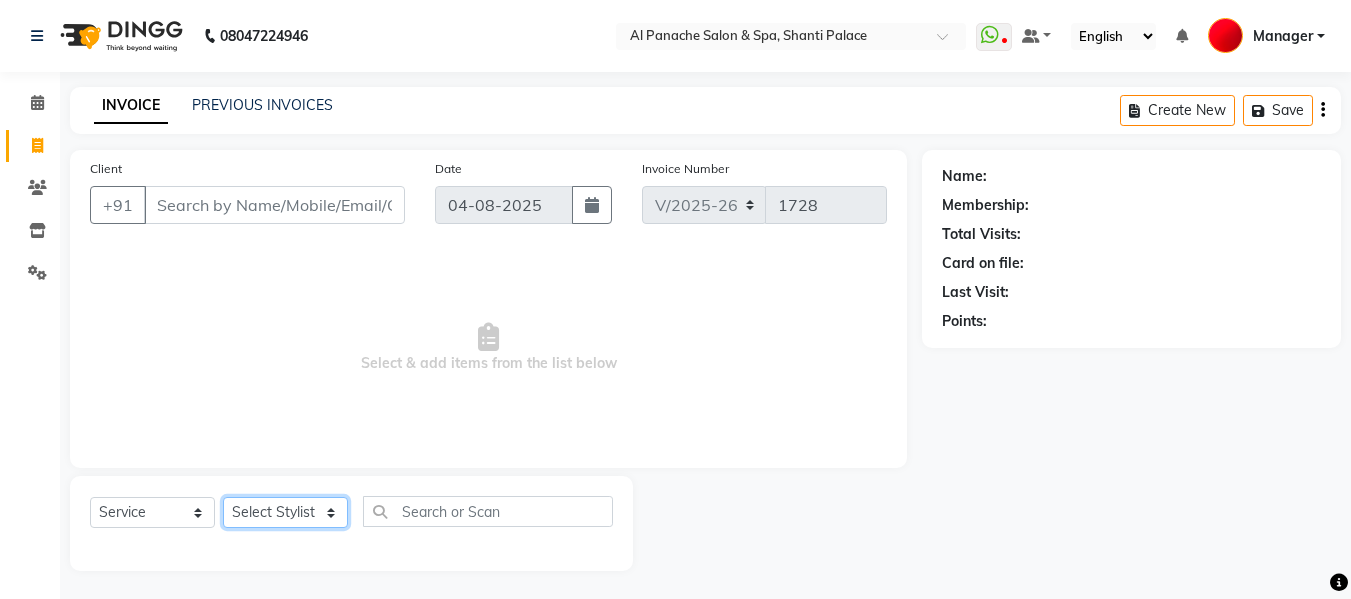 click on "Select Stylist Akash Aman anju Arjun AShu Bhavna Dhadwal Guneek Makeup Manager Raman Renu Salman Shelly shushma Sonia yash" 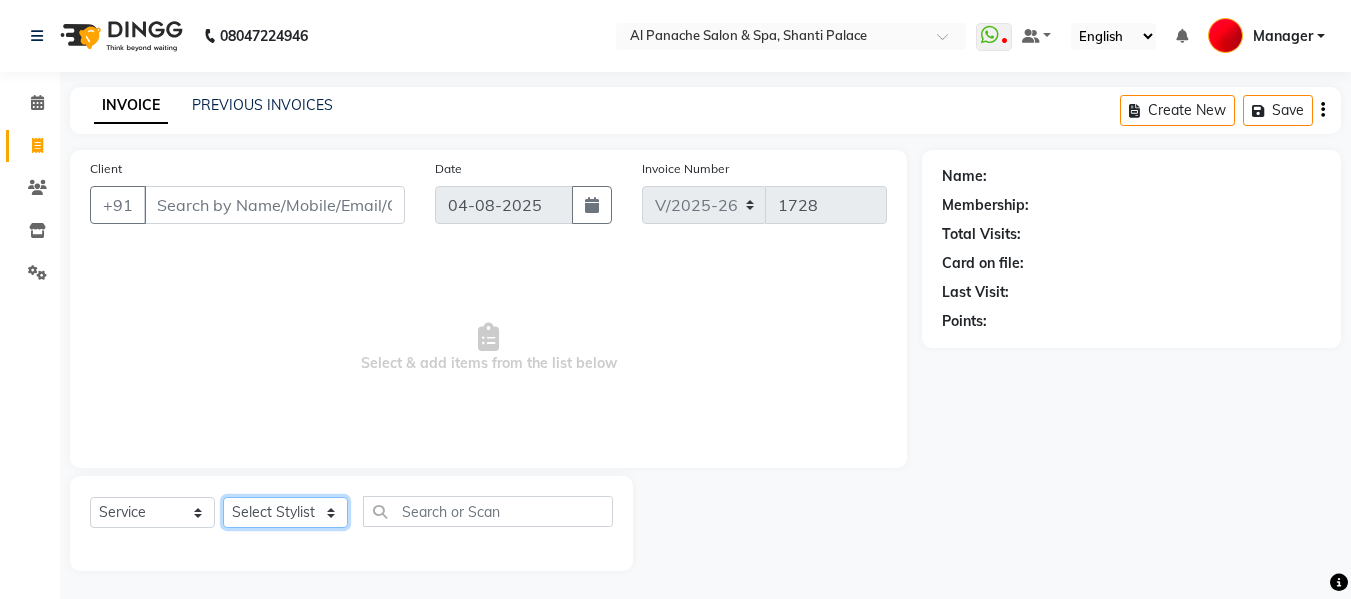 select on "50647" 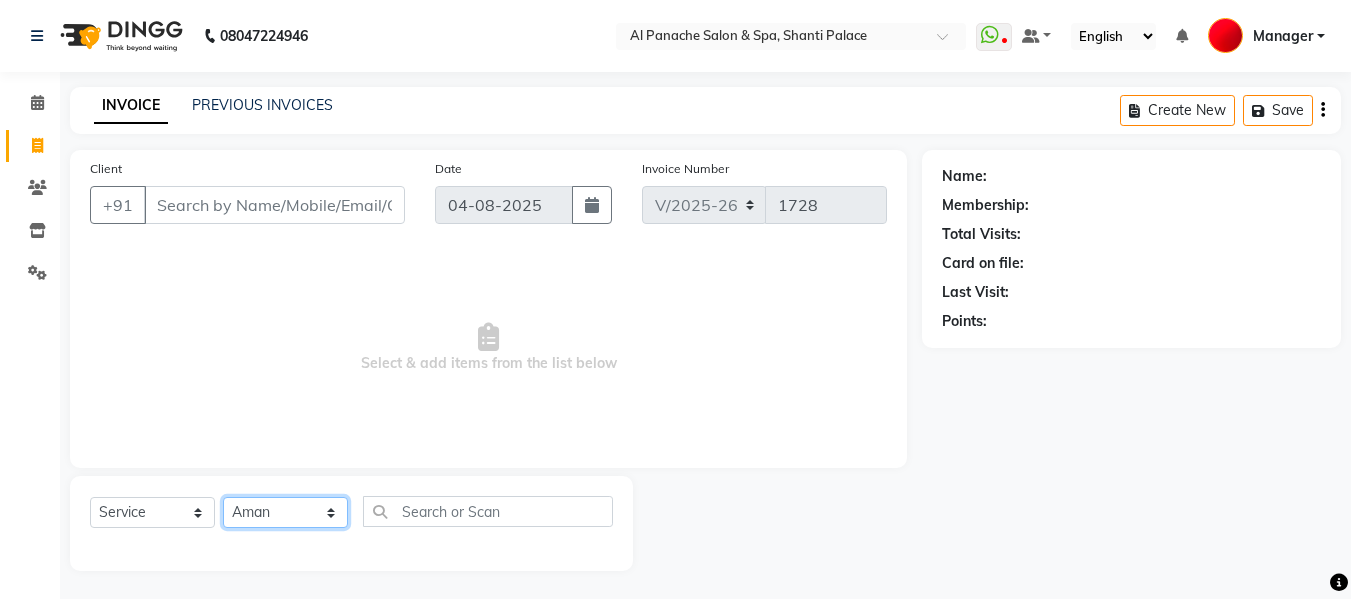 click on "Select Stylist Akash Aman anju Arjun AShu Bhavna Dhadwal Guneek Makeup Manager Raman Renu Salman Shelly shushma Sonia yash" 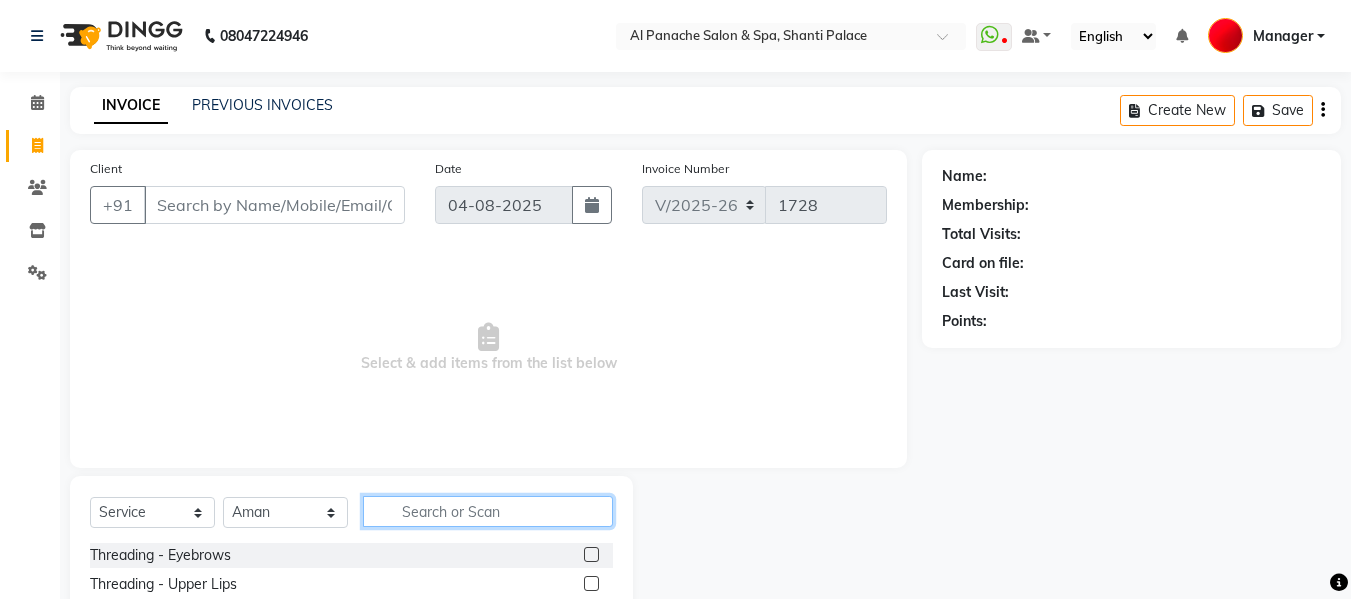click 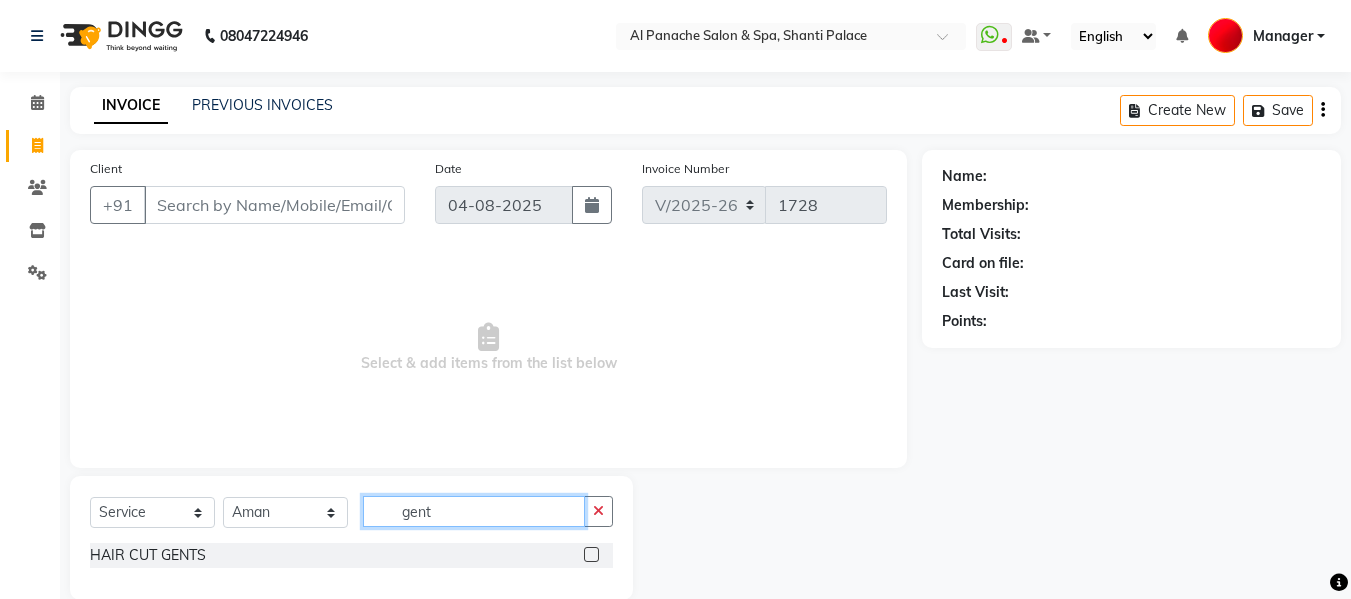 type on "gent" 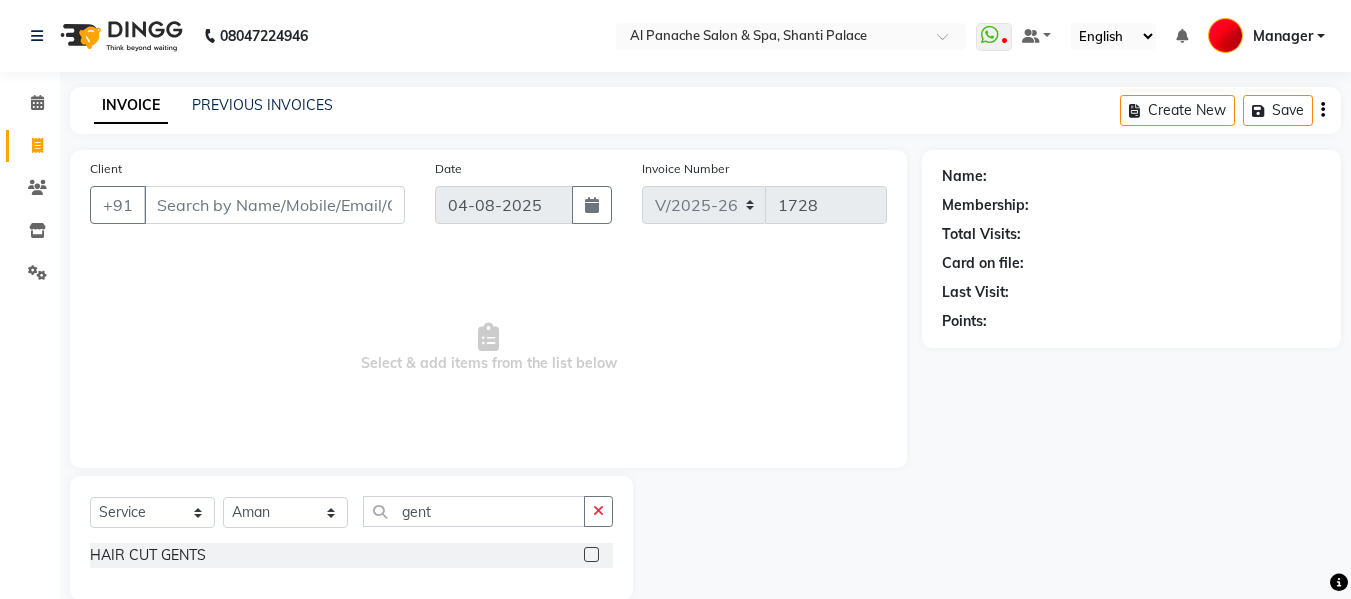 click 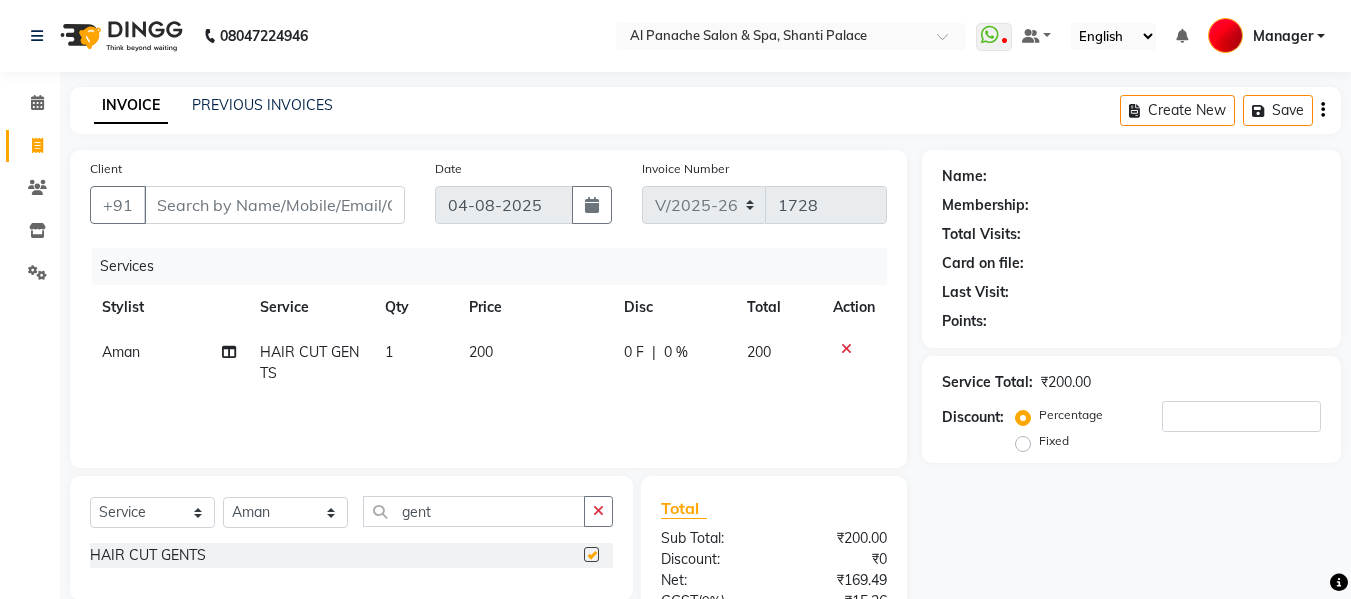 checkbox on "false" 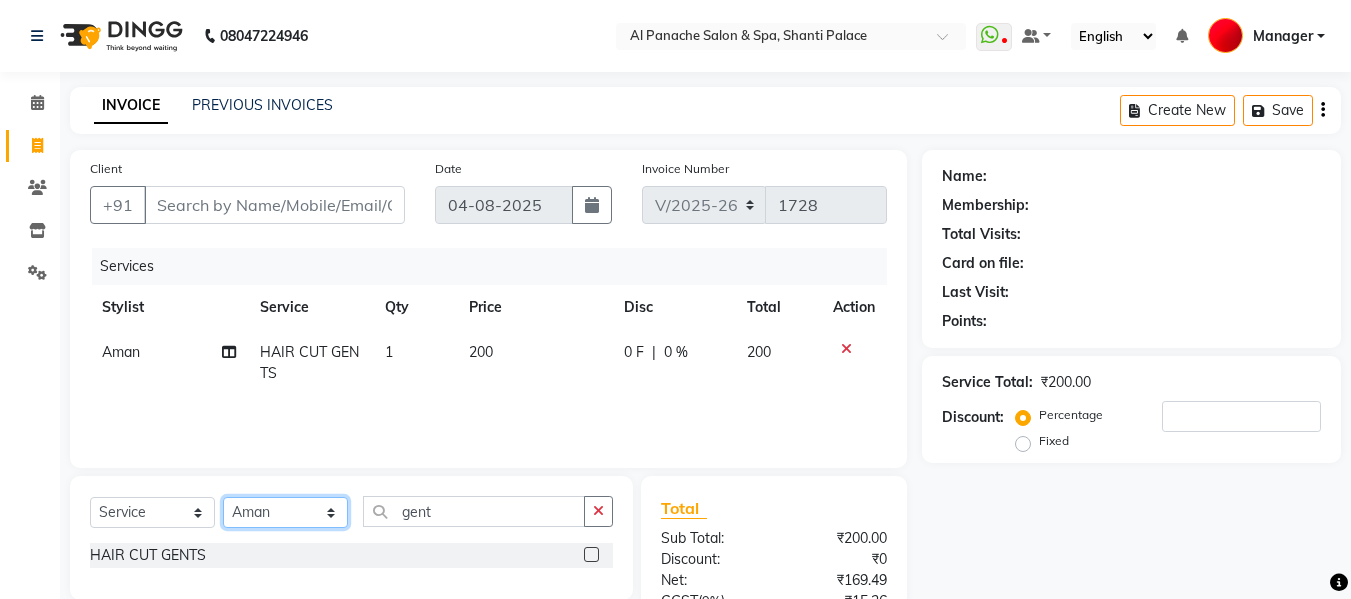 click on "Select Stylist Akash Aman anju Arjun AShu Bhavna Dhadwal Guneek Makeup Manager Raman Renu Salman Shelly shushma Sonia yash" 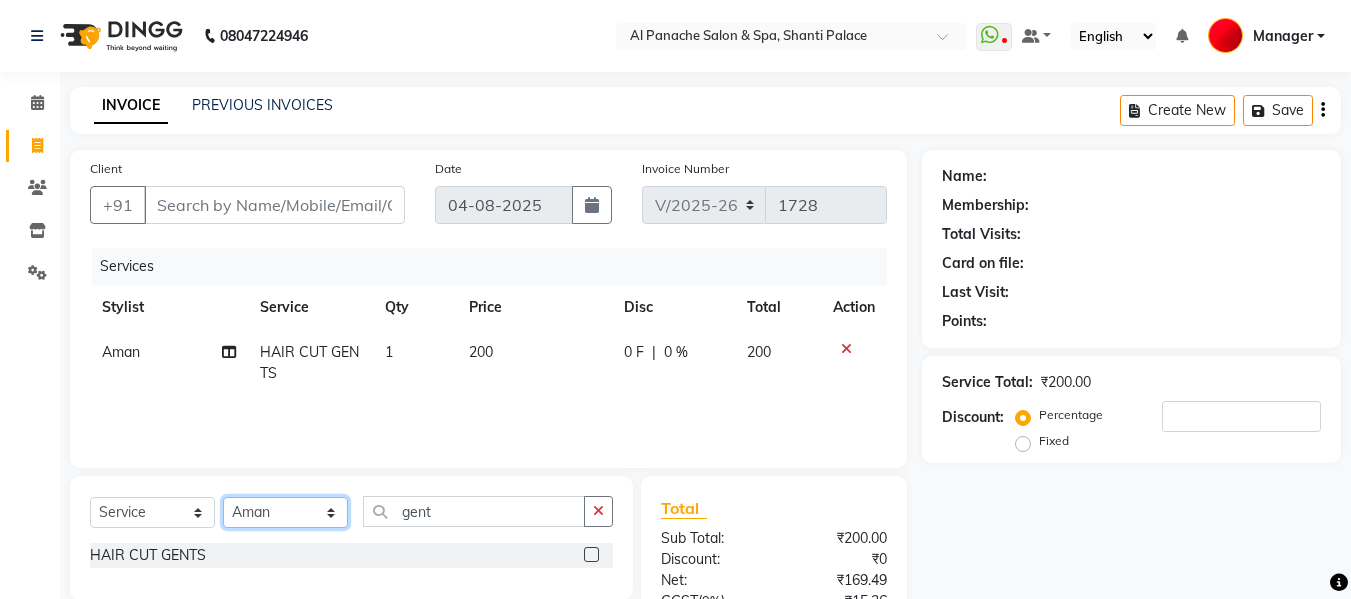 select on "12074" 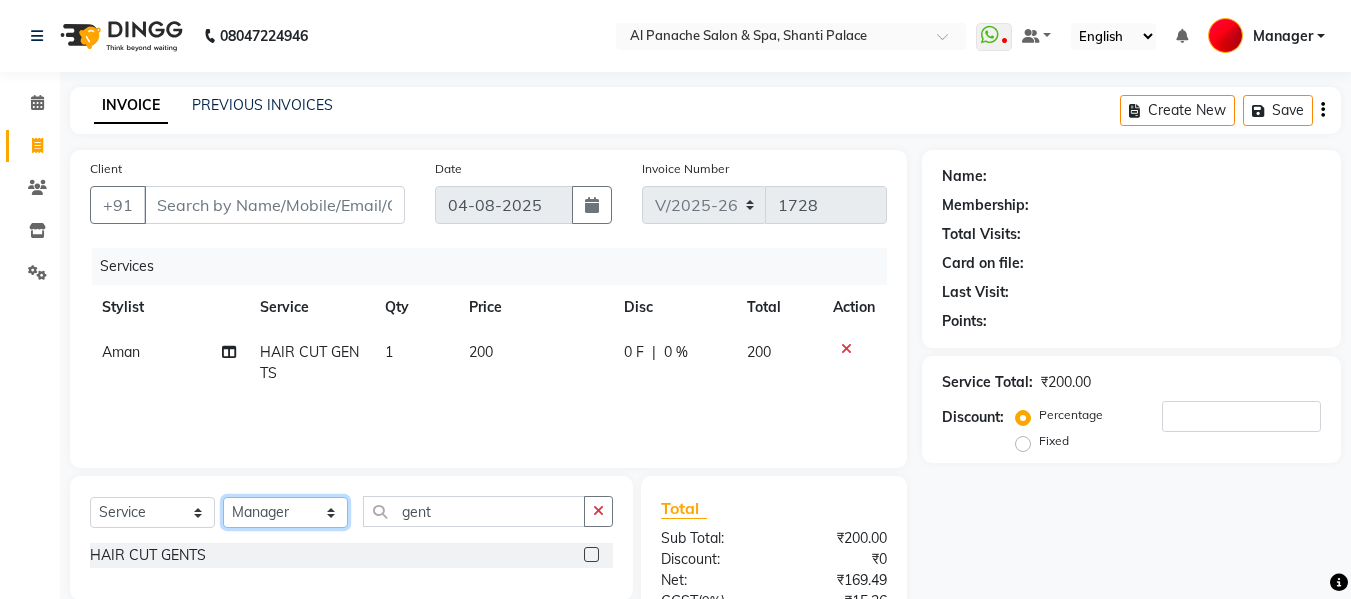 click on "Select Stylist Akash Aman anju Arjun AShu Bhavna Dhadwal Guneek Makeup Manager Raman Renu Salman Shelly shushma Sonia yash" 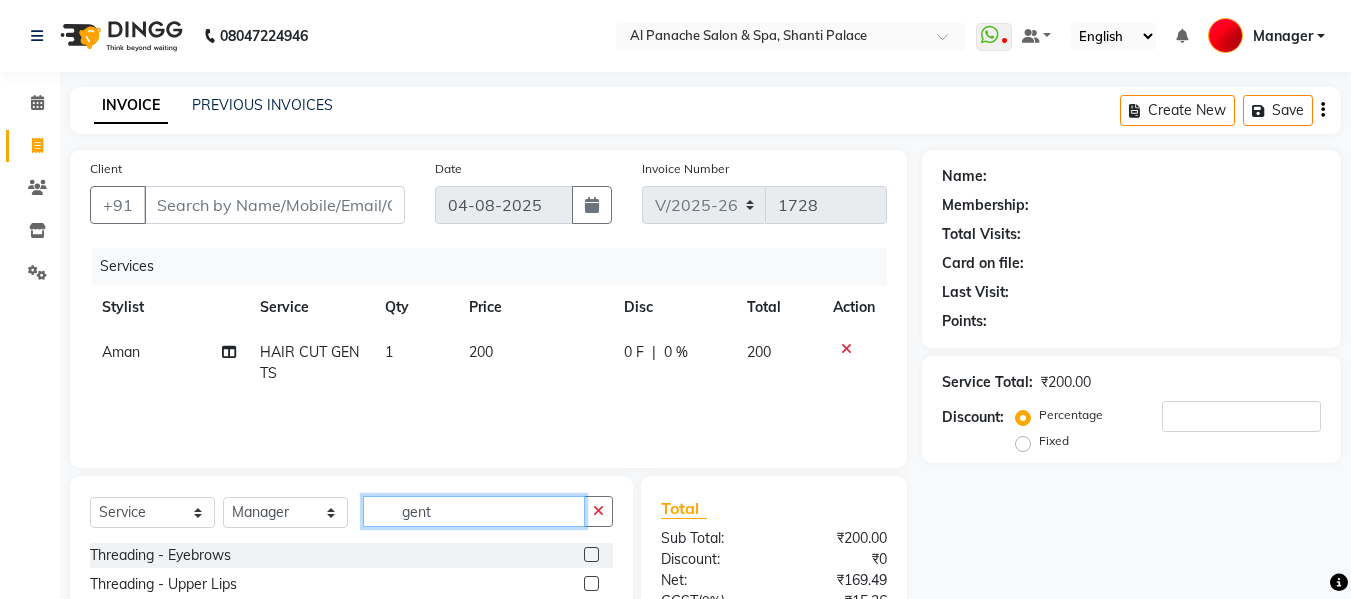 click on "gent" 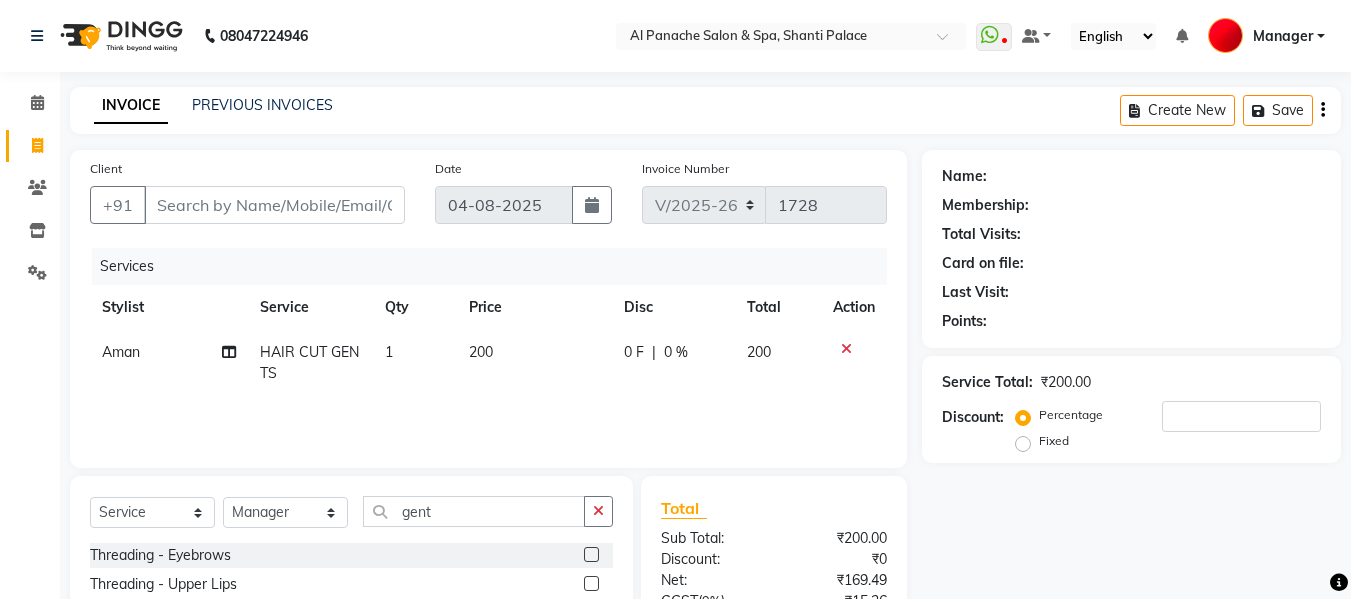 click 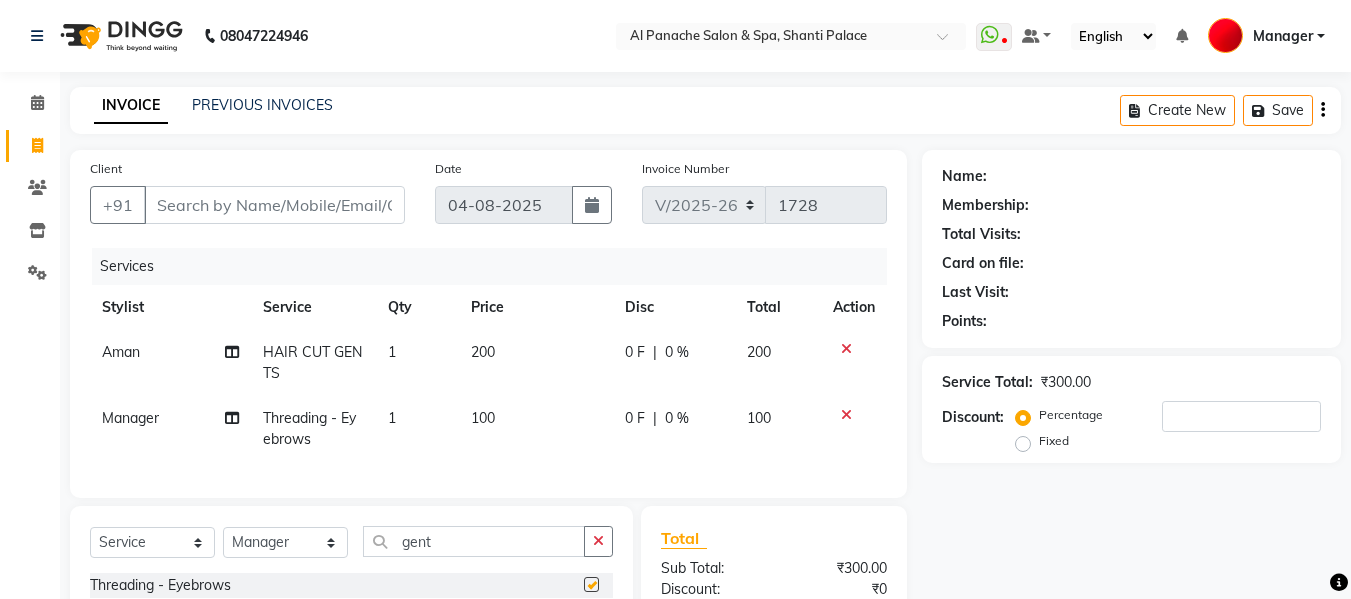 checkbox on "false" 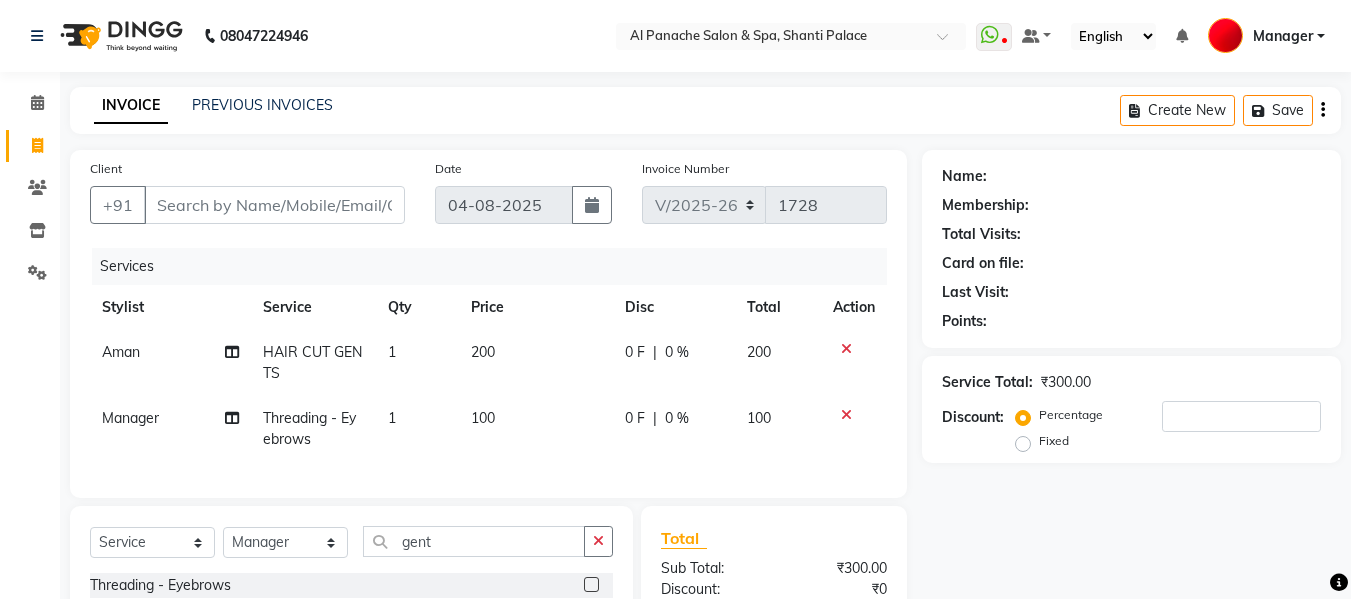 click on "100" 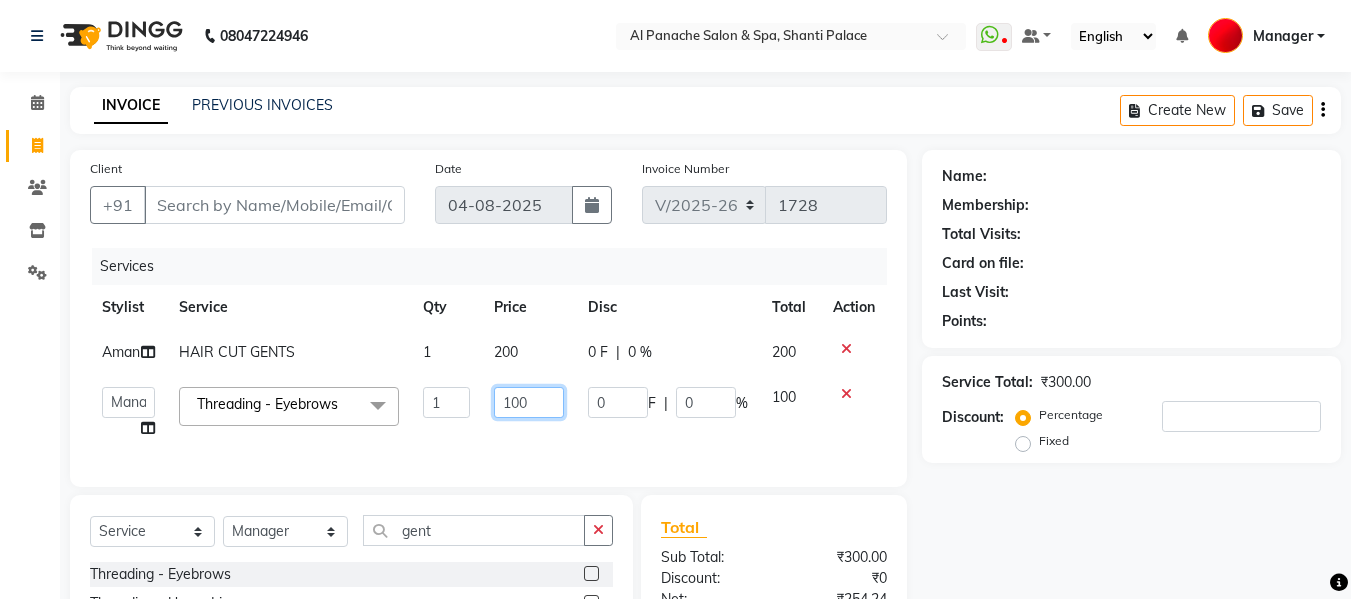click on "100" 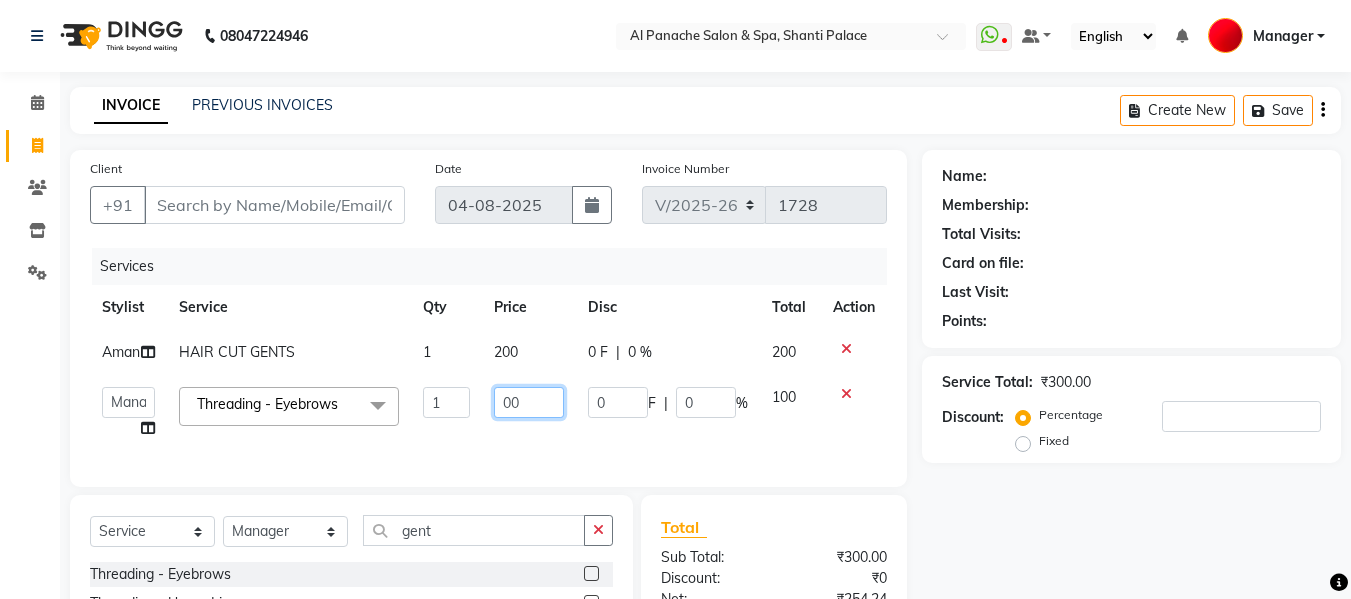 type on "200" 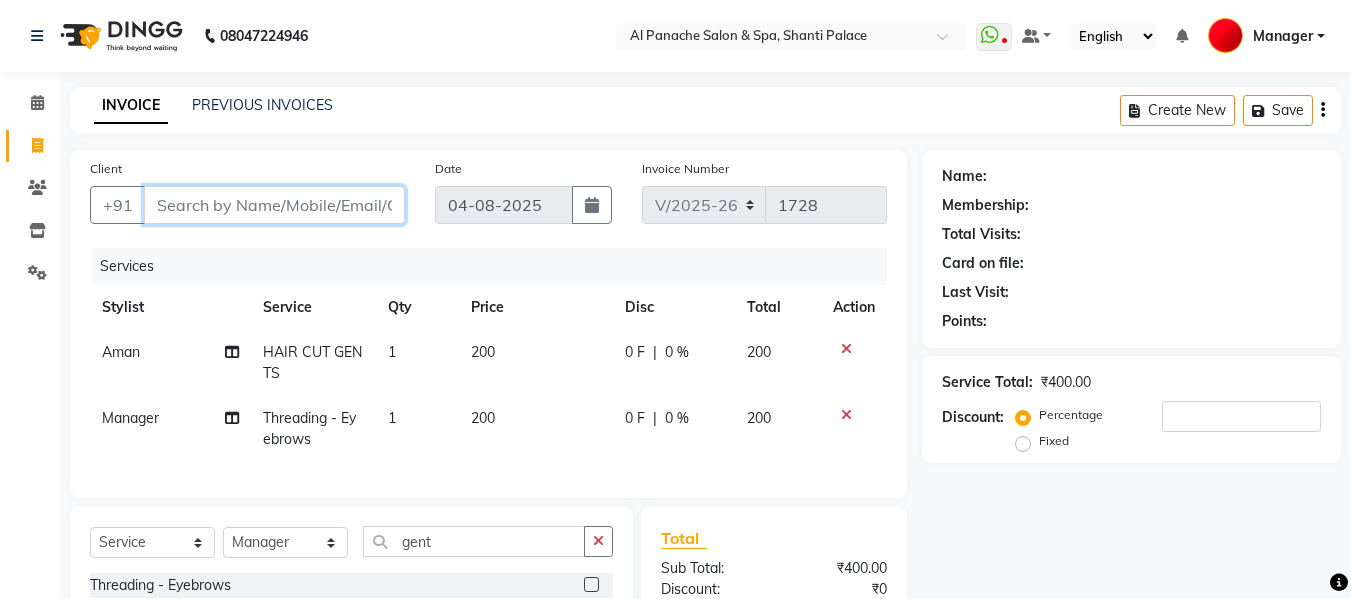 click on "Client" at bounding box center (274, 205) 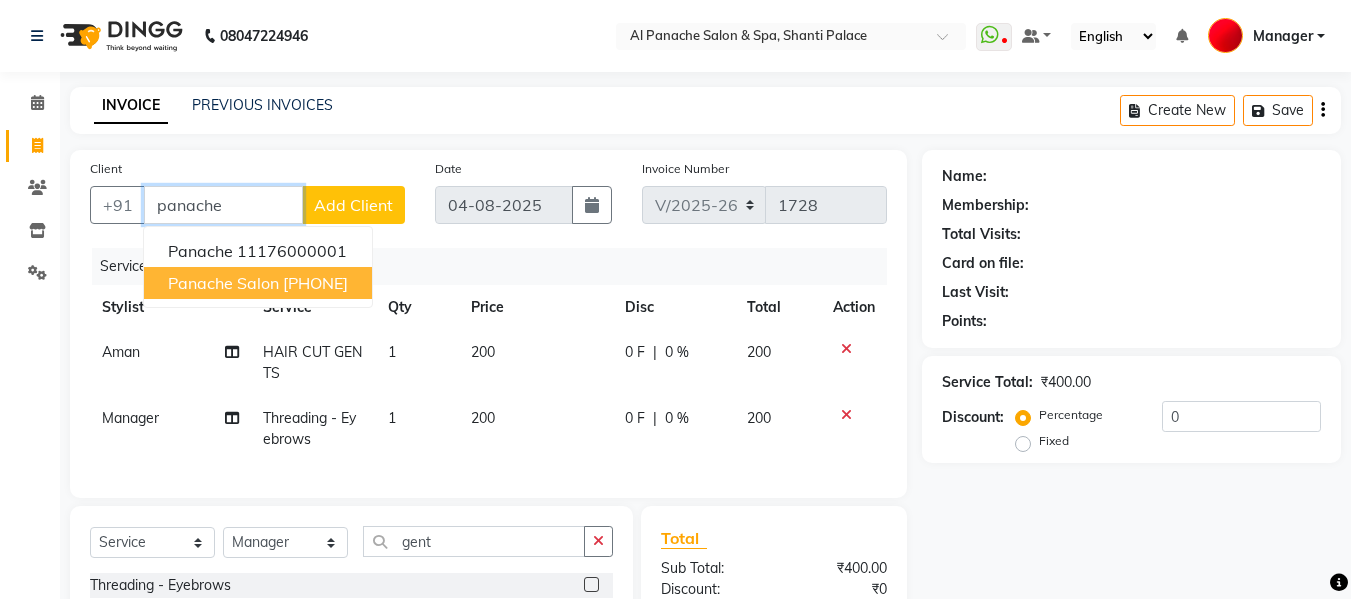 click on "[PHONE]" at bounding box center (315, 283) 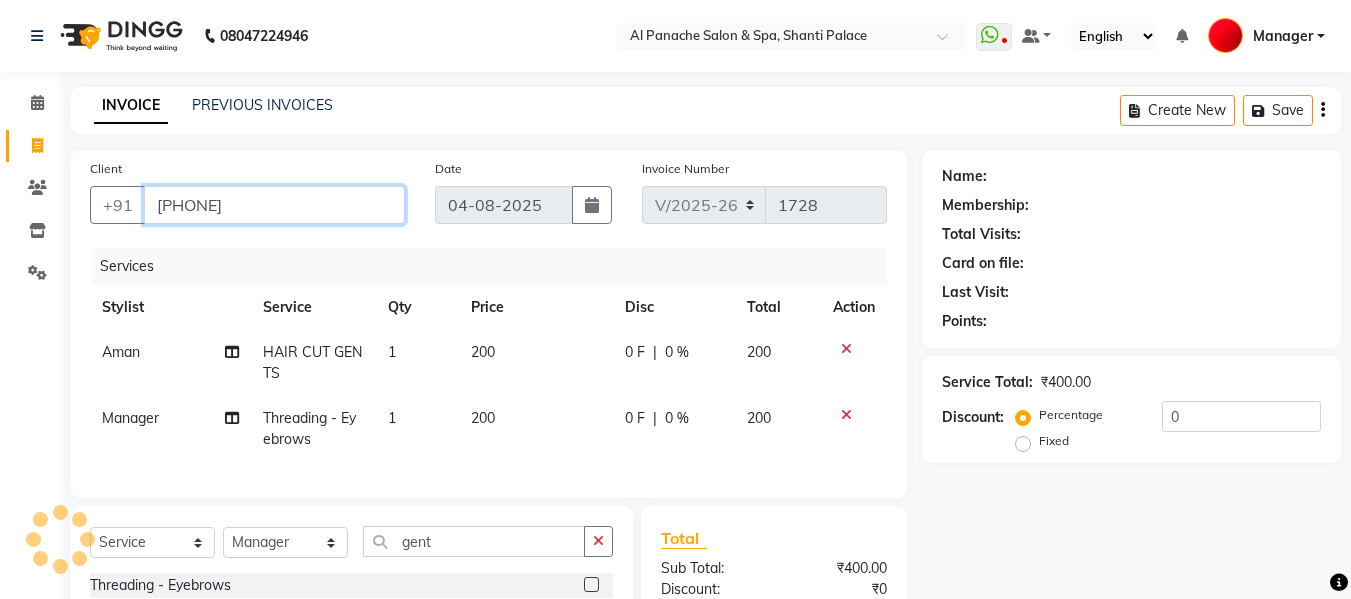 type on "[PHONE]" 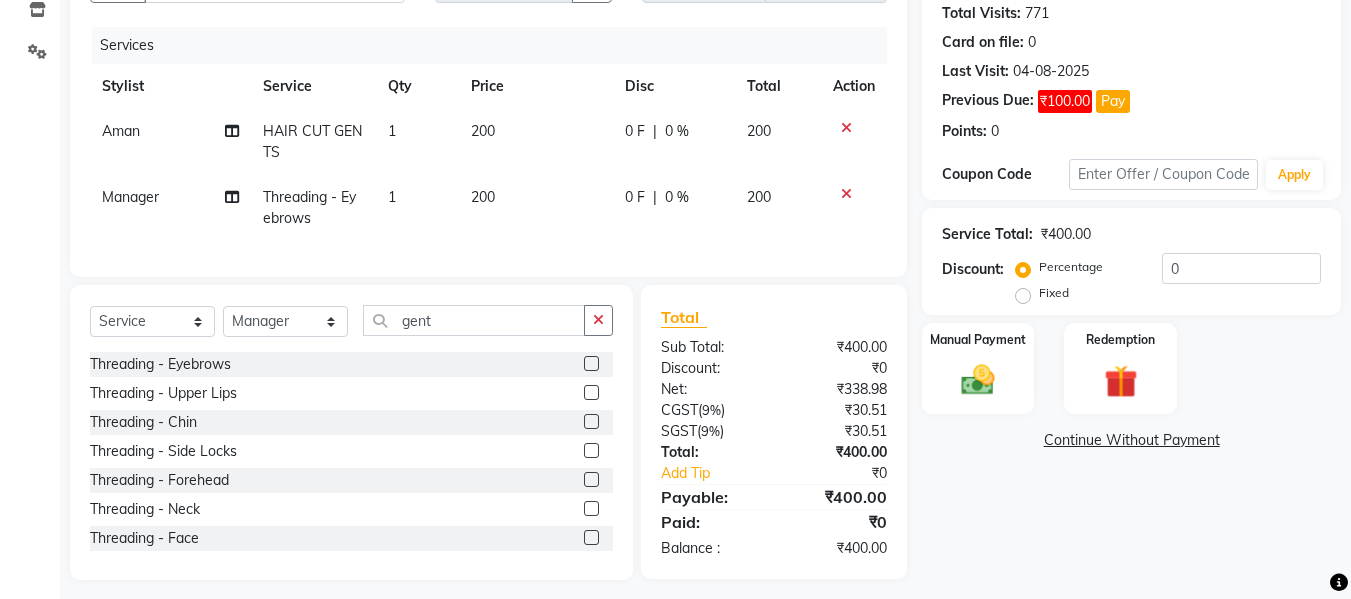 scroll, scrollTop: 247, scrollLeft: 0, axis: vertical 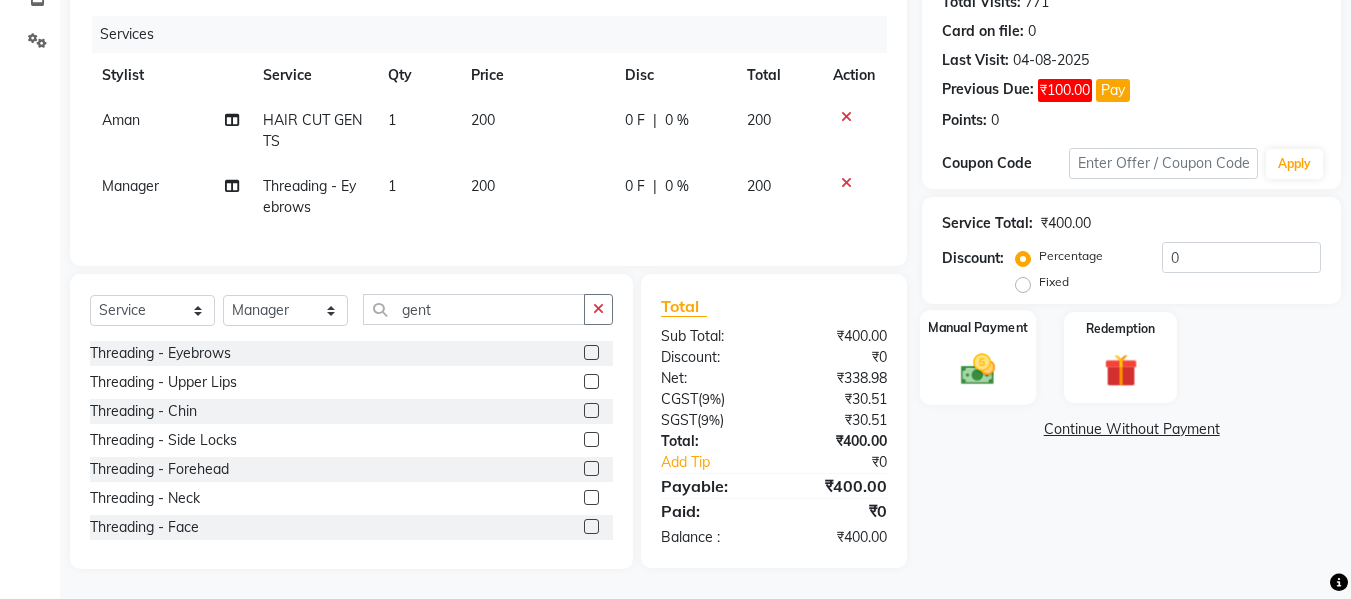 click 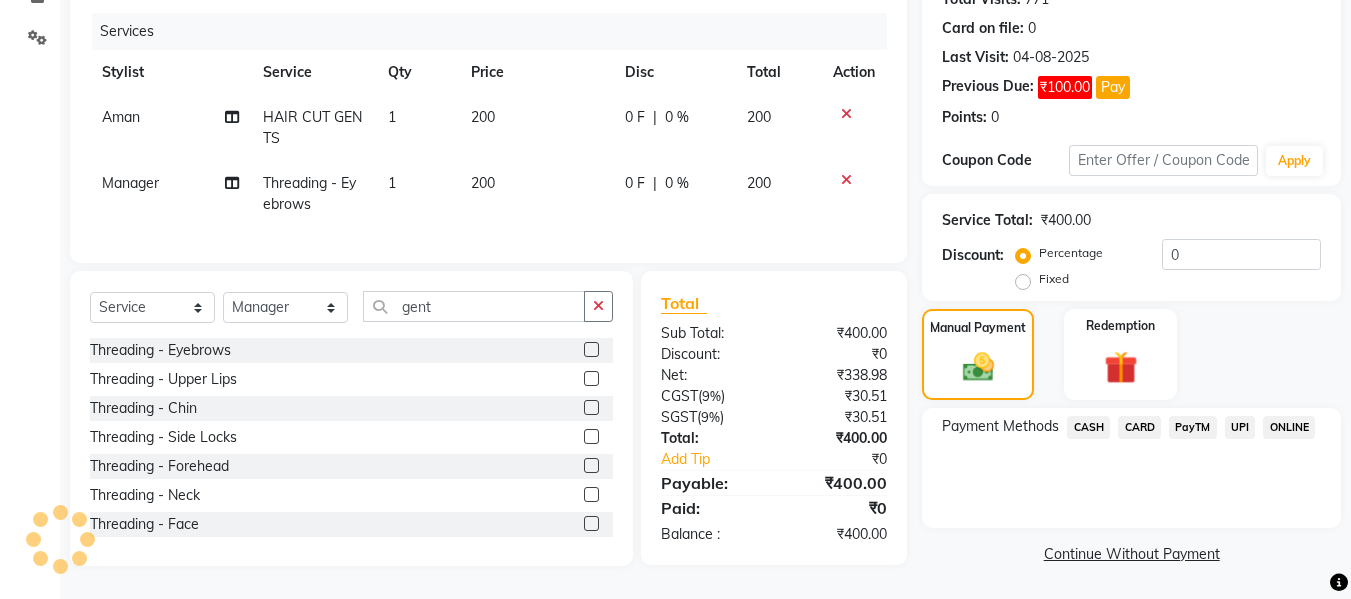 click on "CASH" 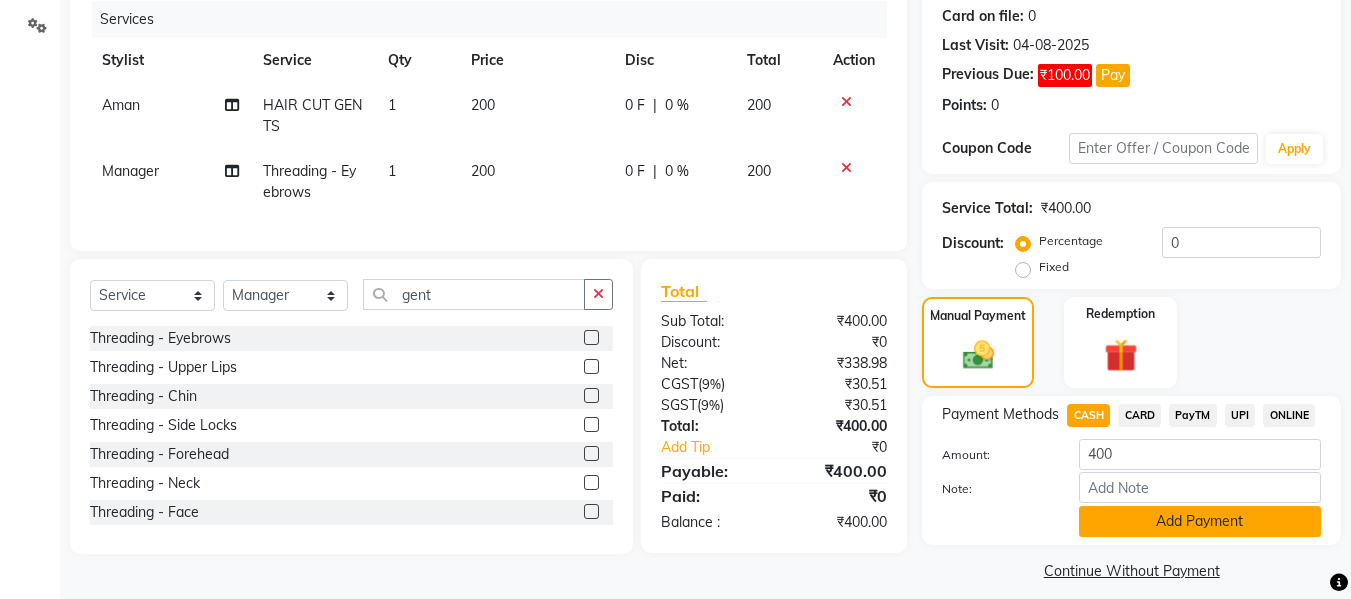 click on "Add Payment" 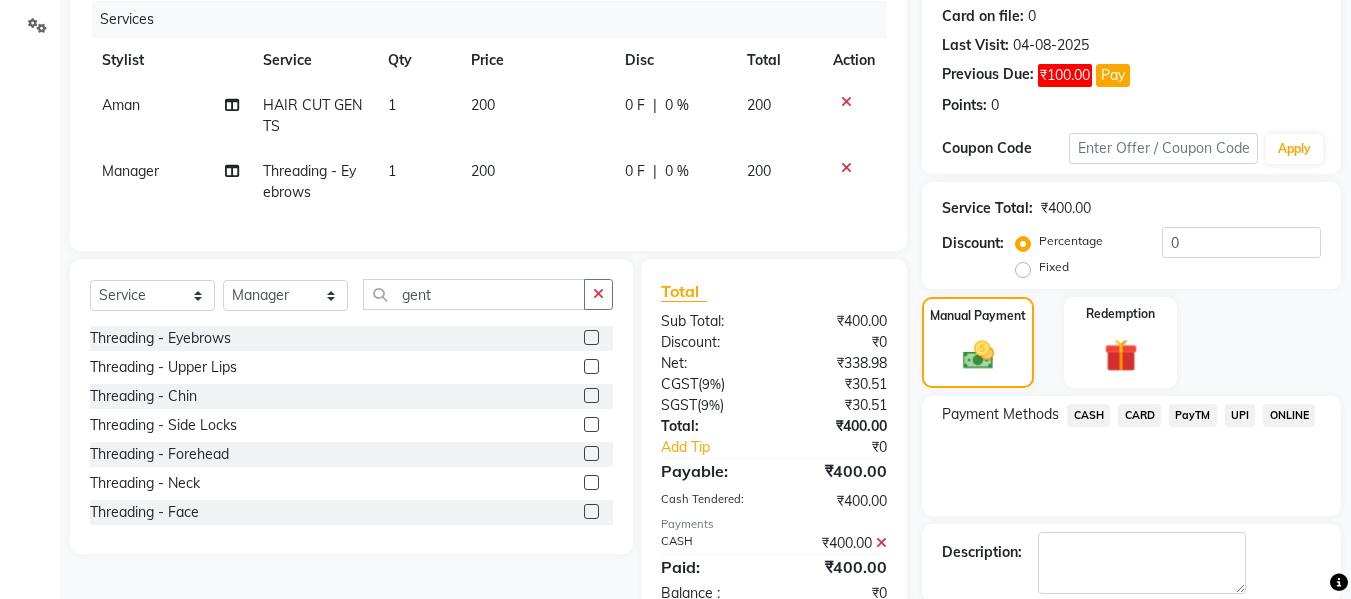 scroll, scrollTop: 348, scrollLeft: 0, axis: vertical 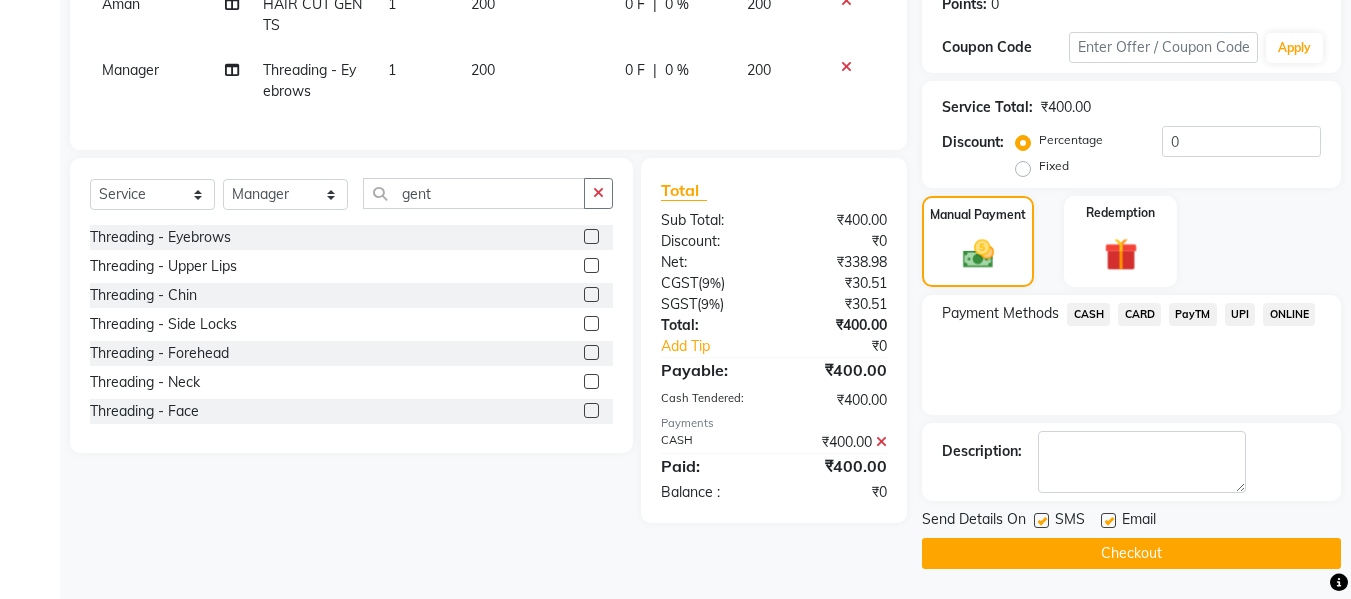 click on "Checkout" 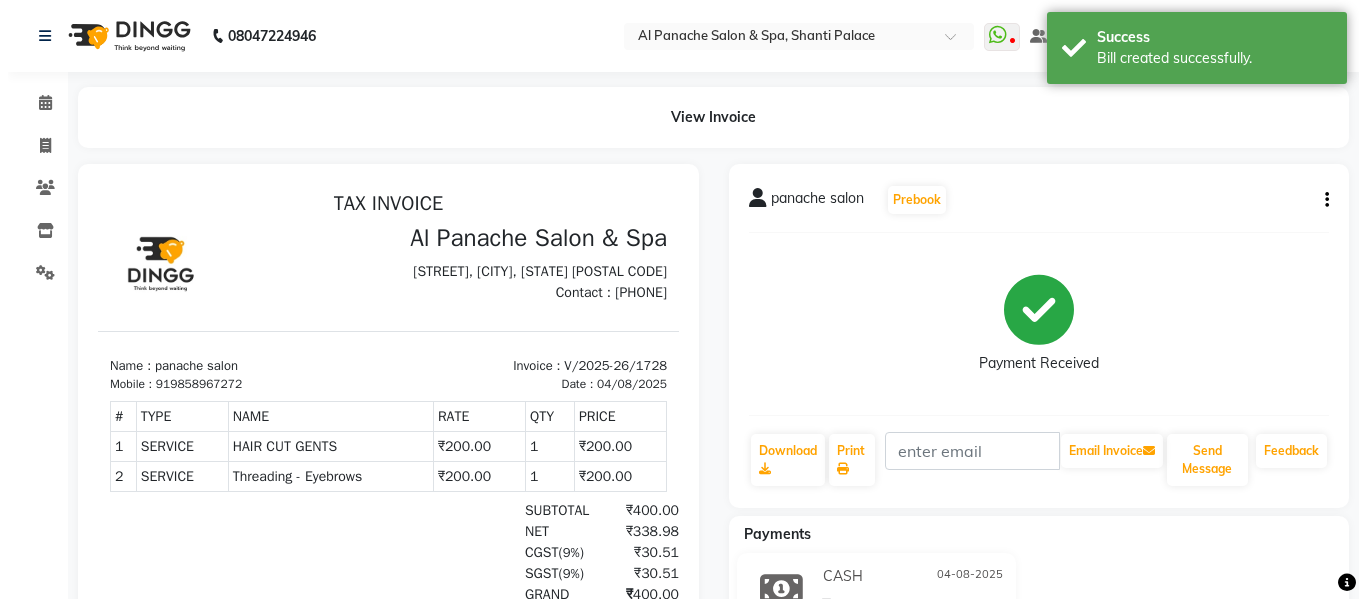 scroll, scrollTop: 0, scrollLeft: 0, axis: both 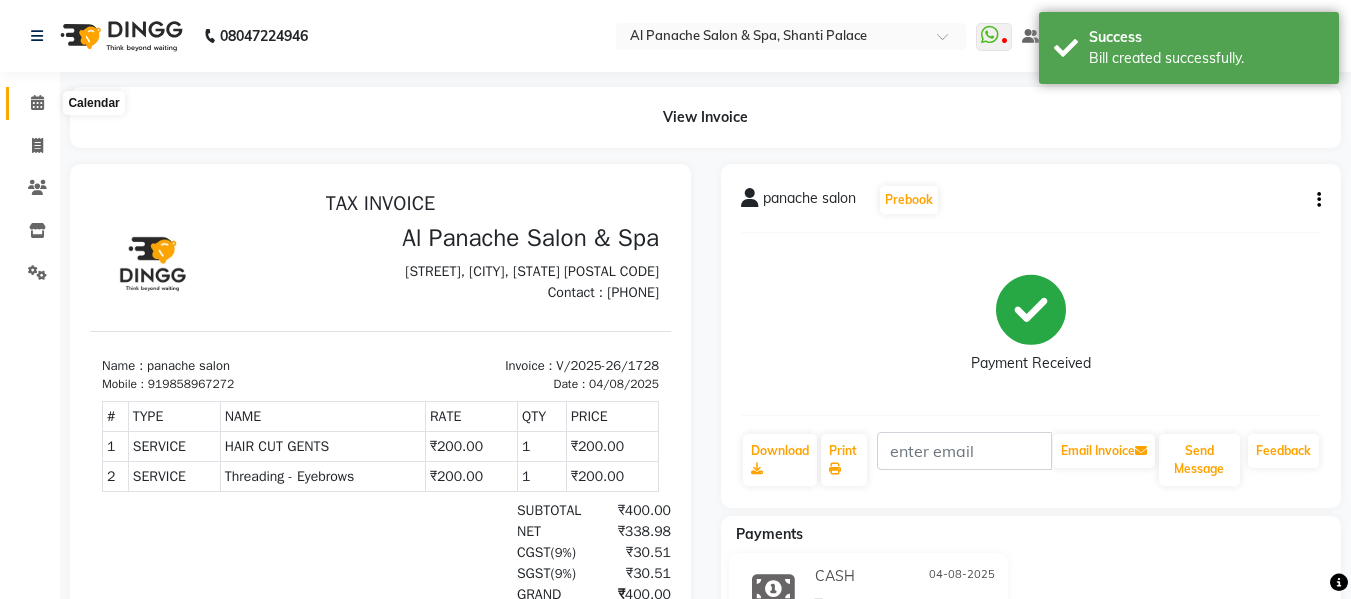 click 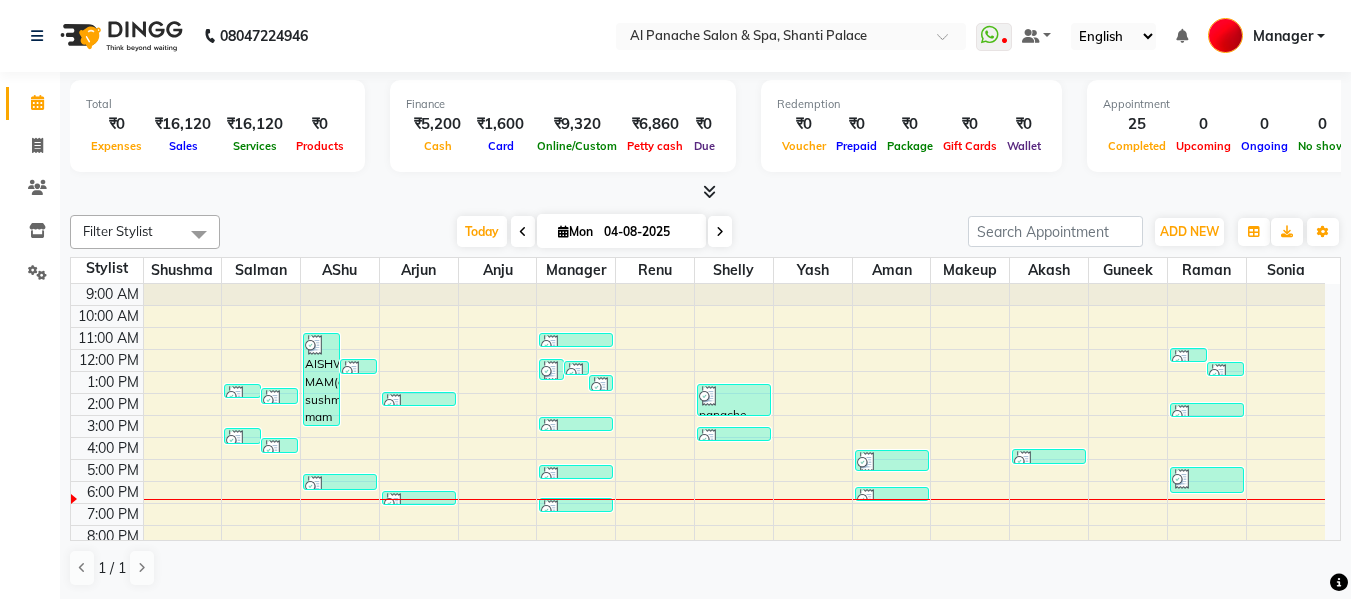 click on "Manager" at bounding box center [1283, 36] 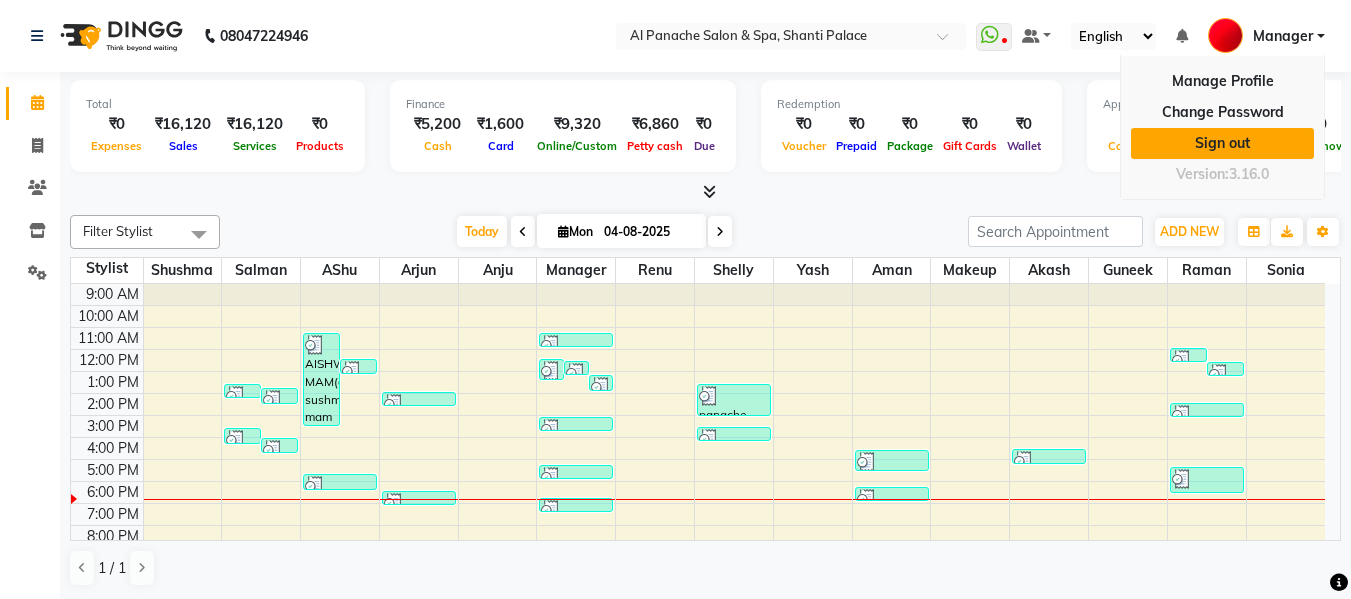 click on "Sign out" at bounding box center (1222, 143) 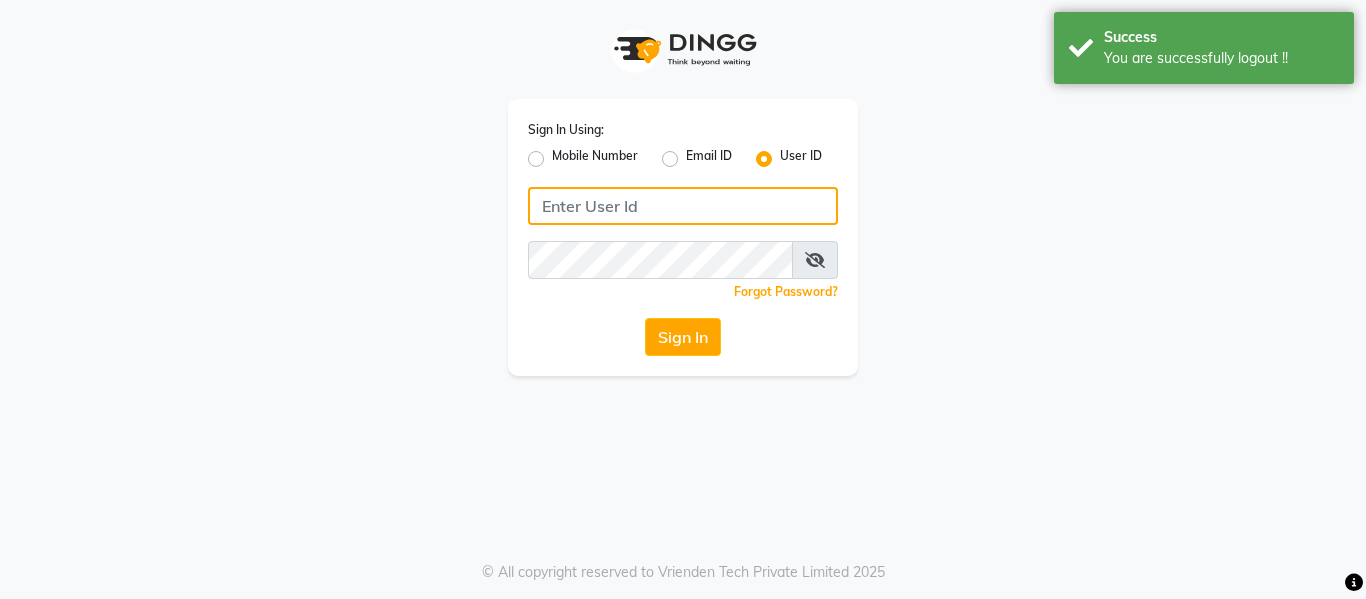 type on "[PHONE]" 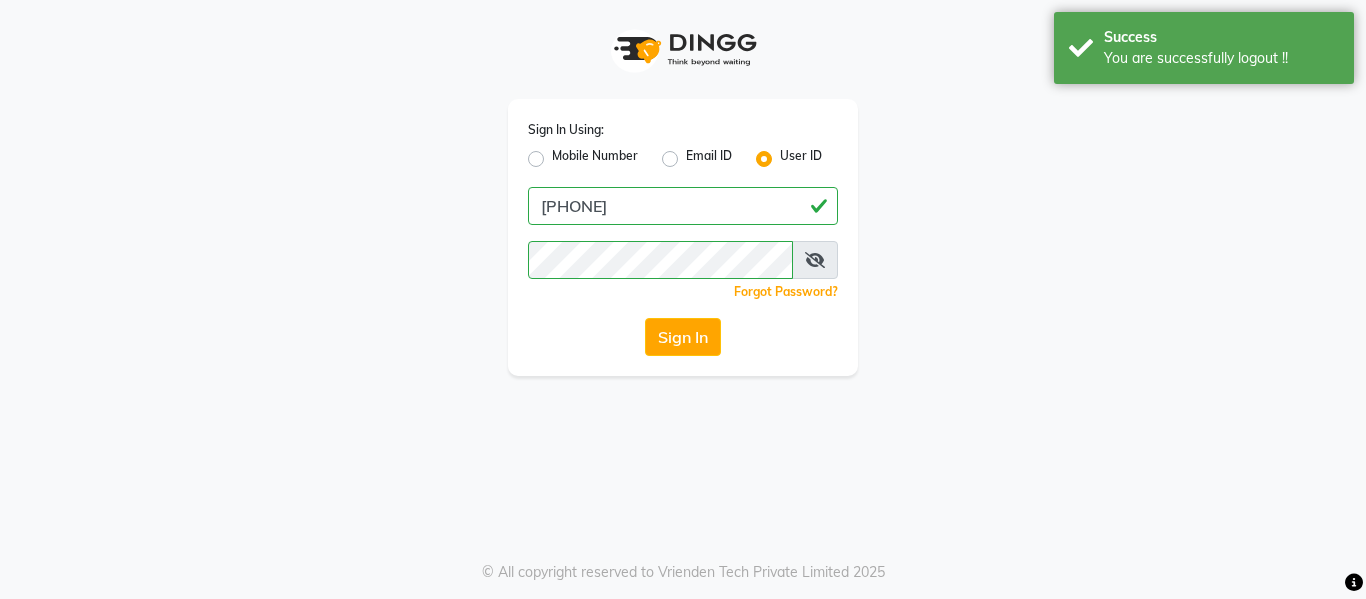 click on "Mobile Number" 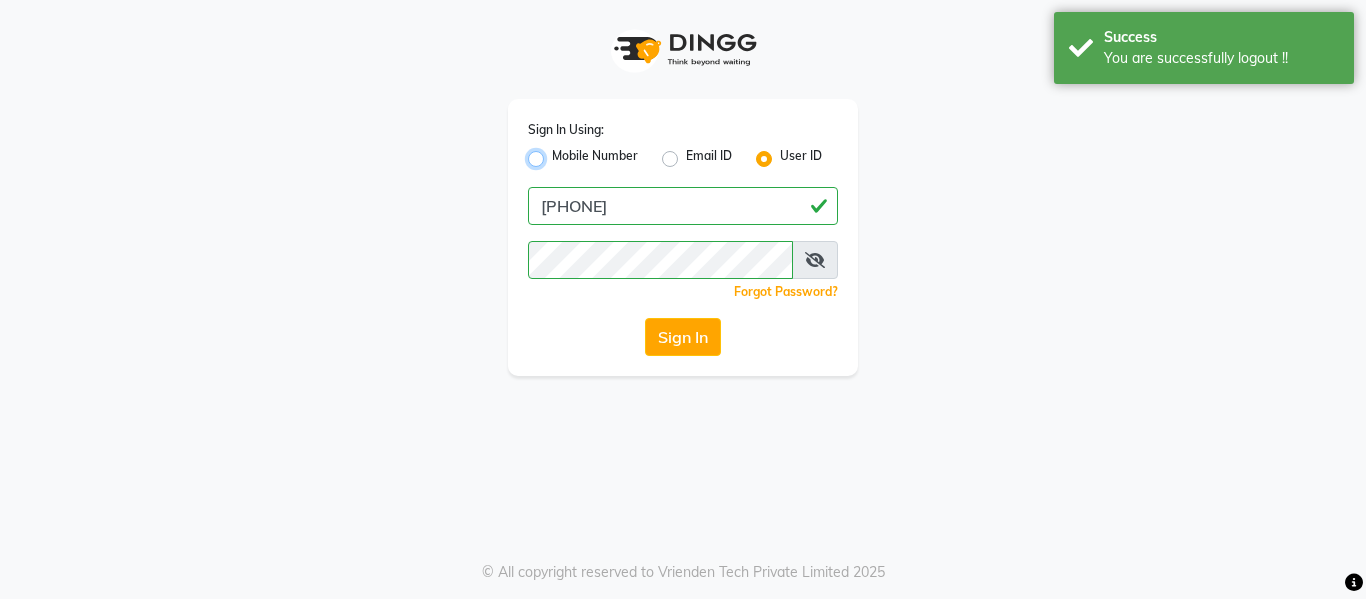 click on "Mobile Number" at bounding box center [558, 153] 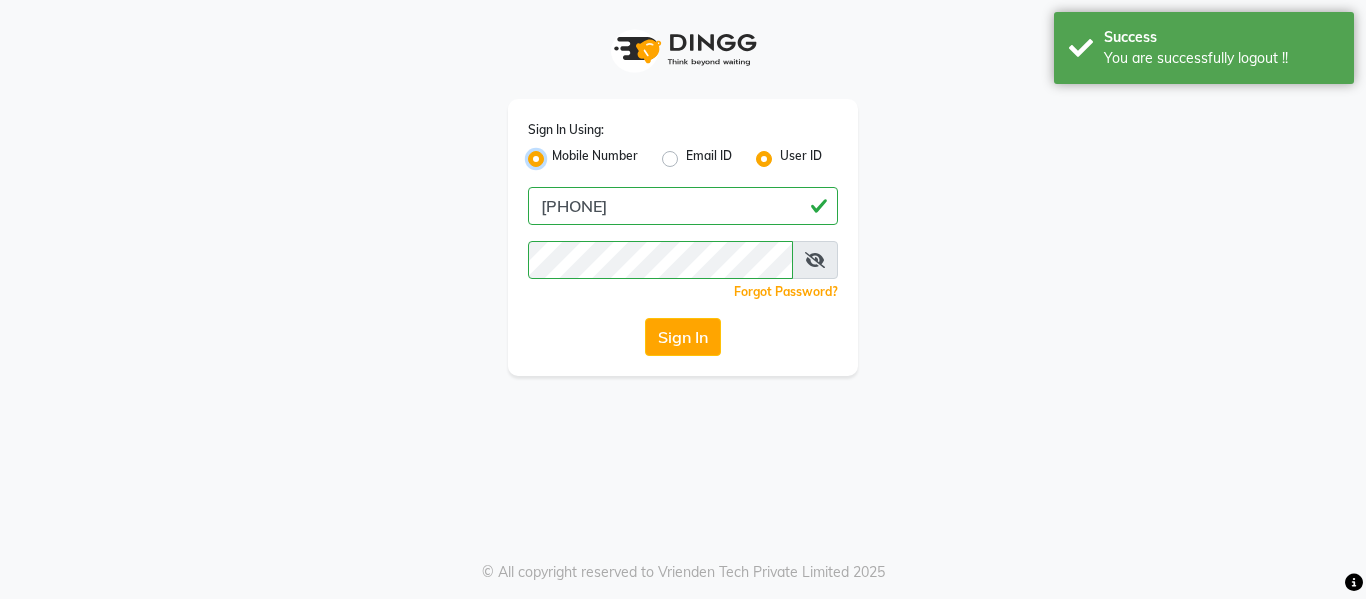 radio on "false" 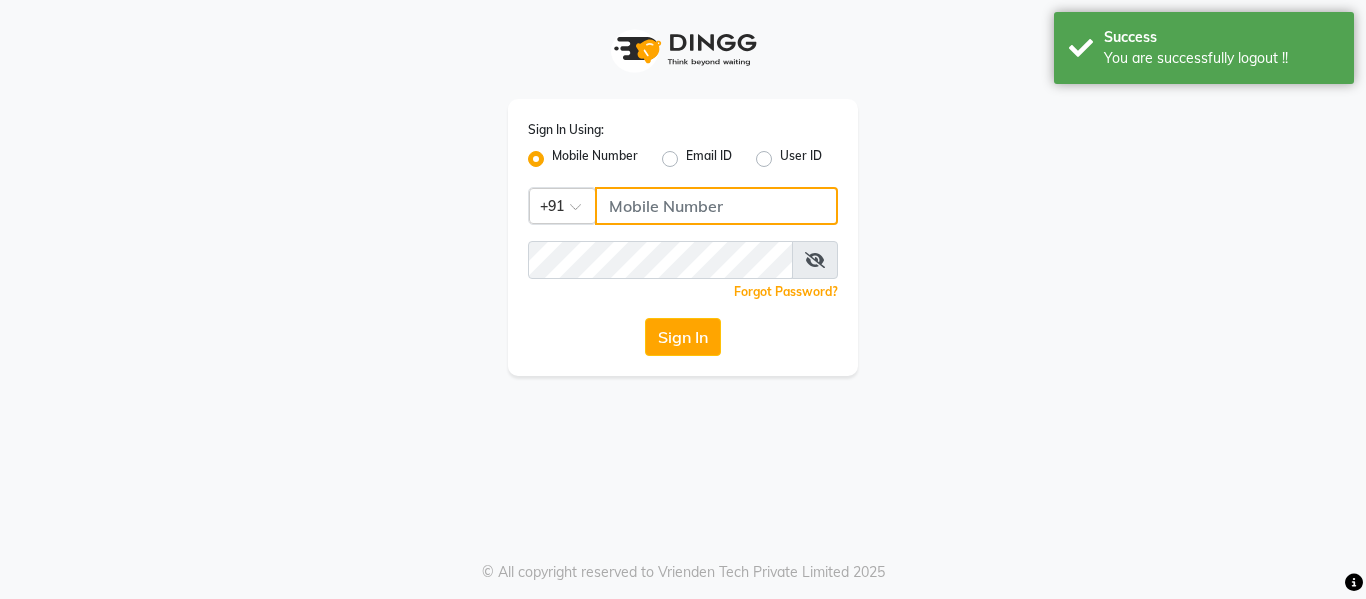 click 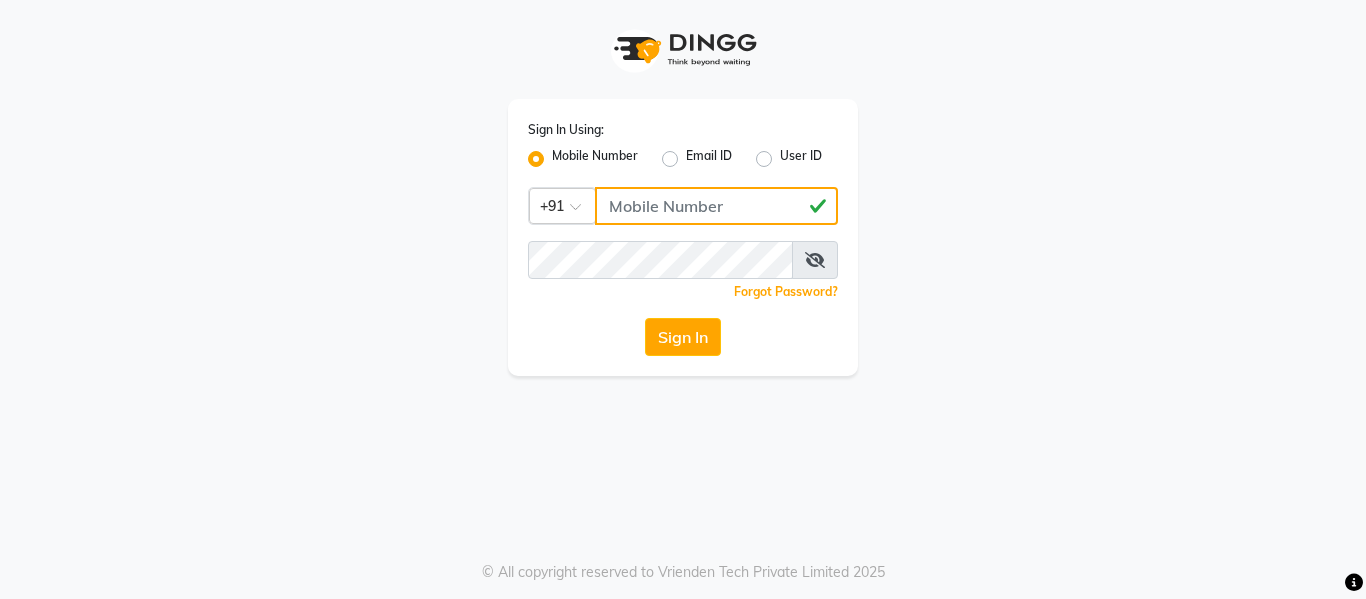 type on "[PHONE]" 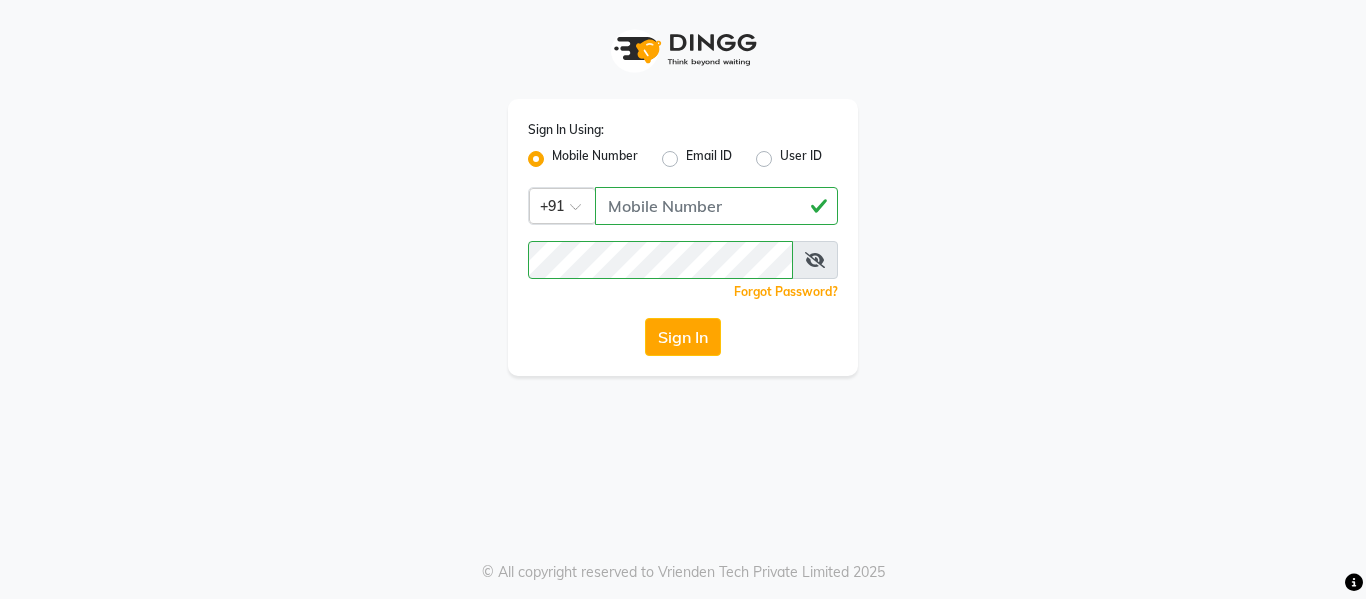 click at bounding box center (815, 260) 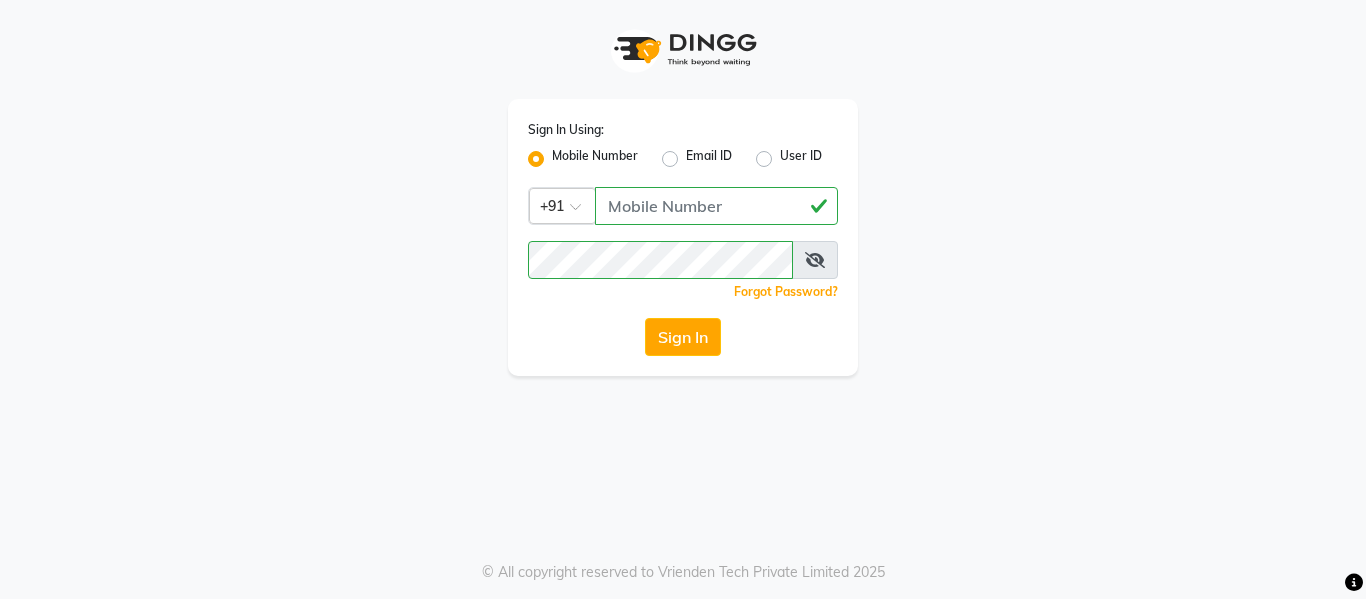 click at bounding box center [815, 260] 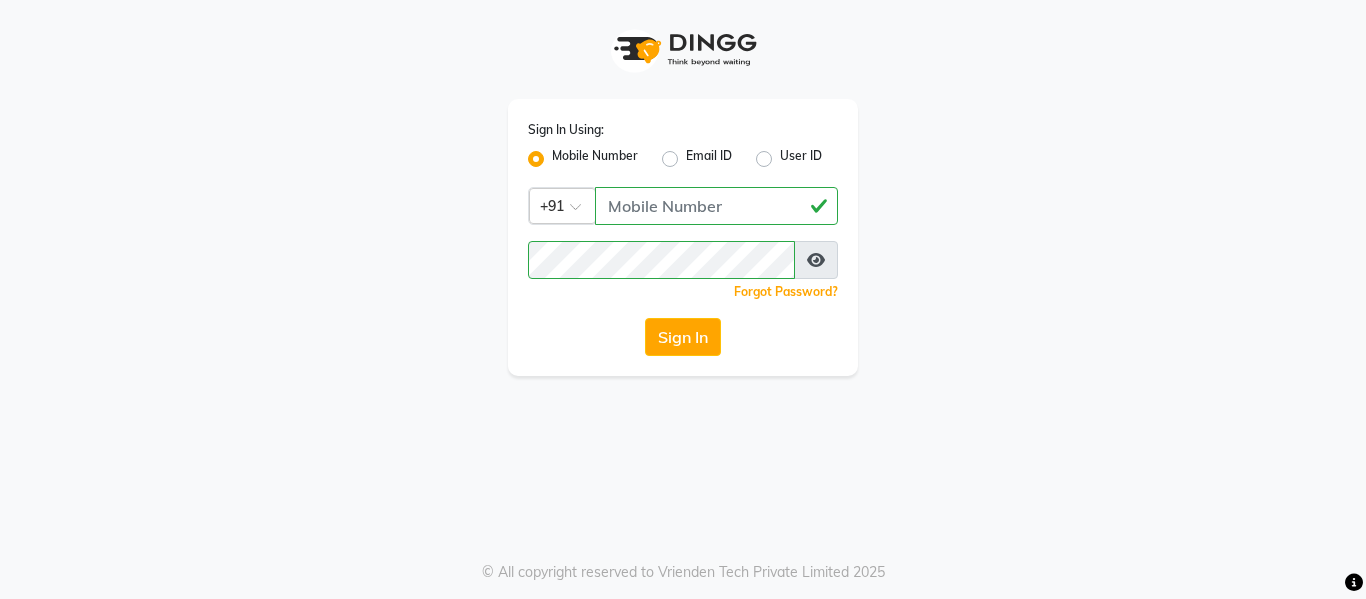 click at bounding box center [816, 260] 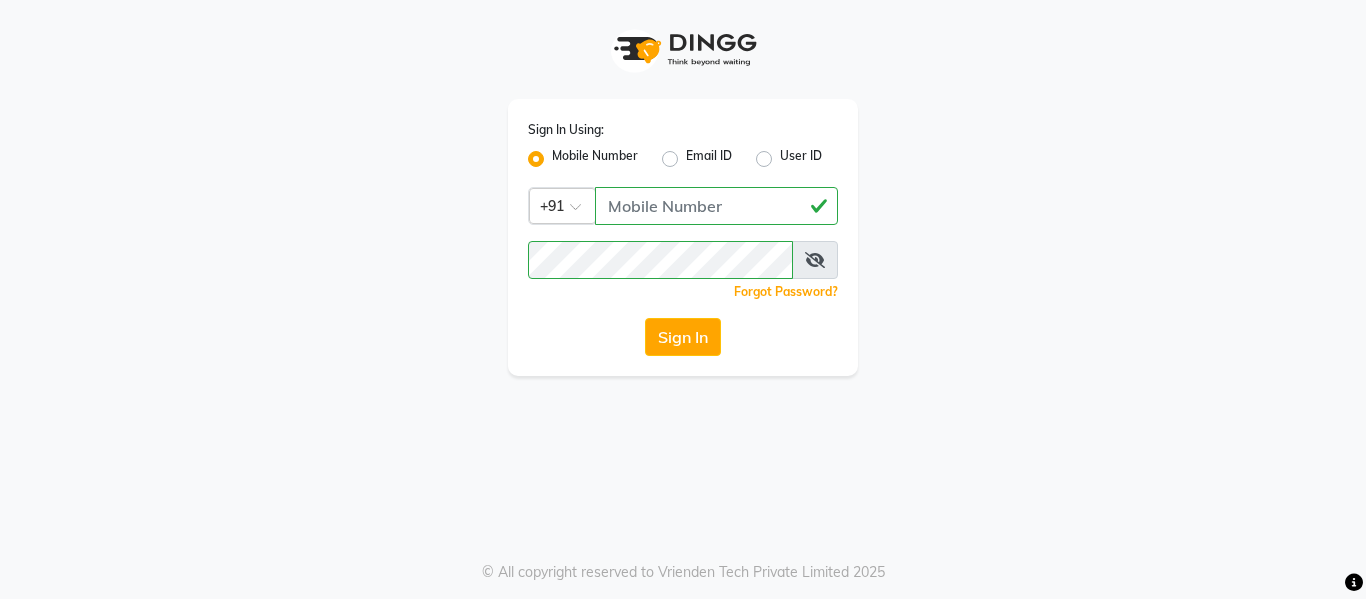 click at bounding box center (815, 260) 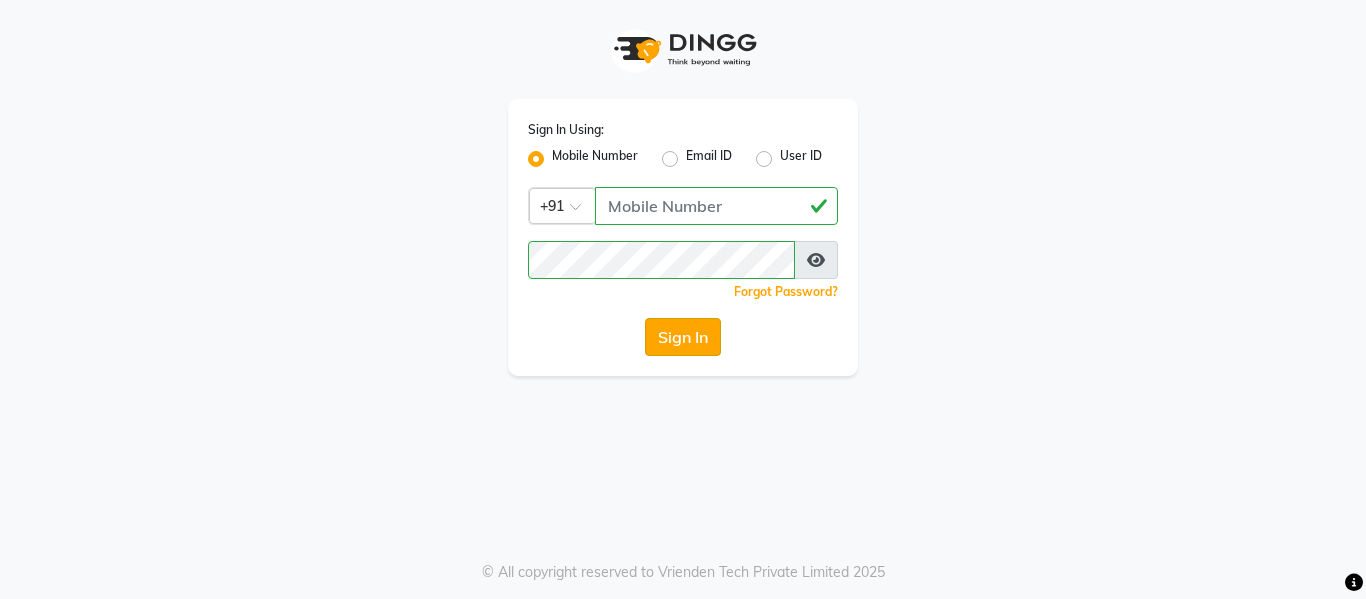 click on "Sign In" 